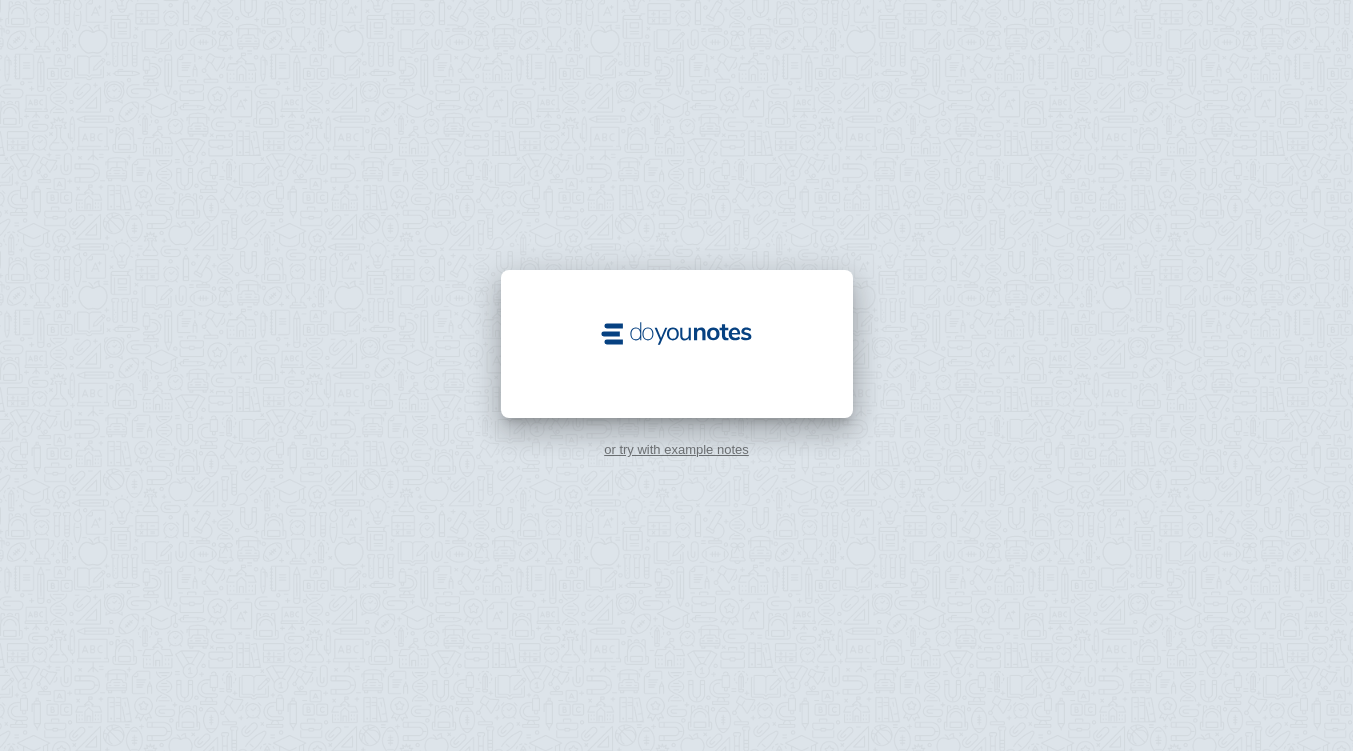 scroll, scrollTop: 0, scrollLeft: 0, axis: both 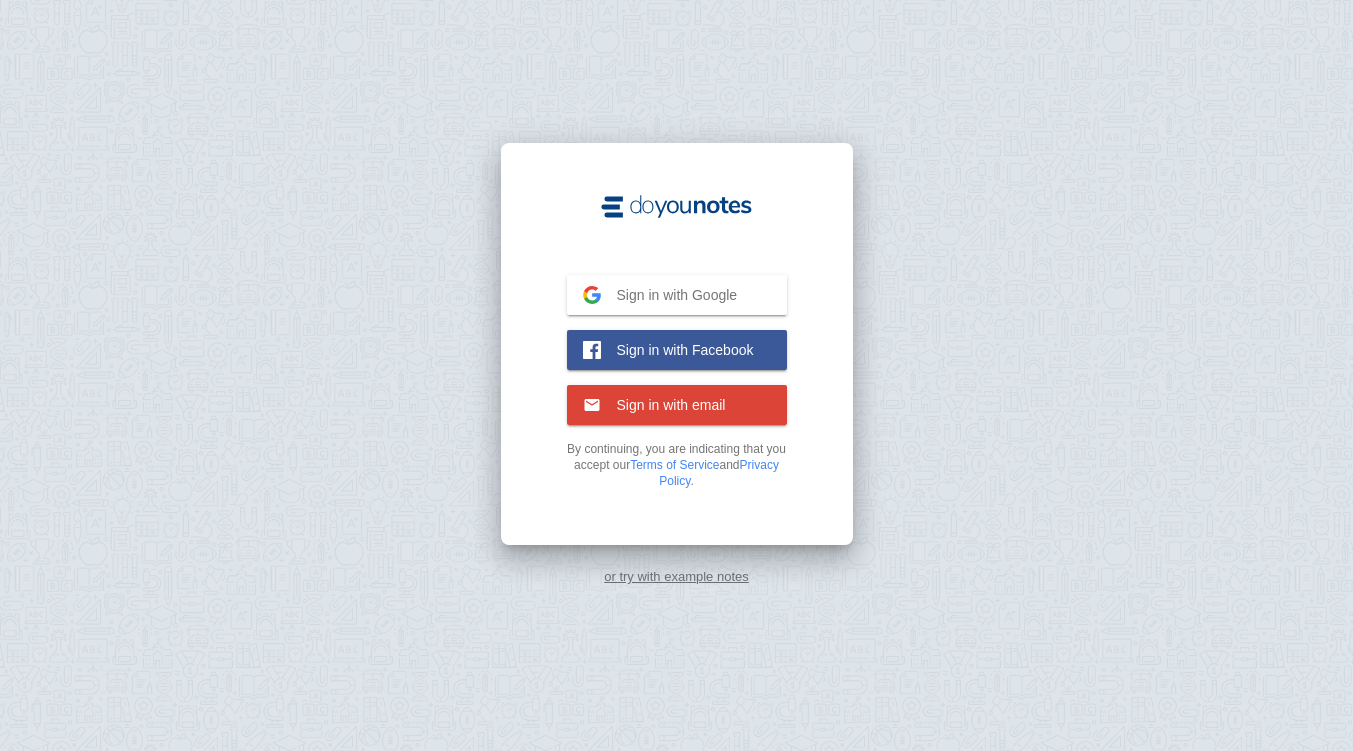 click on "Sign in with Google" at bounding box center [669, 295] 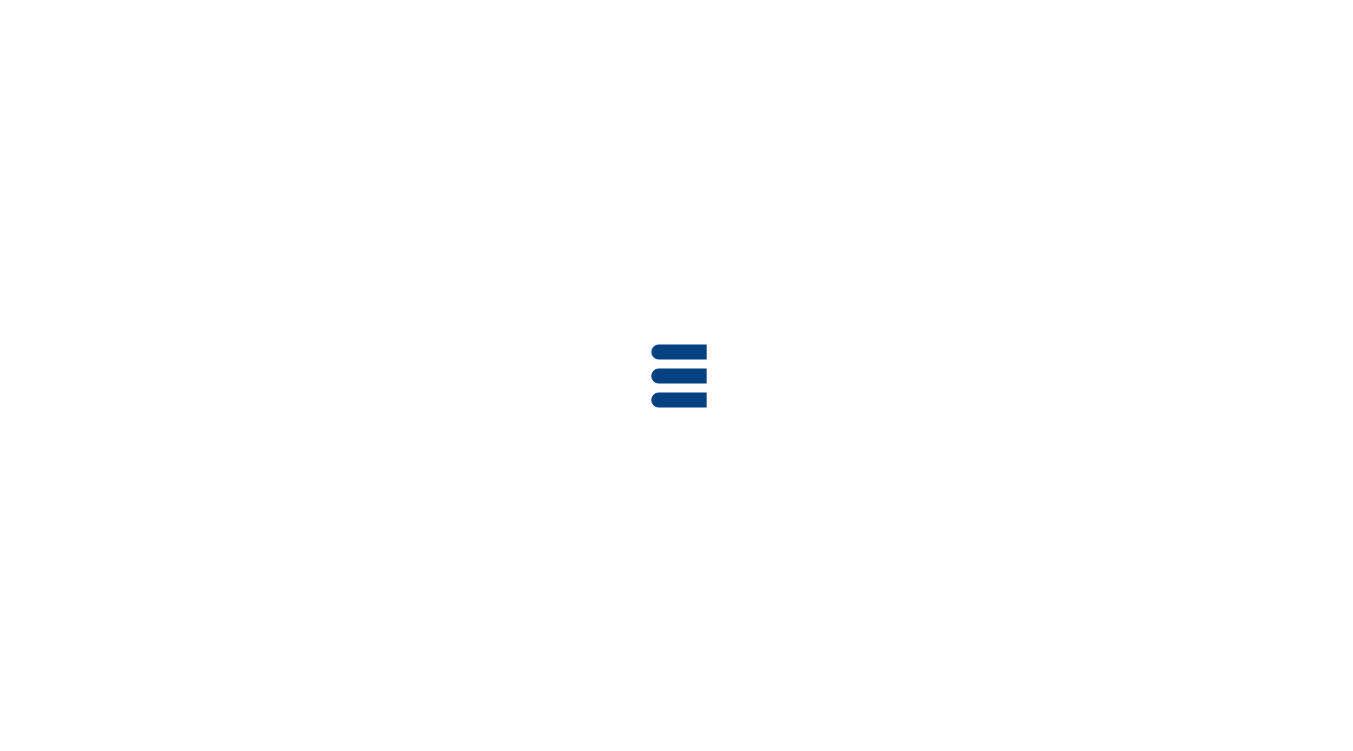 scroll, scrollTop: 0, scrollLeft: 0, axis: both 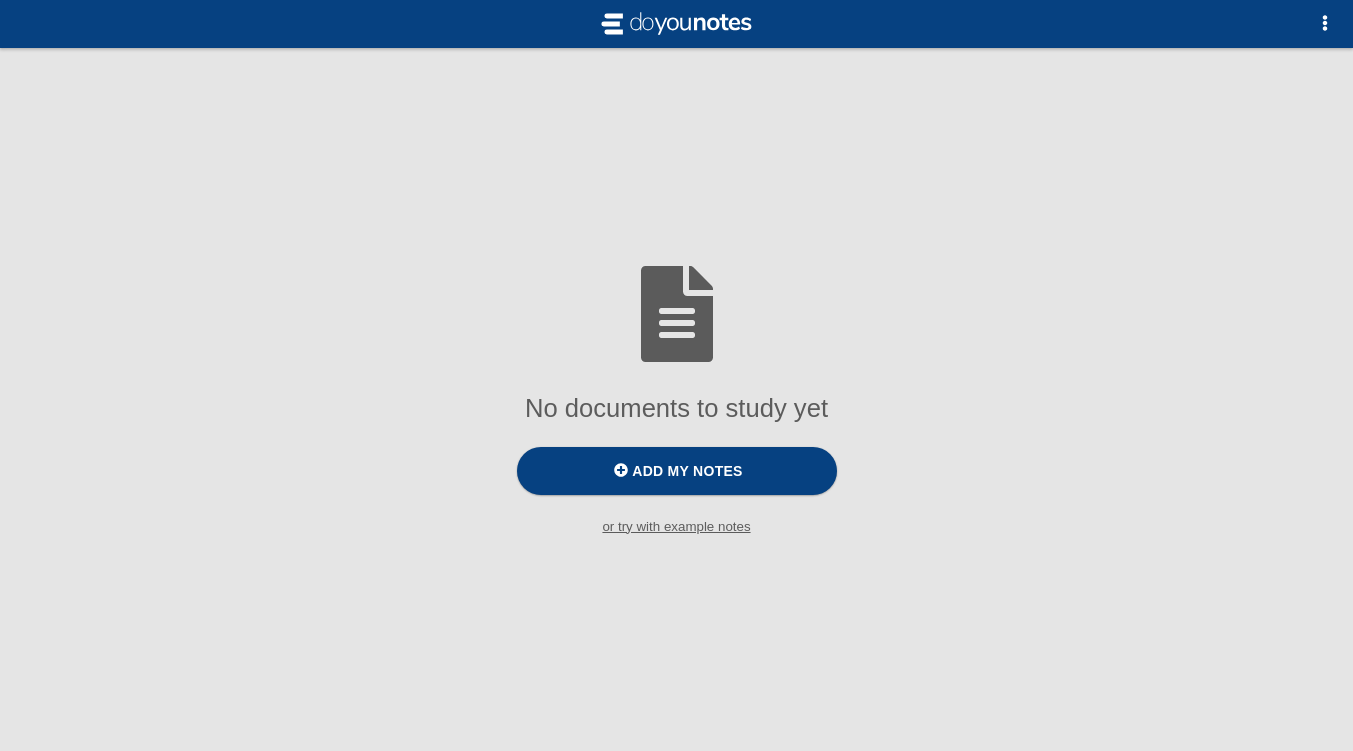 click on "Add my notes" at bounding box center [687, 471] 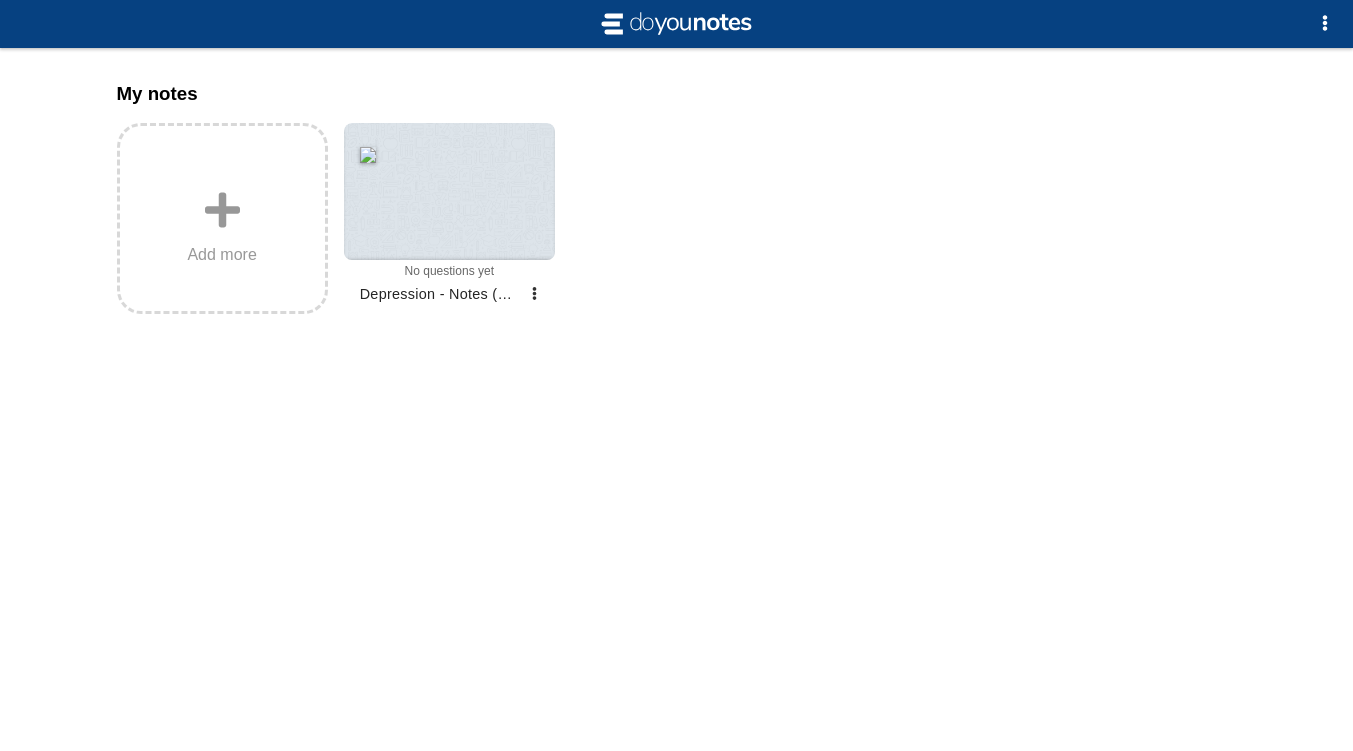 click at bounding box center [449, 191] 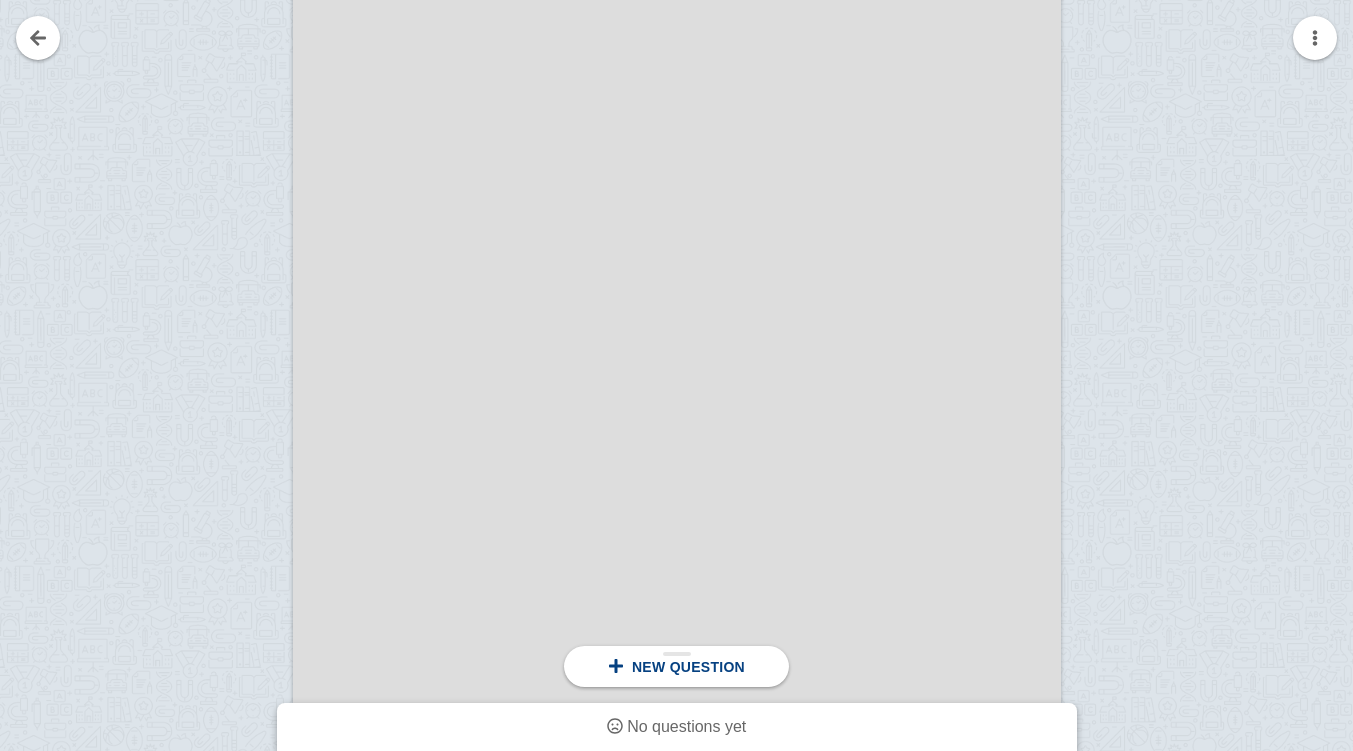 scroll, scrollTop: 1452, scrollLeft: 0, axis: vertical 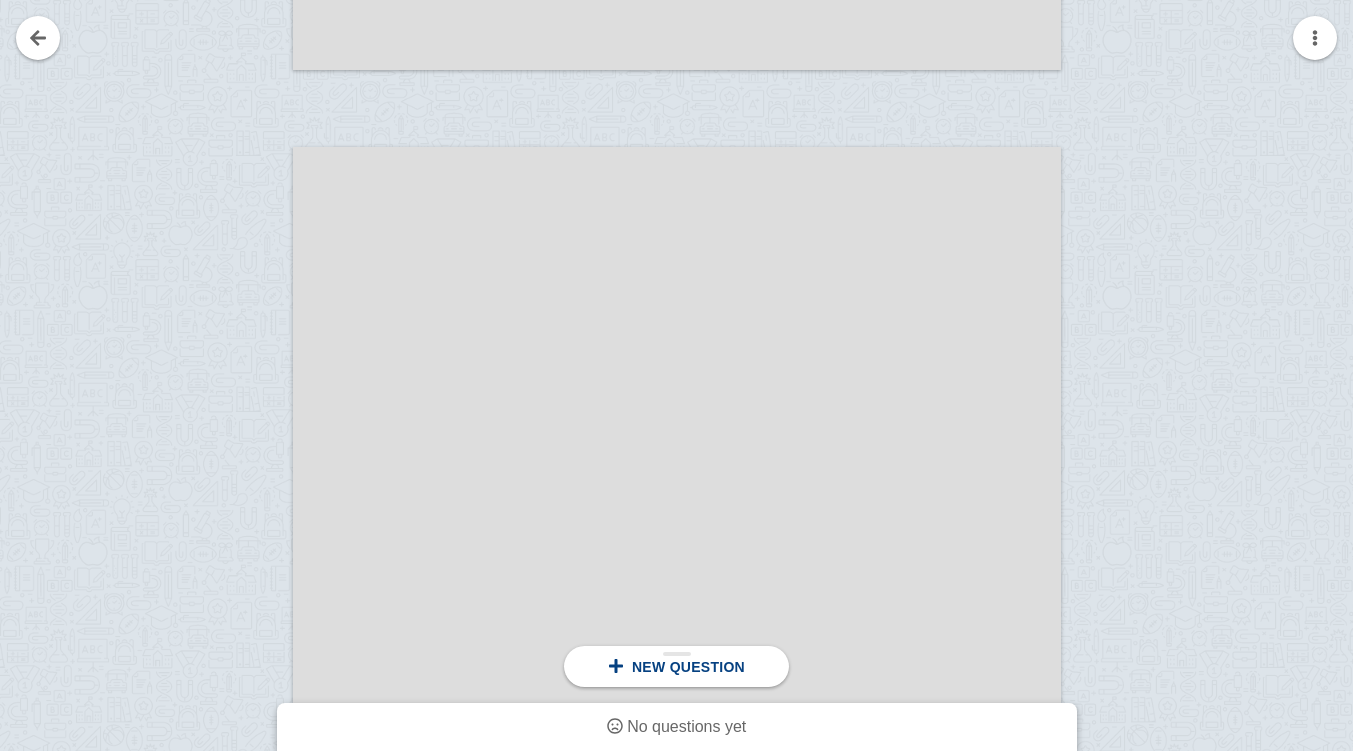 click at bounding box center [616, 666] 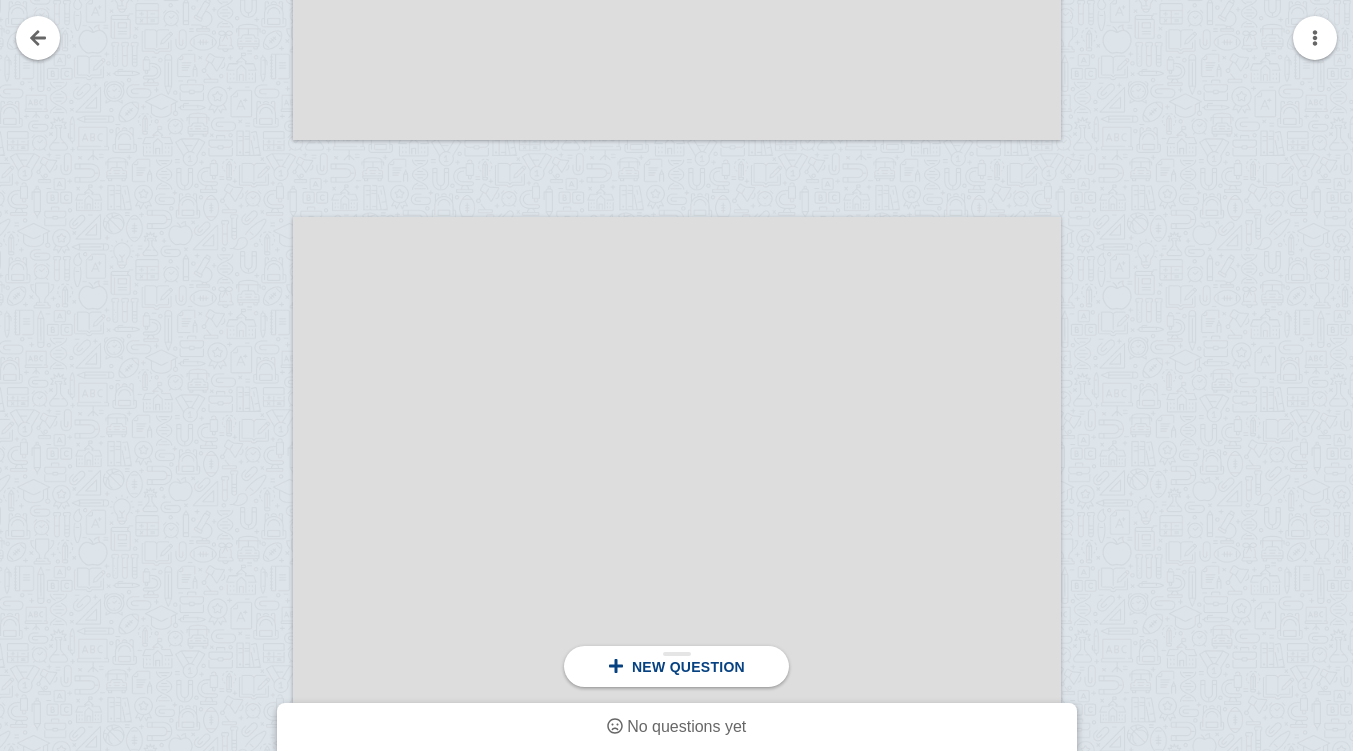 scroll, scrollTop: 2311, scrollLeft: 0, axis: vertical 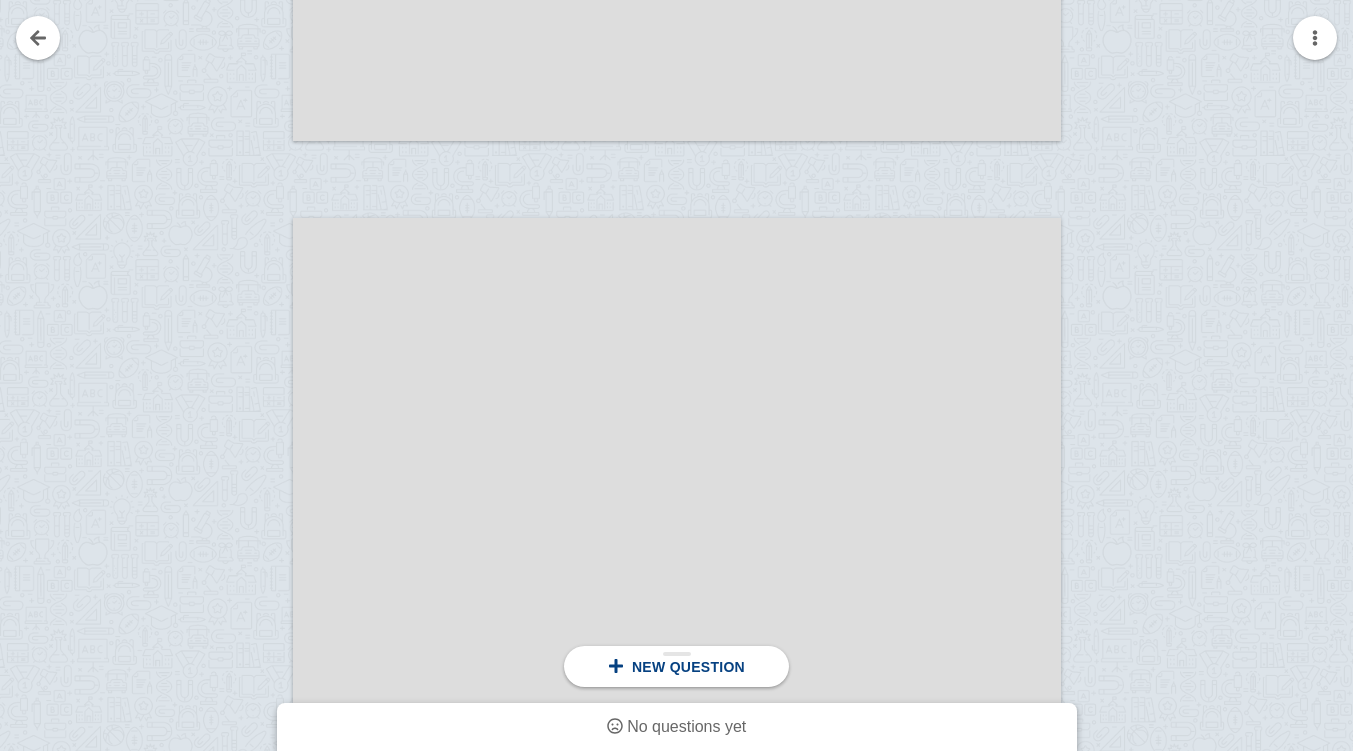 click on "New question" at bounding box center [688, 667] 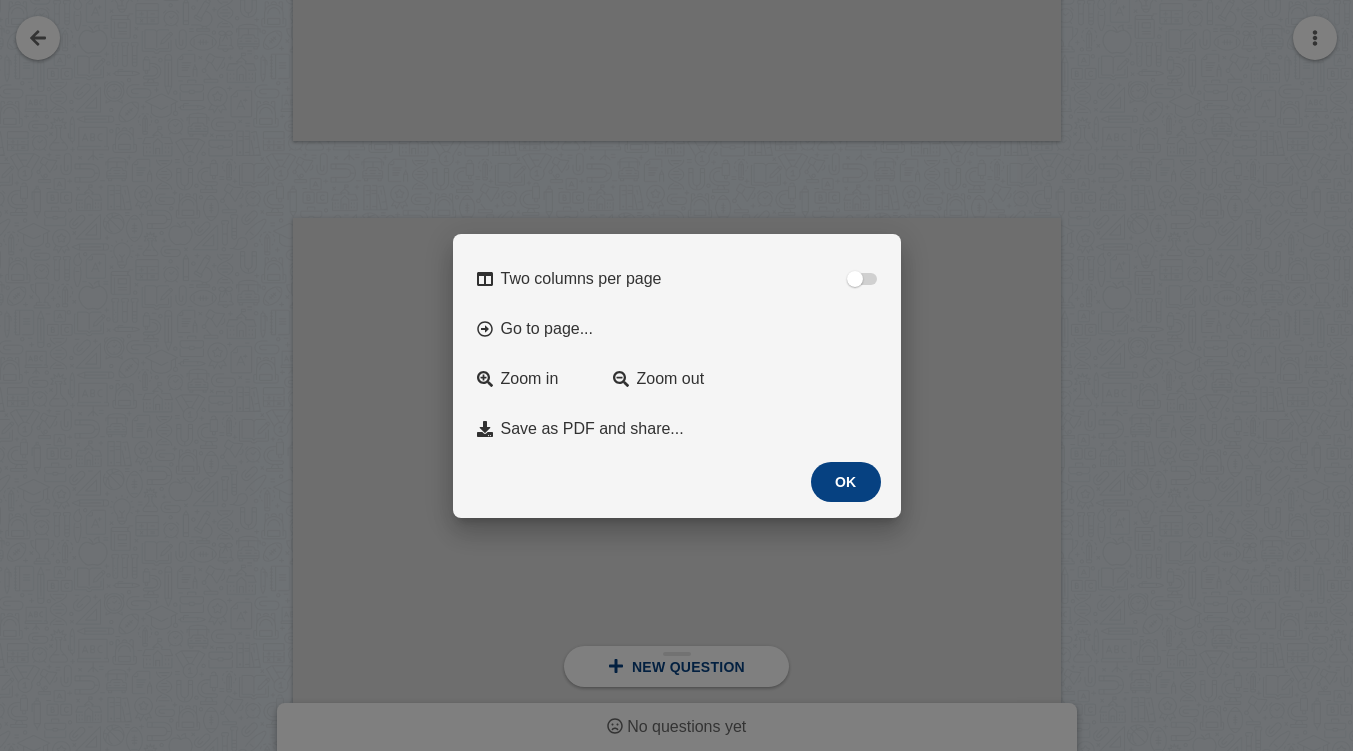 click on "OK" at bounding box center [846, 482] 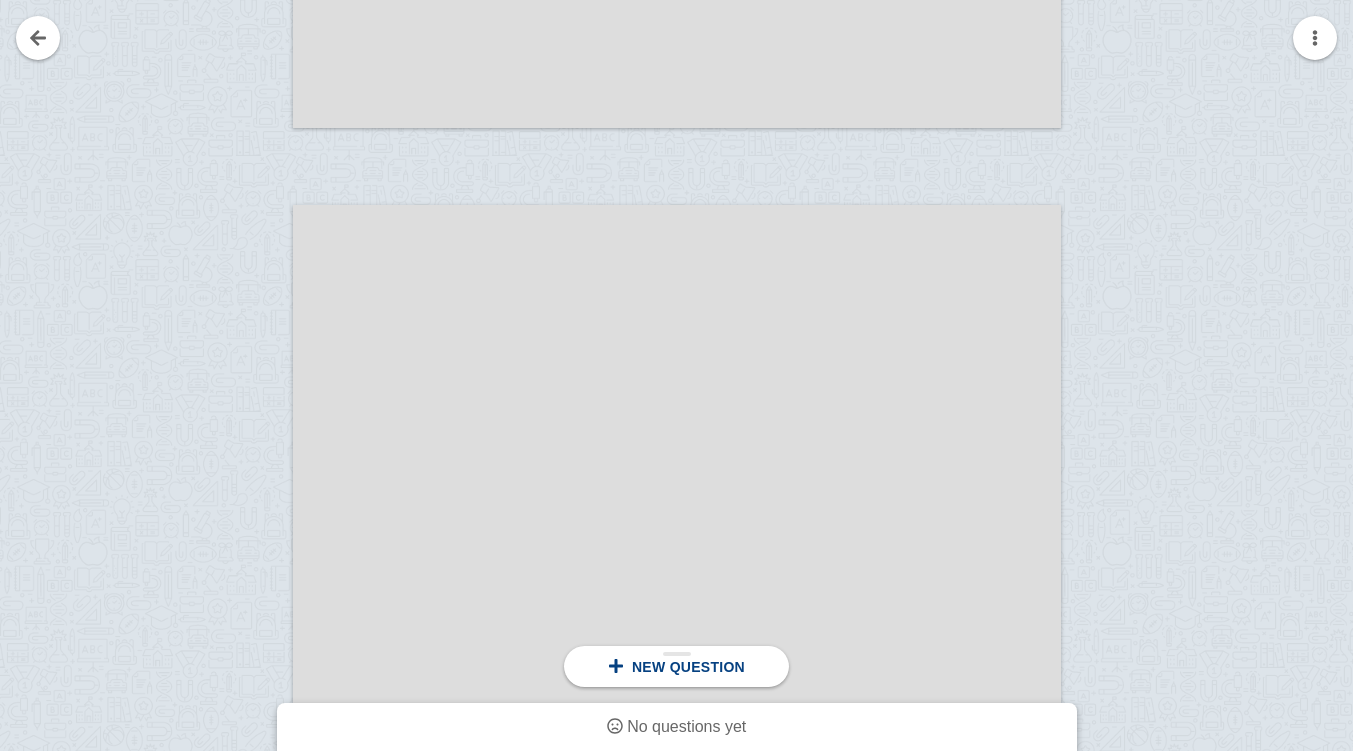 scroll, scrollTop: 2317, scrollLeft: 0, axis: vertical 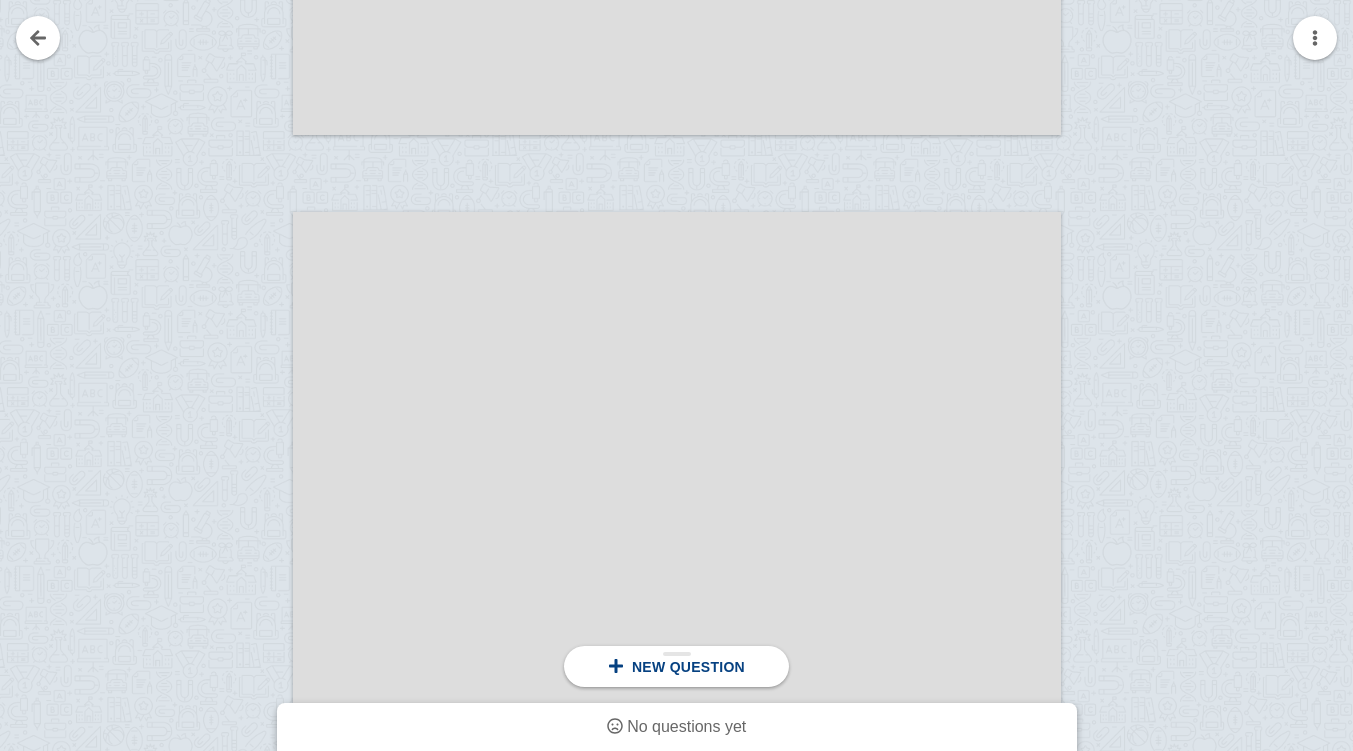 click on "New question" at bounding box center (676, 666) 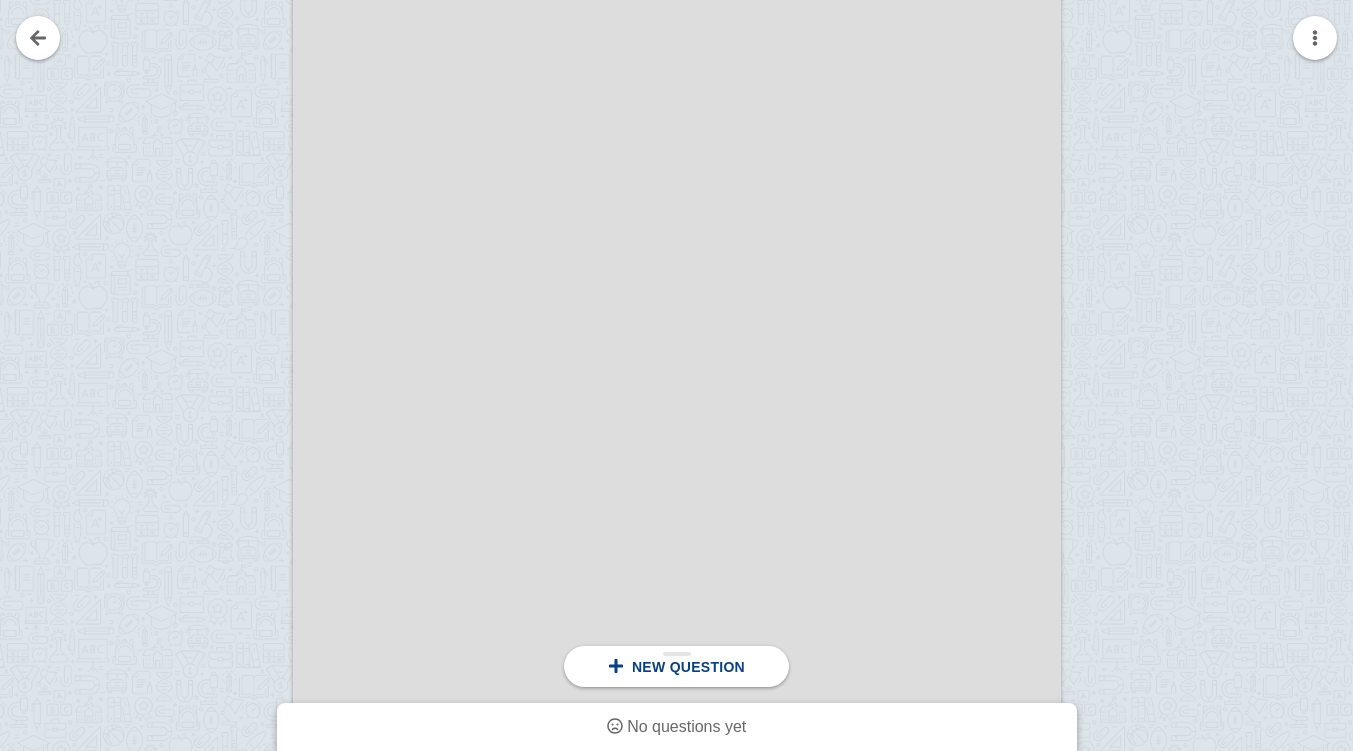 scroll, scrollTop: 2594, scrollLeft: 0, axis: vertical 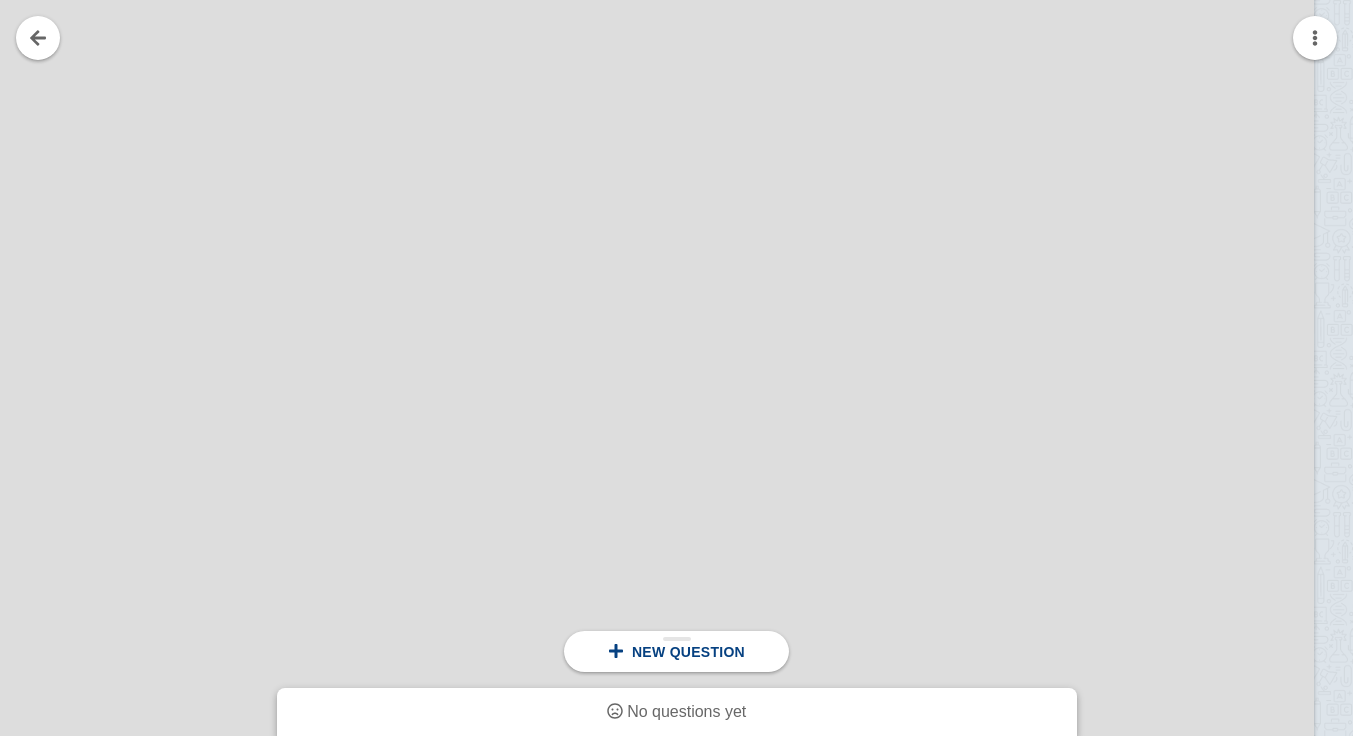 click at bounding box center [-210, 427] 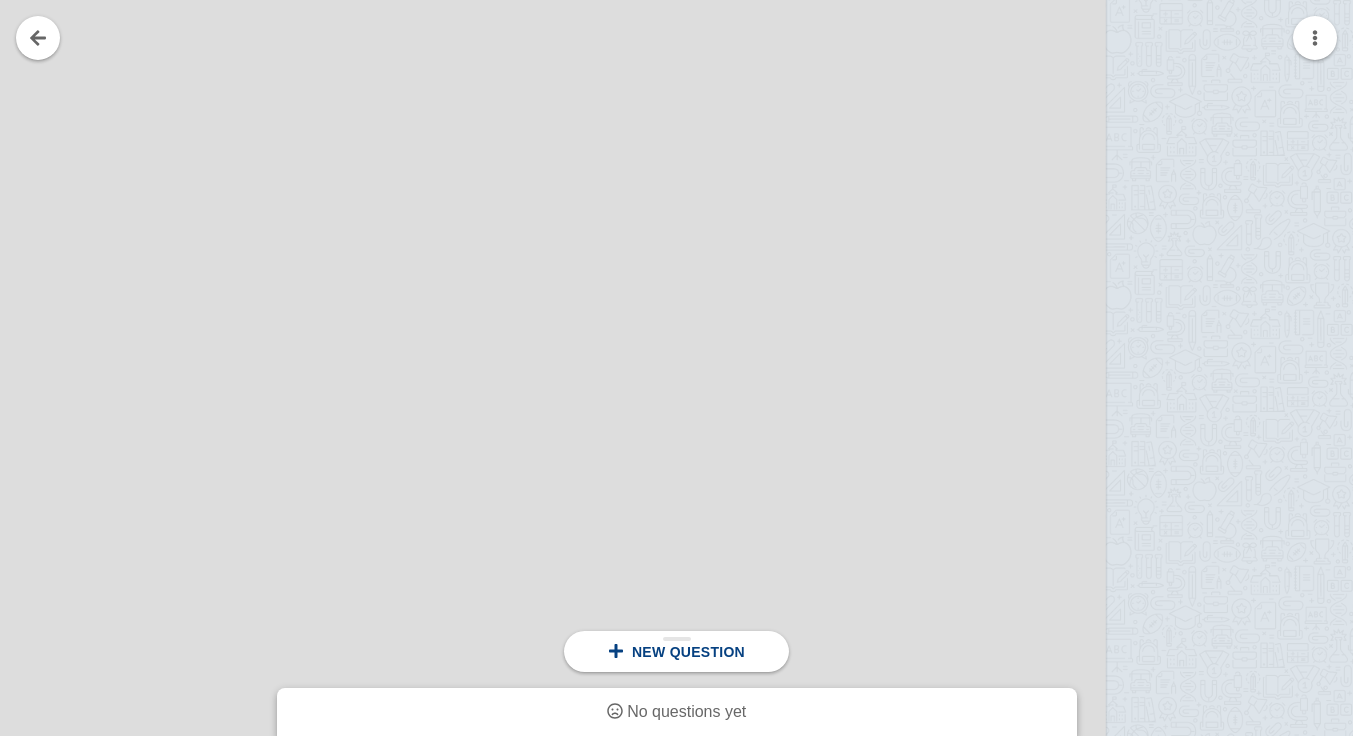 scroll, scrollTop: 5056, scrollLeft: 463, axis: both 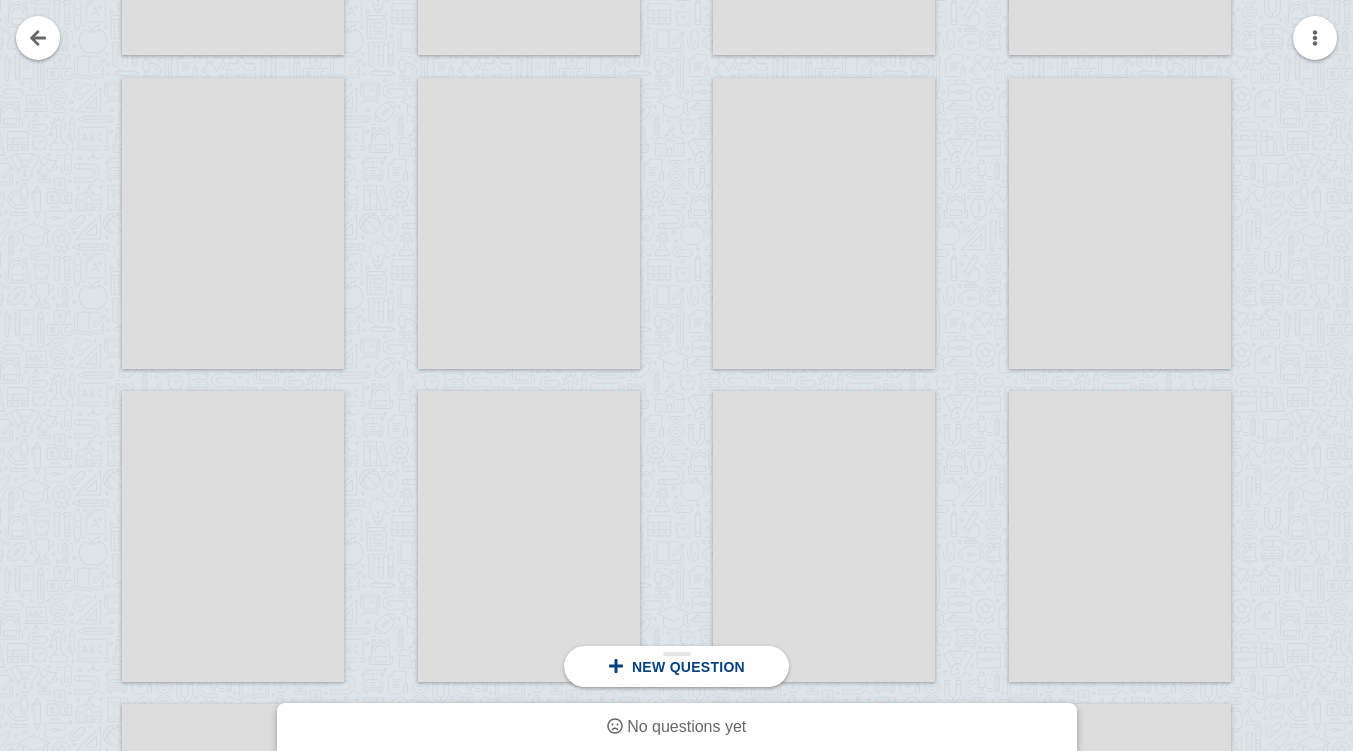 click on "New question" at bounding box center (688, 667) 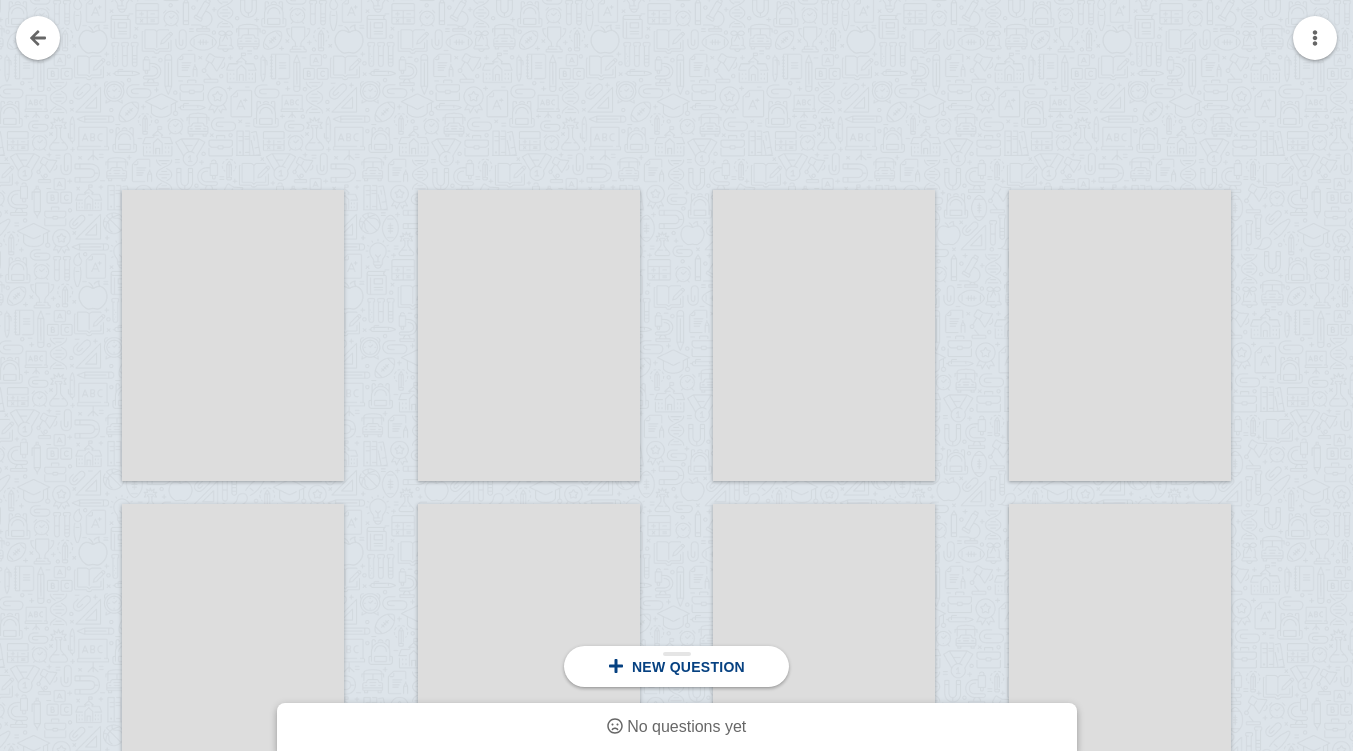 scroll, scrollTop: 0, scrollLeft: 0, axis: both 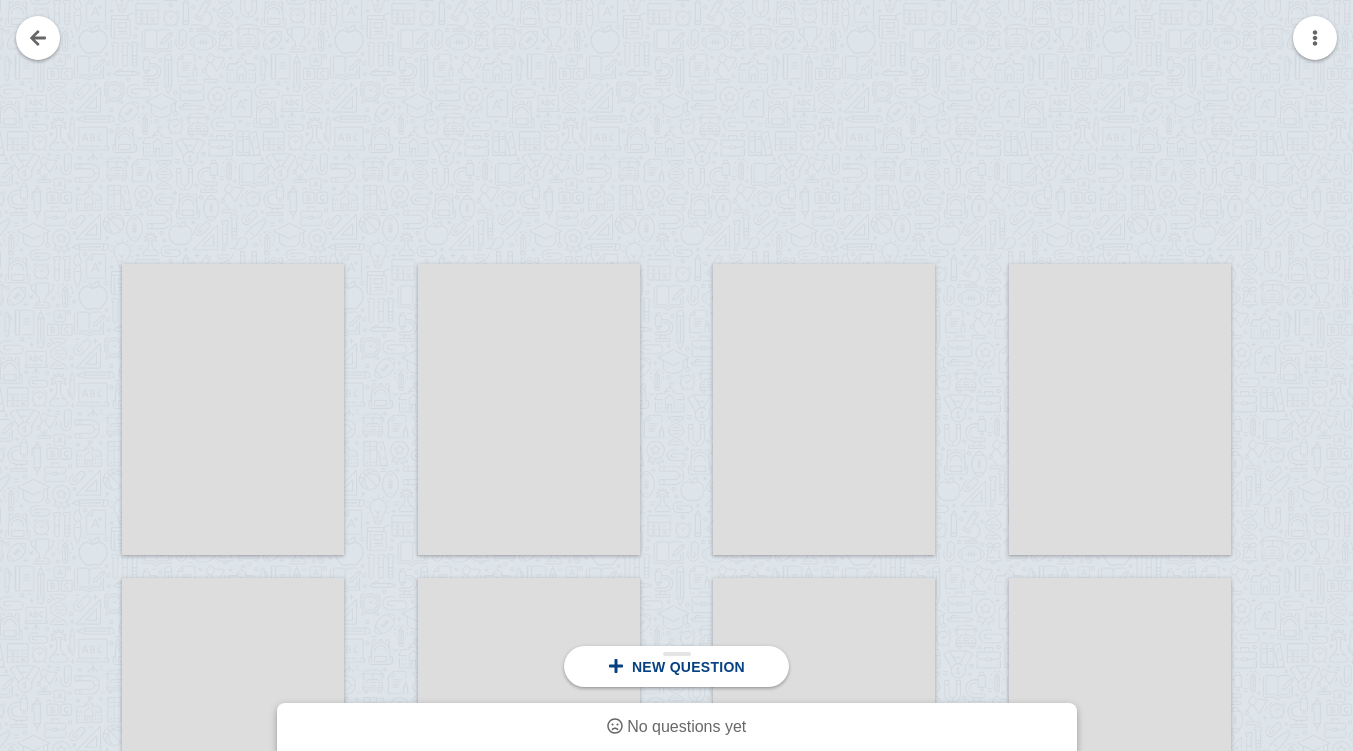 click at bounding box center [38, 38] 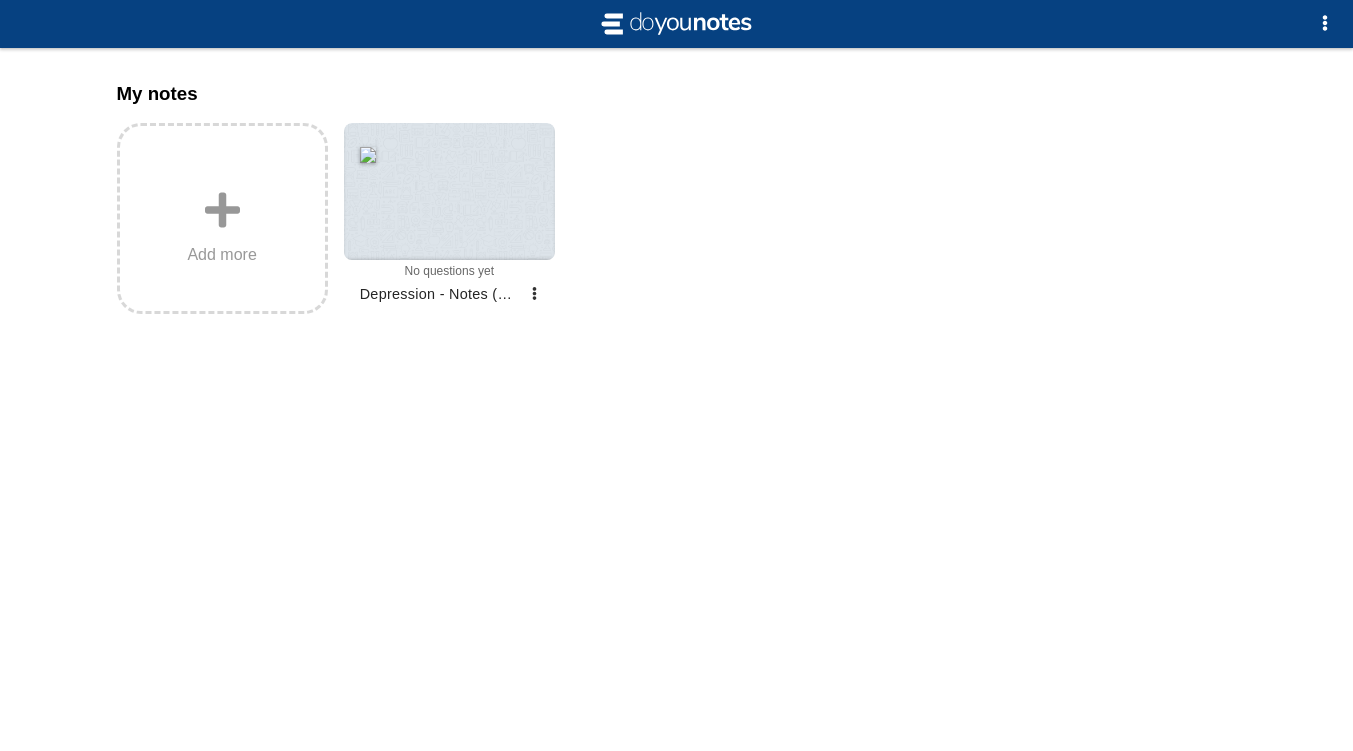 click at bounding box center (222, 210) 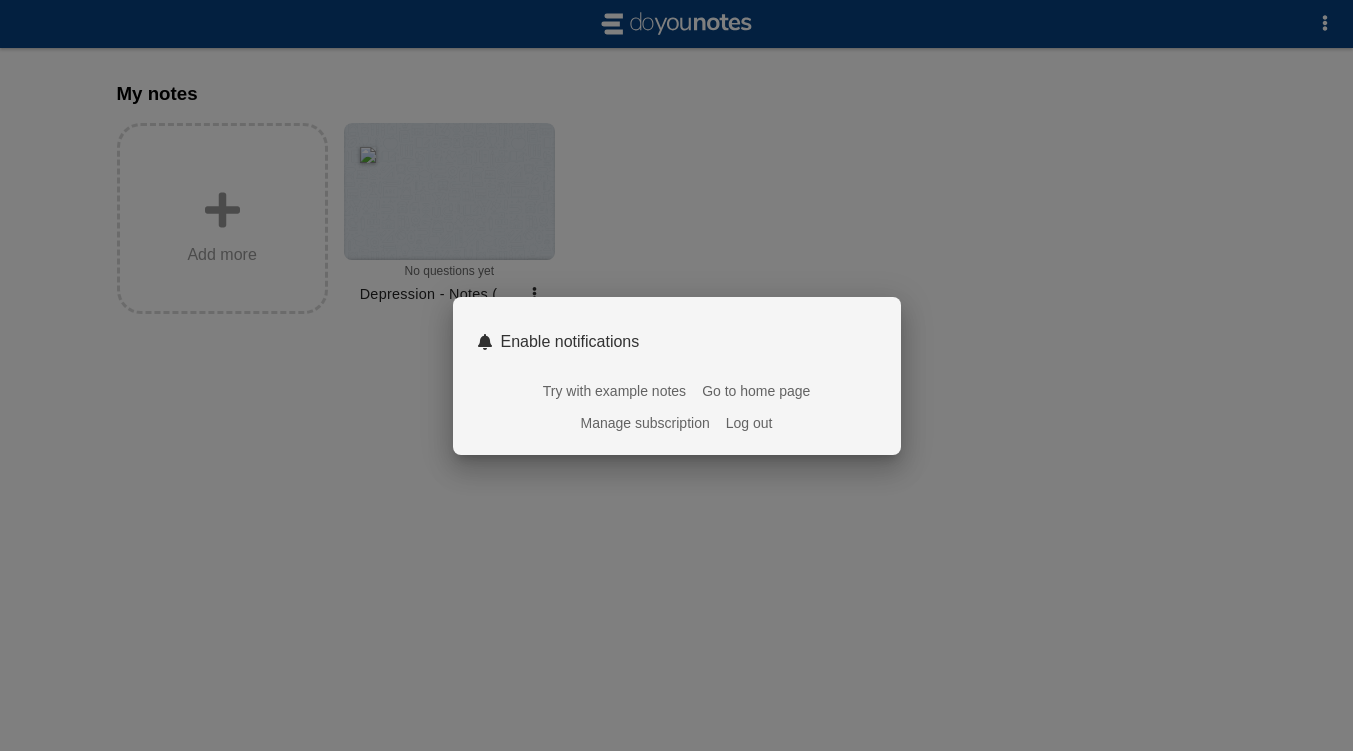 click on "Go to home page" at bounding box center [756, 391] 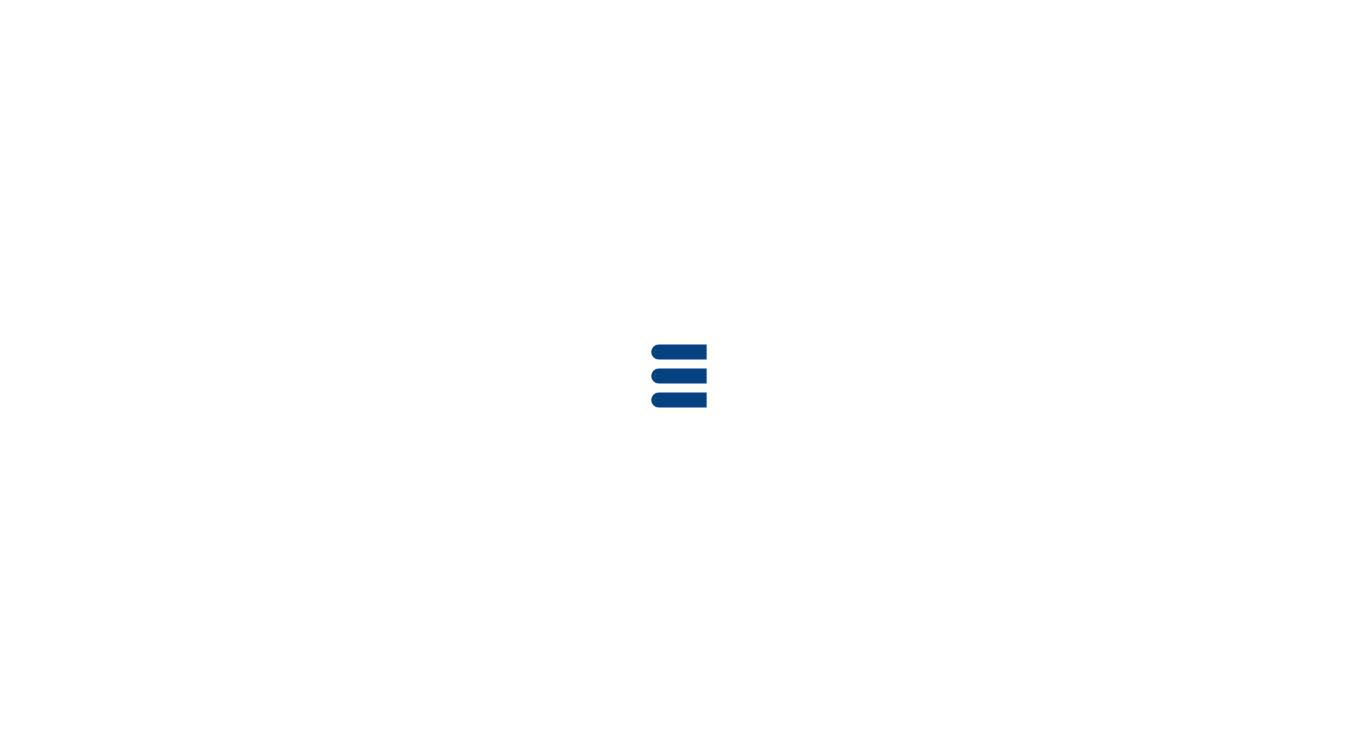 scroll, scrollTop: 0, scrollLeft: 0, axis: both 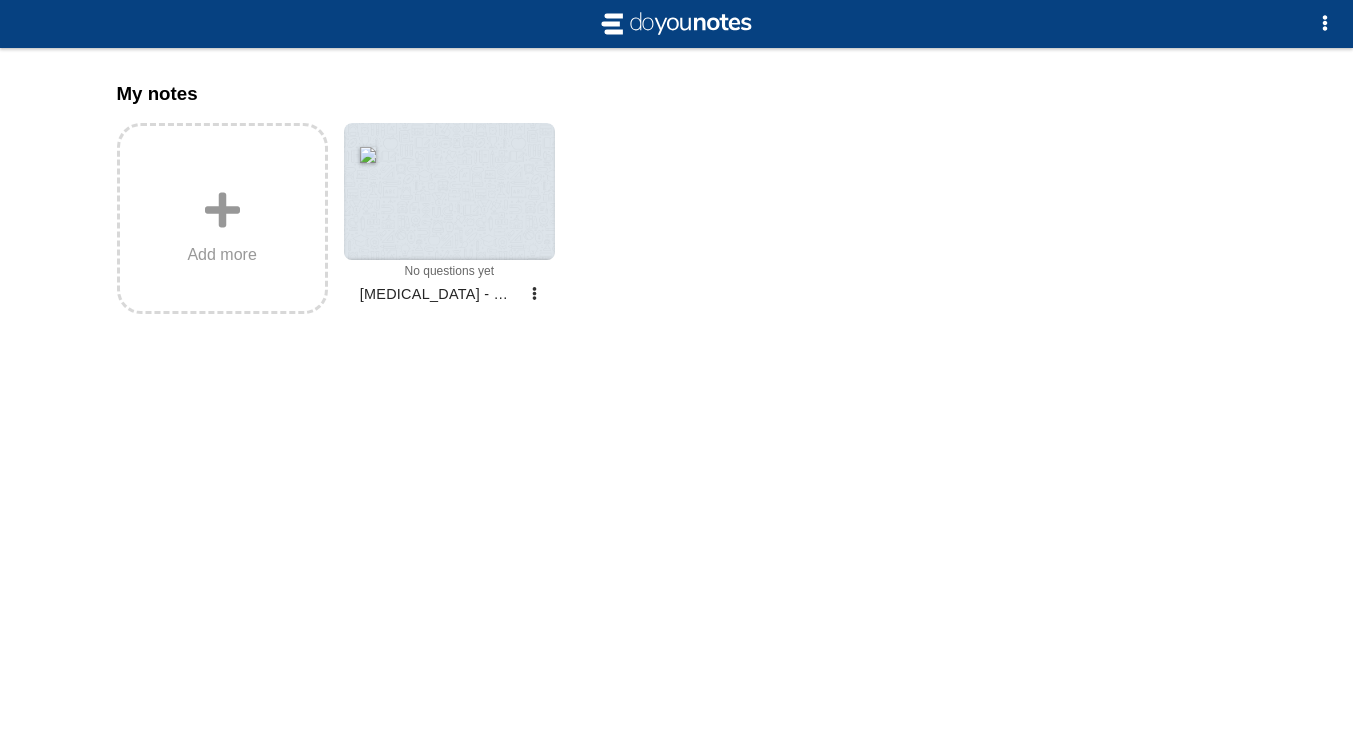 click at bounding box center (677, 24) 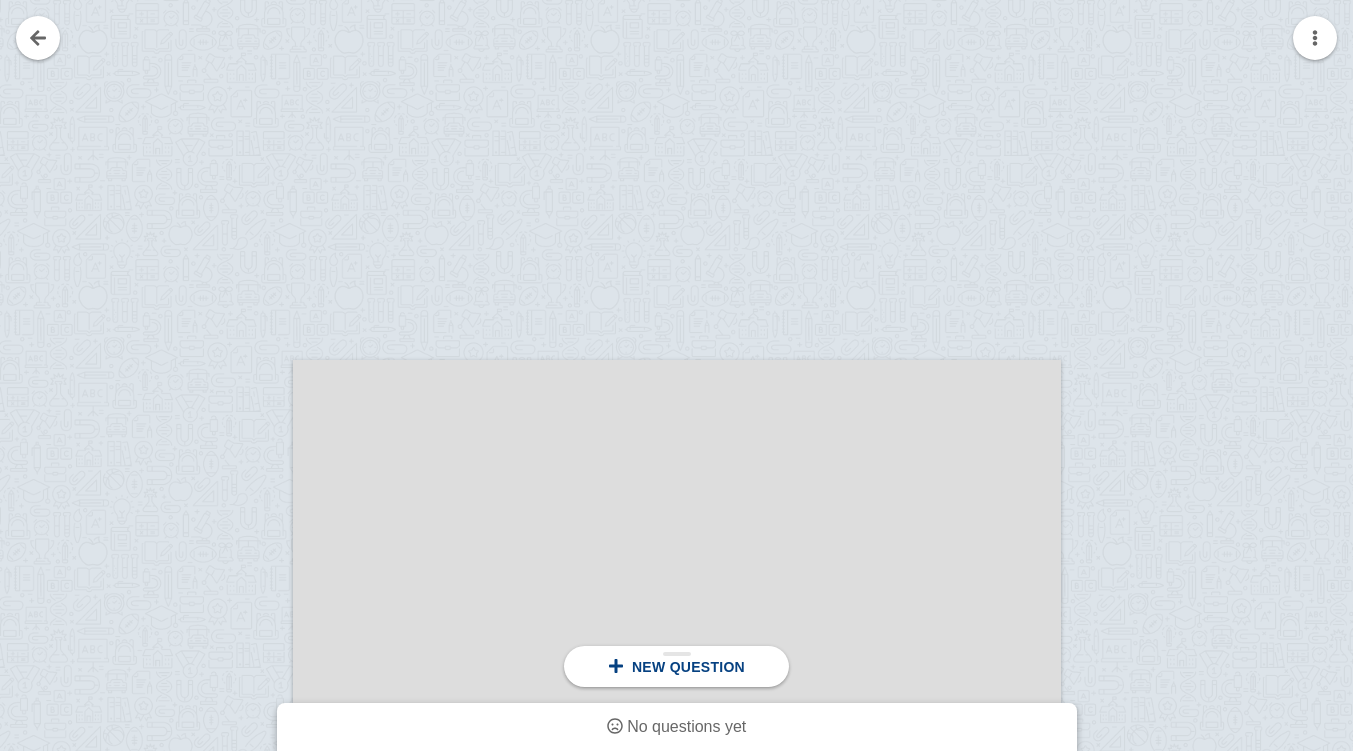 click at bounding box center [38, 38] 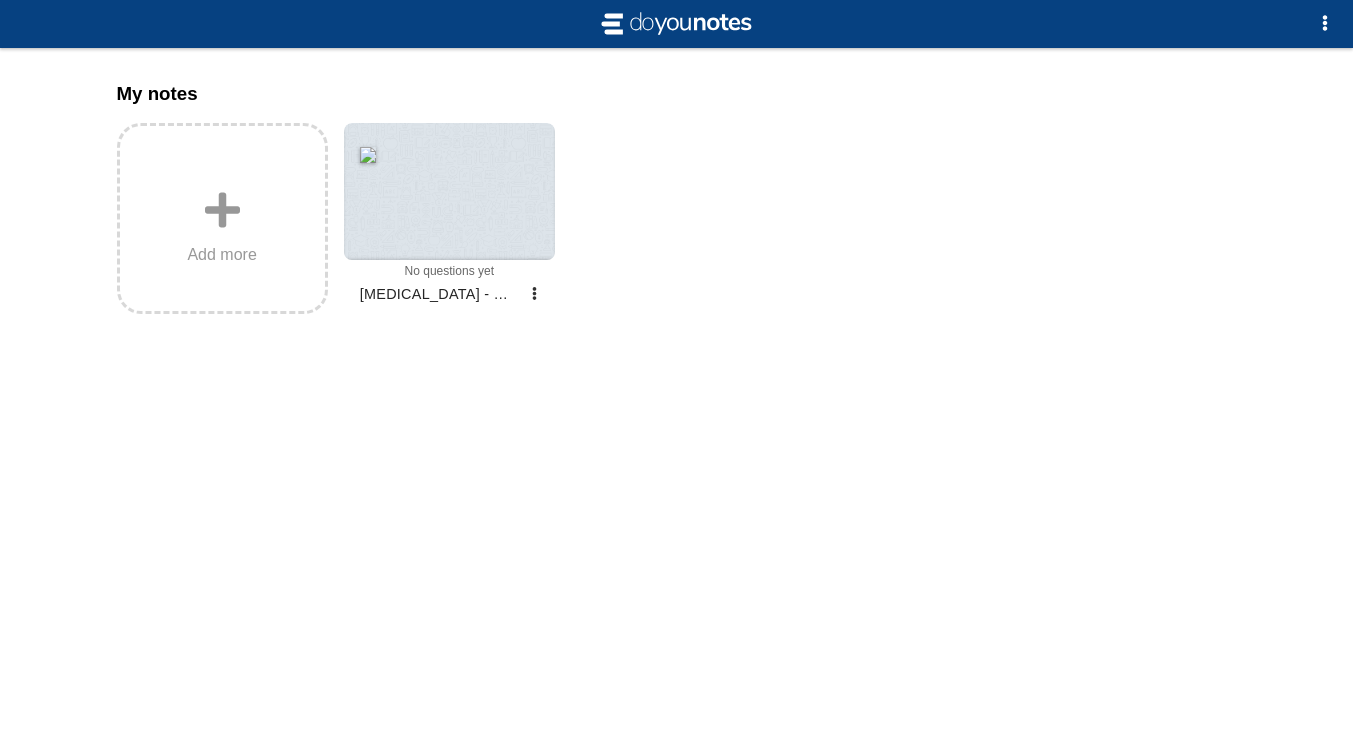 click at bounding box center (534, 293) 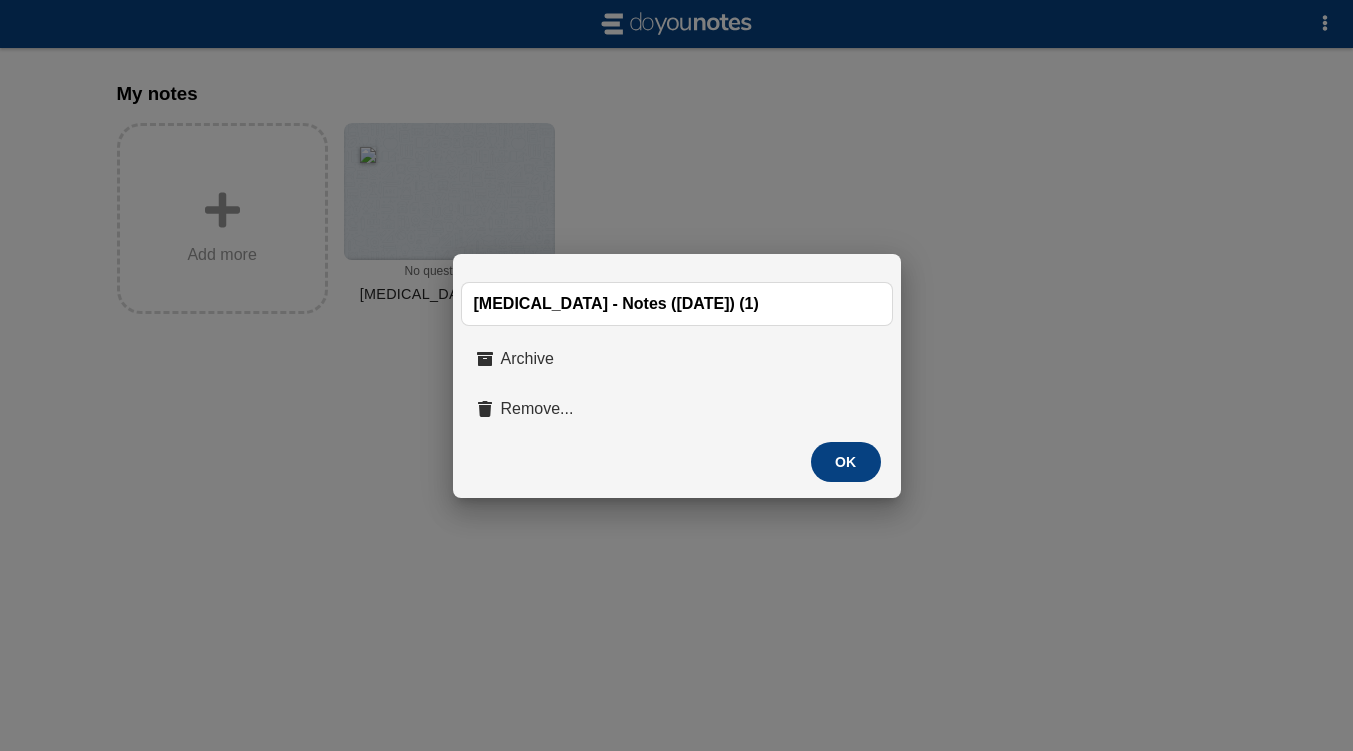 click at bounding box center (676, 375) 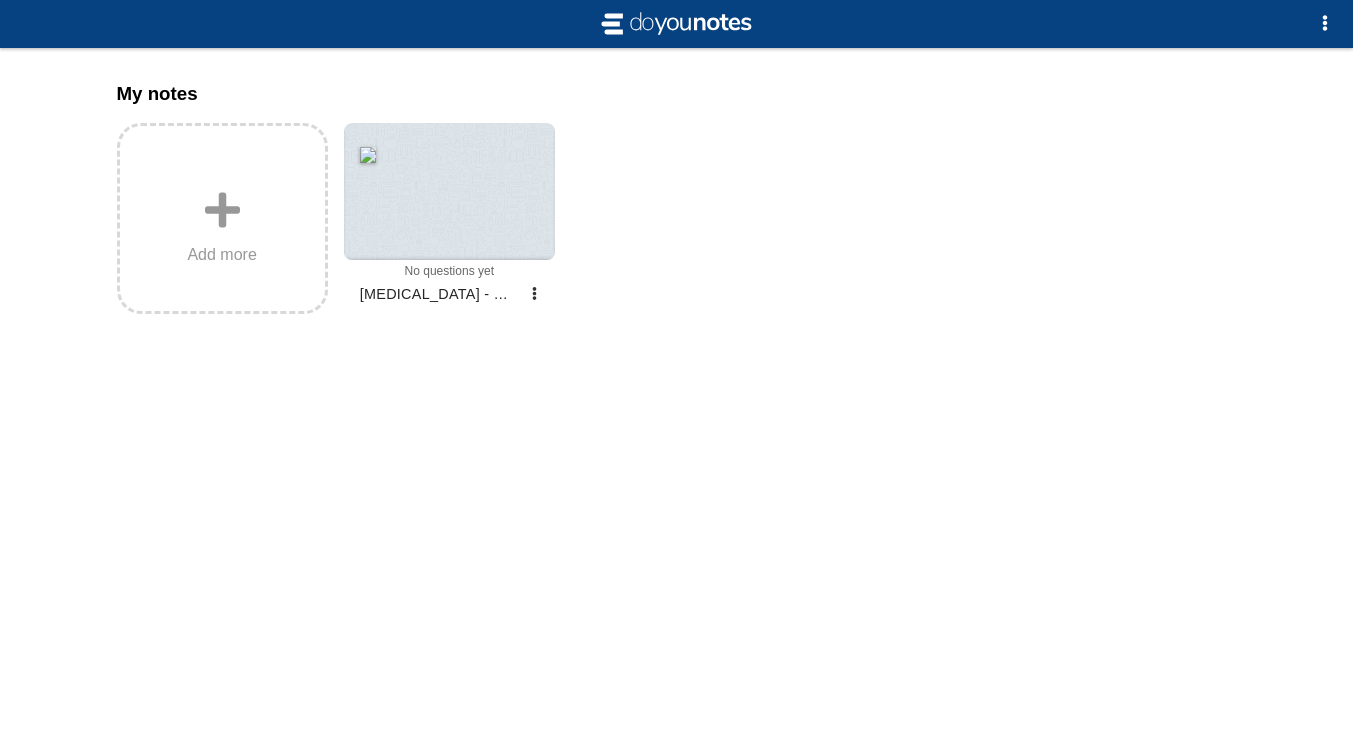 click at bounding box center [449, 191] 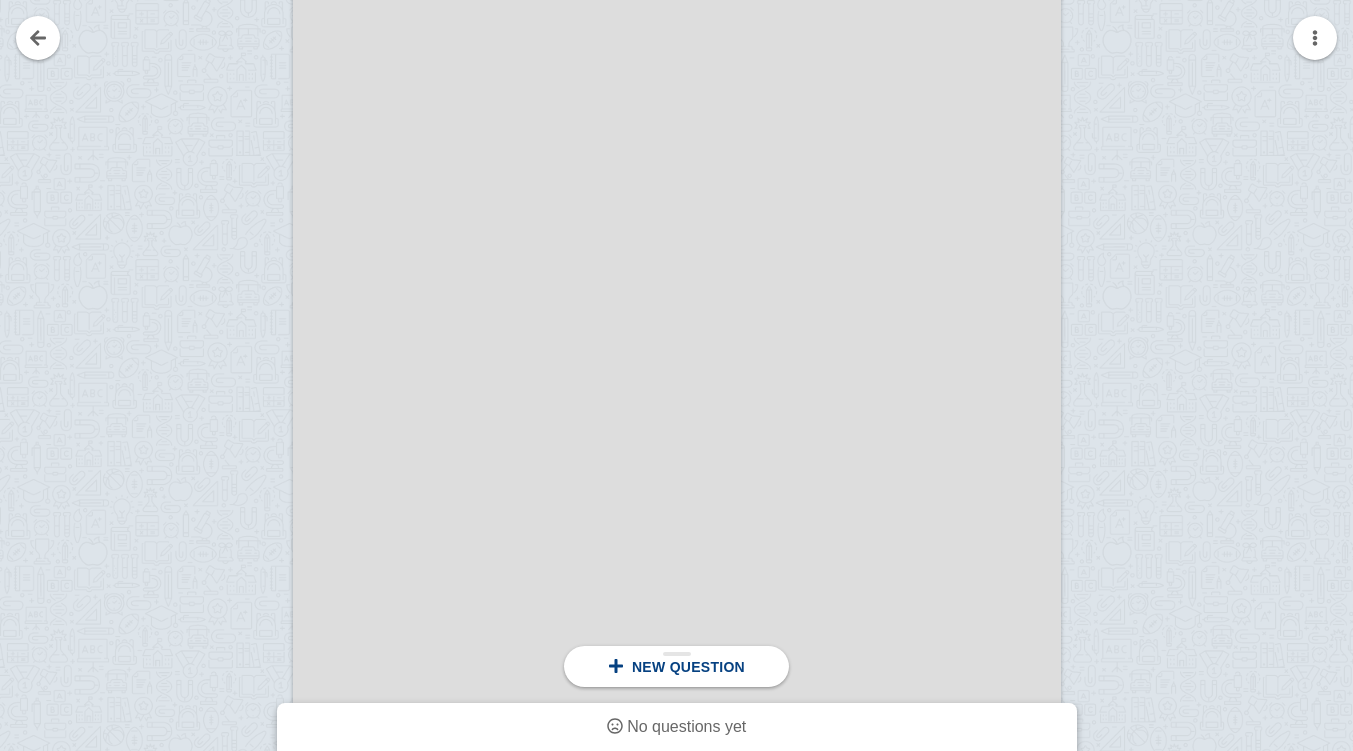 scroll, scrollTop: 485, scrollLeft: 0, axis: vertical 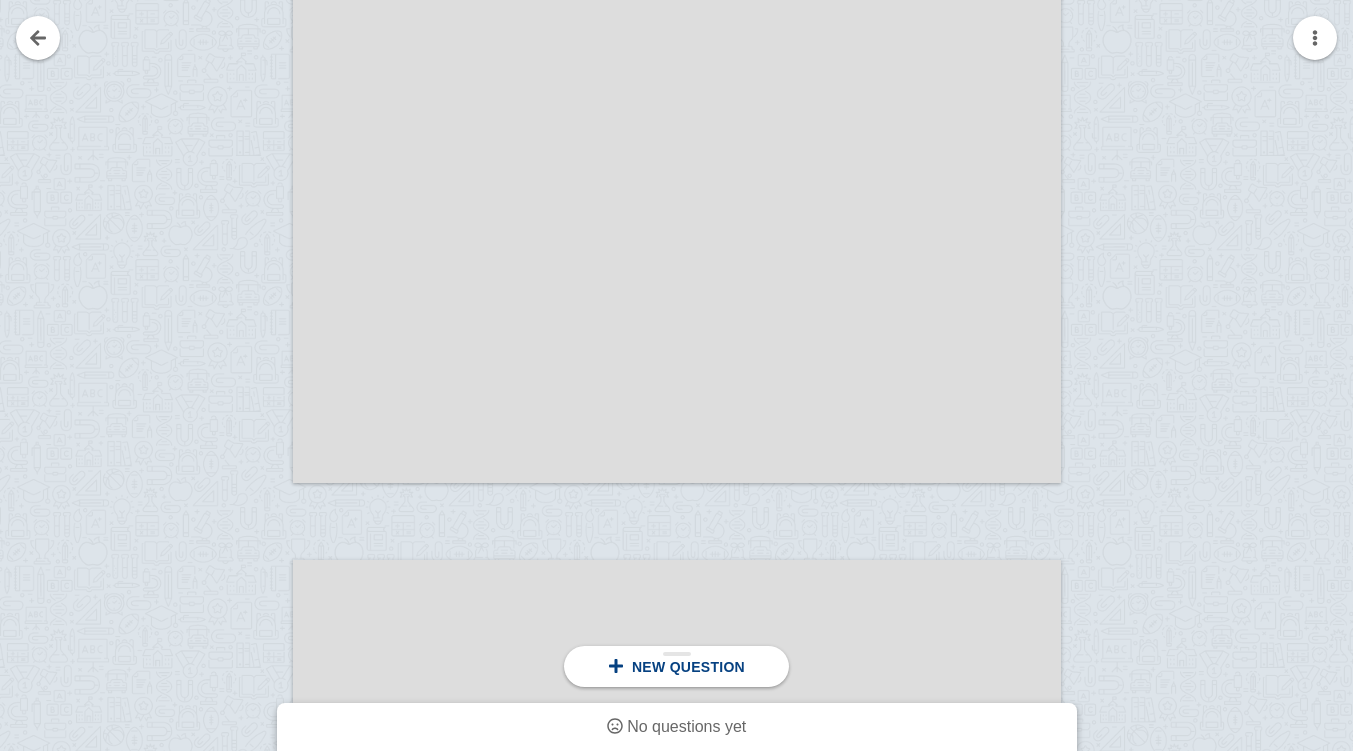 click at bounding box center (616, 666) 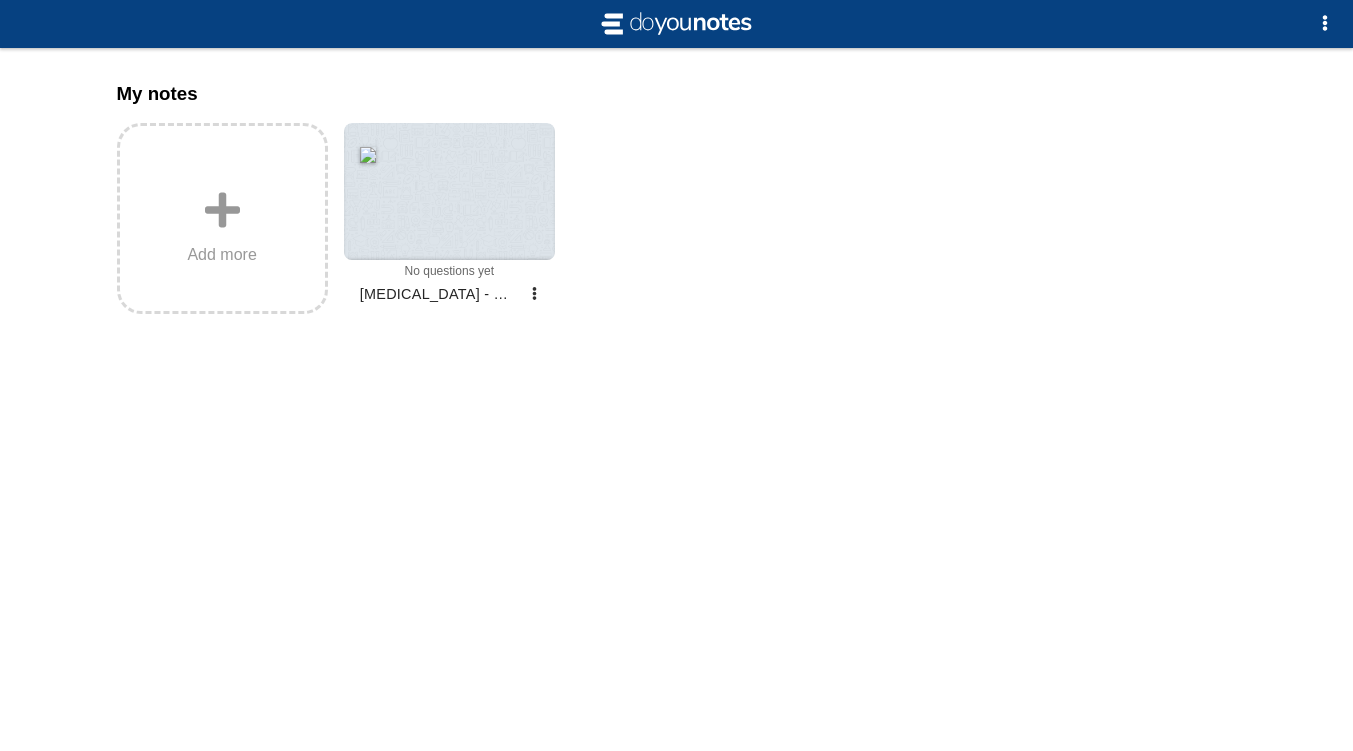 scroll, scrollTop: 0, scrollLeft: 0, axis: both 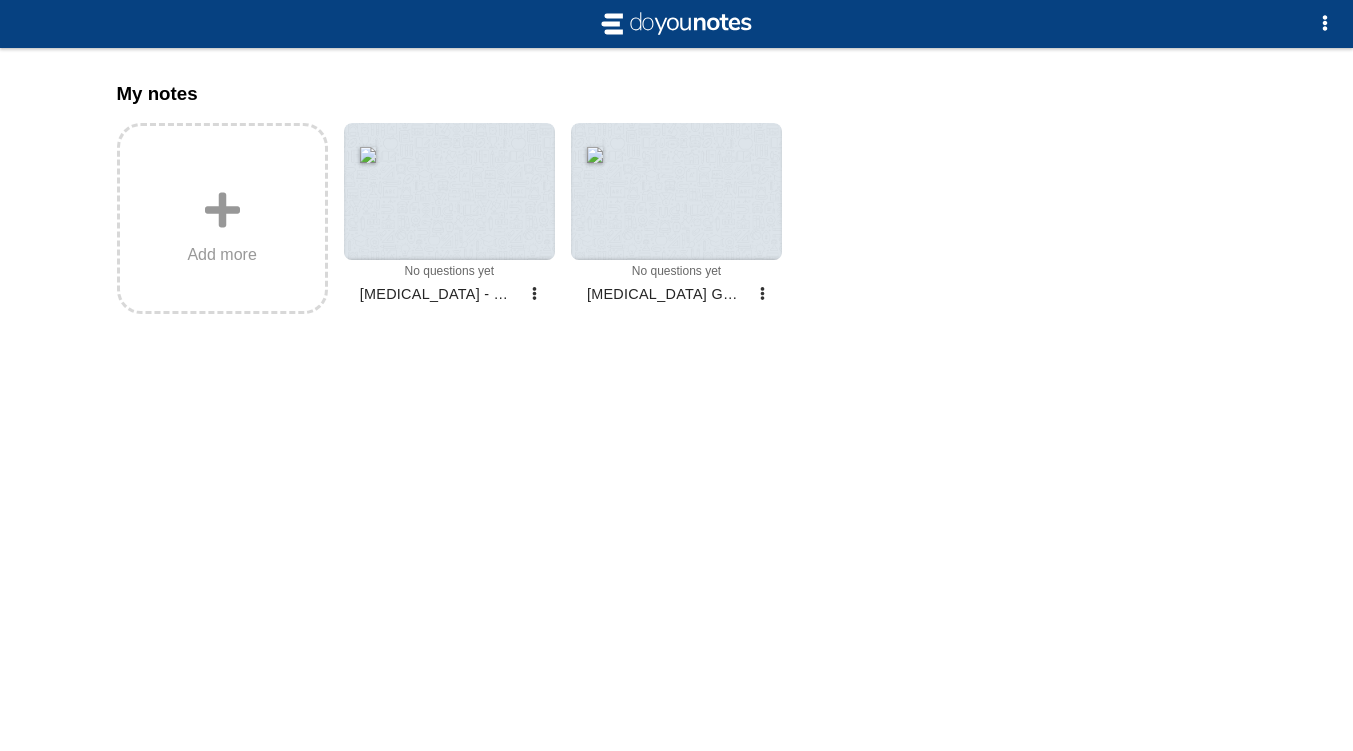 click at bounding box center (676, 191) 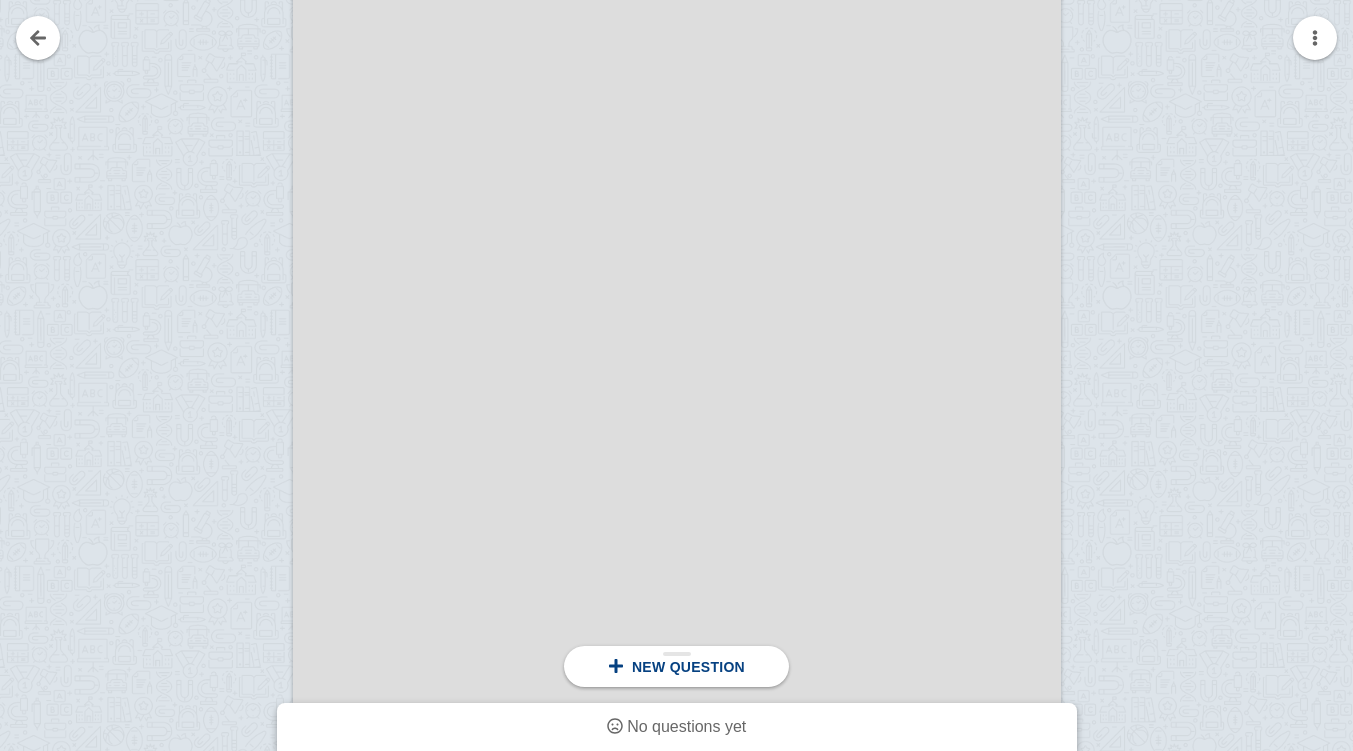 scroll, scrollTop: 1945, scrollLeft: 0, axis: vertical 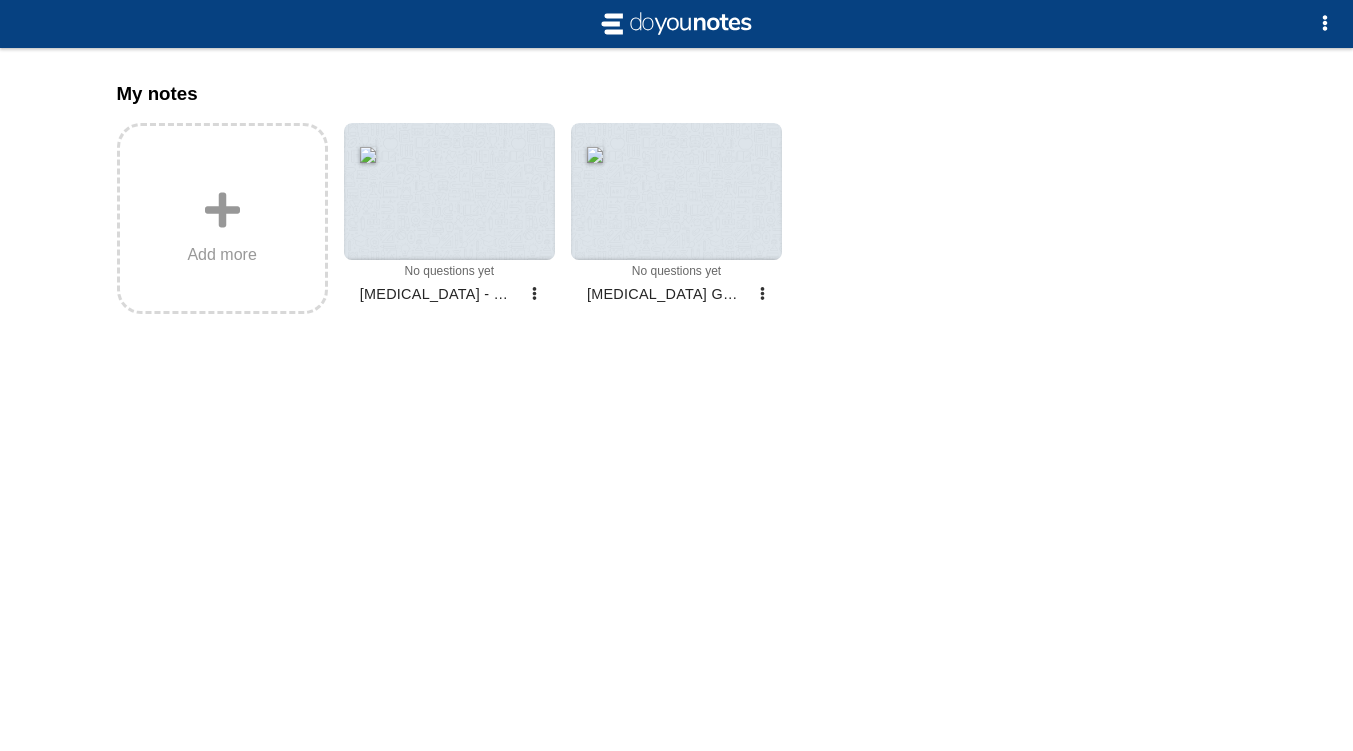 click at bounding box center [762, 293] 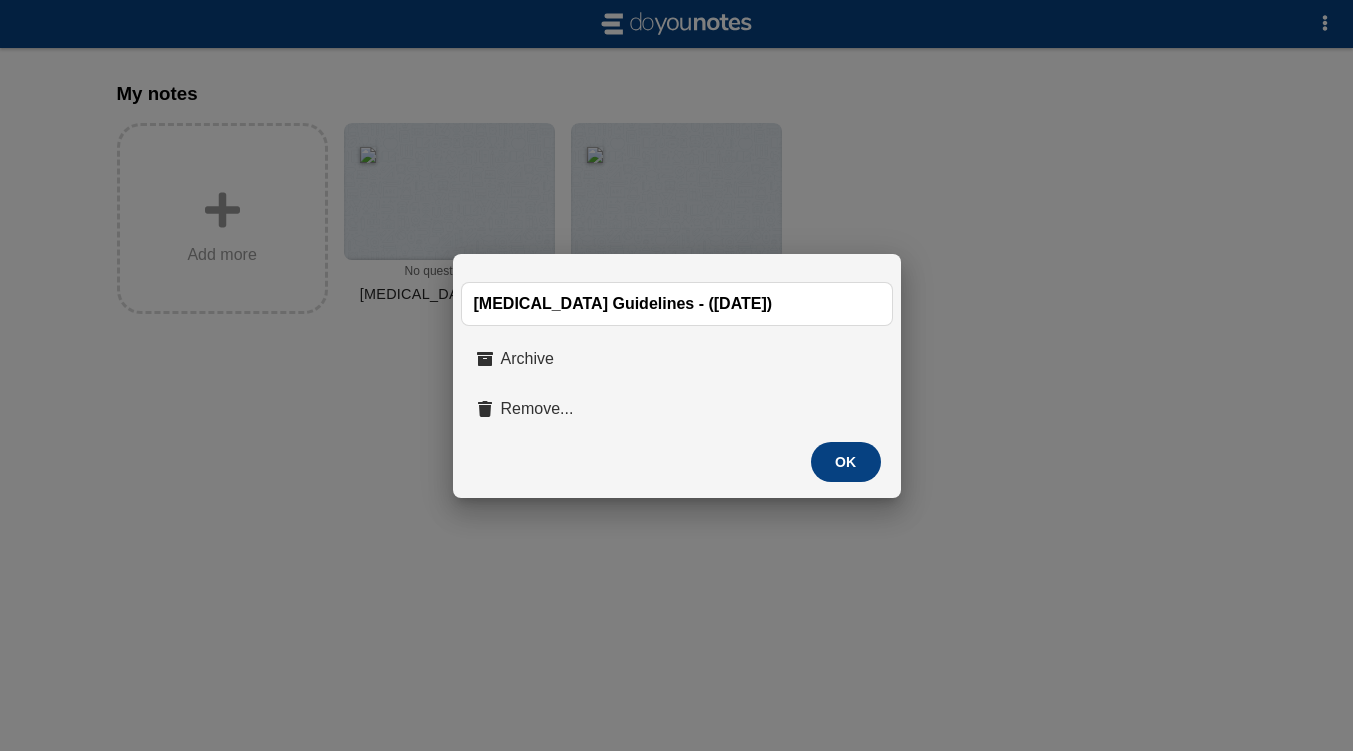 click on "Remove..." at bounding box center (677, 409) 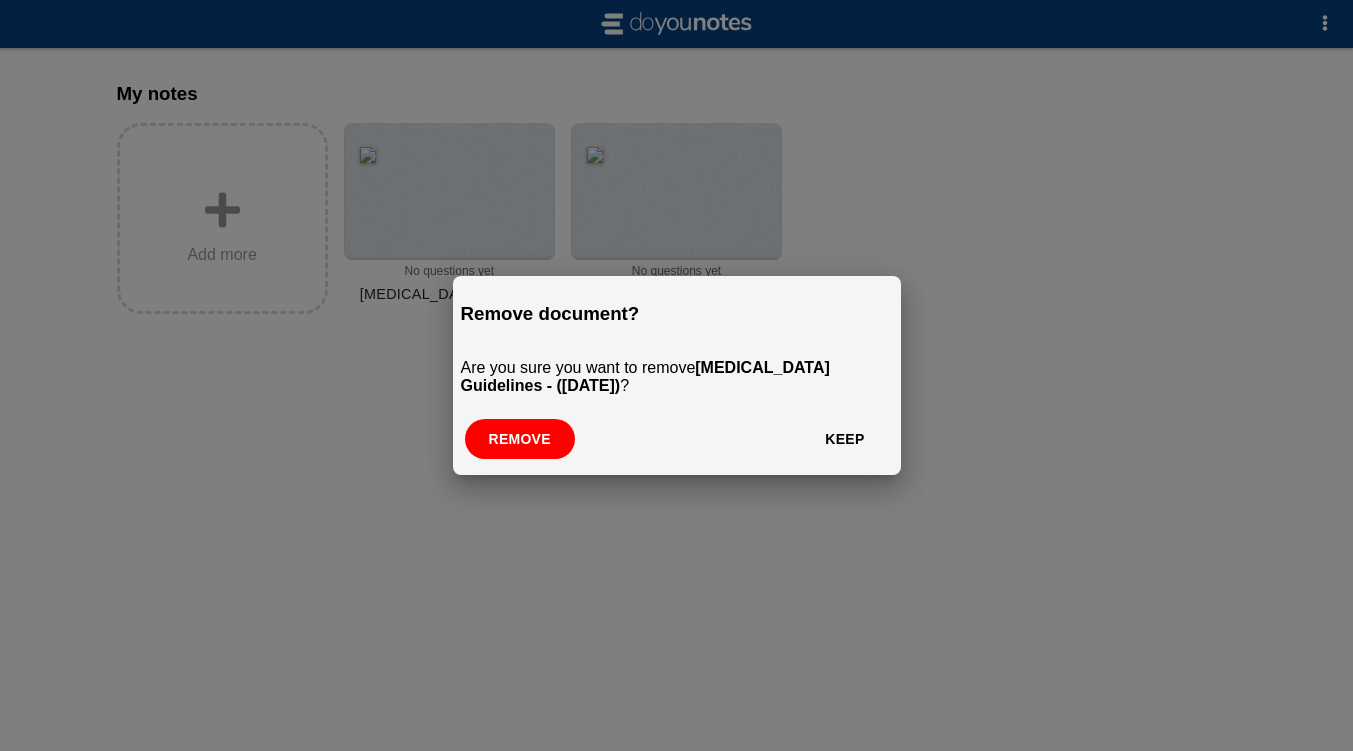 click on "Remove" at bounding box center [520, 439] 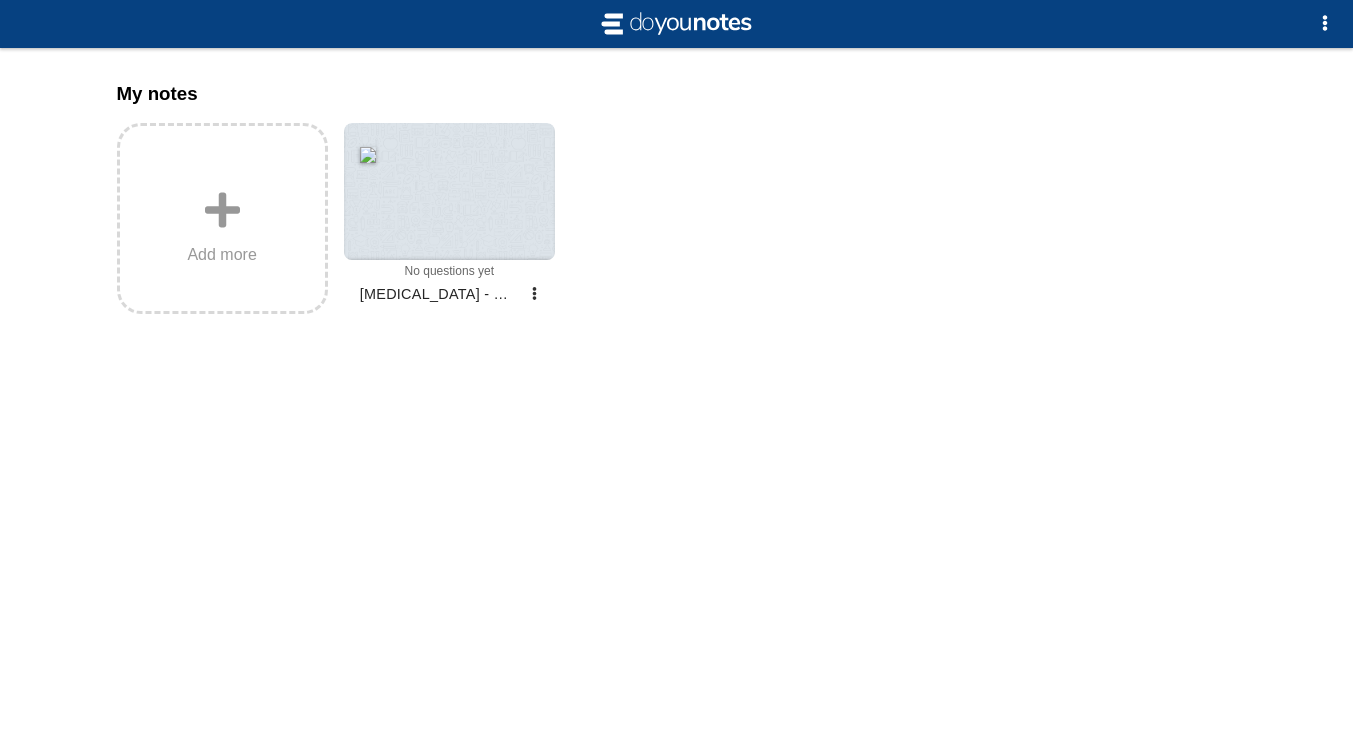 click at bounding box center (222, 210) 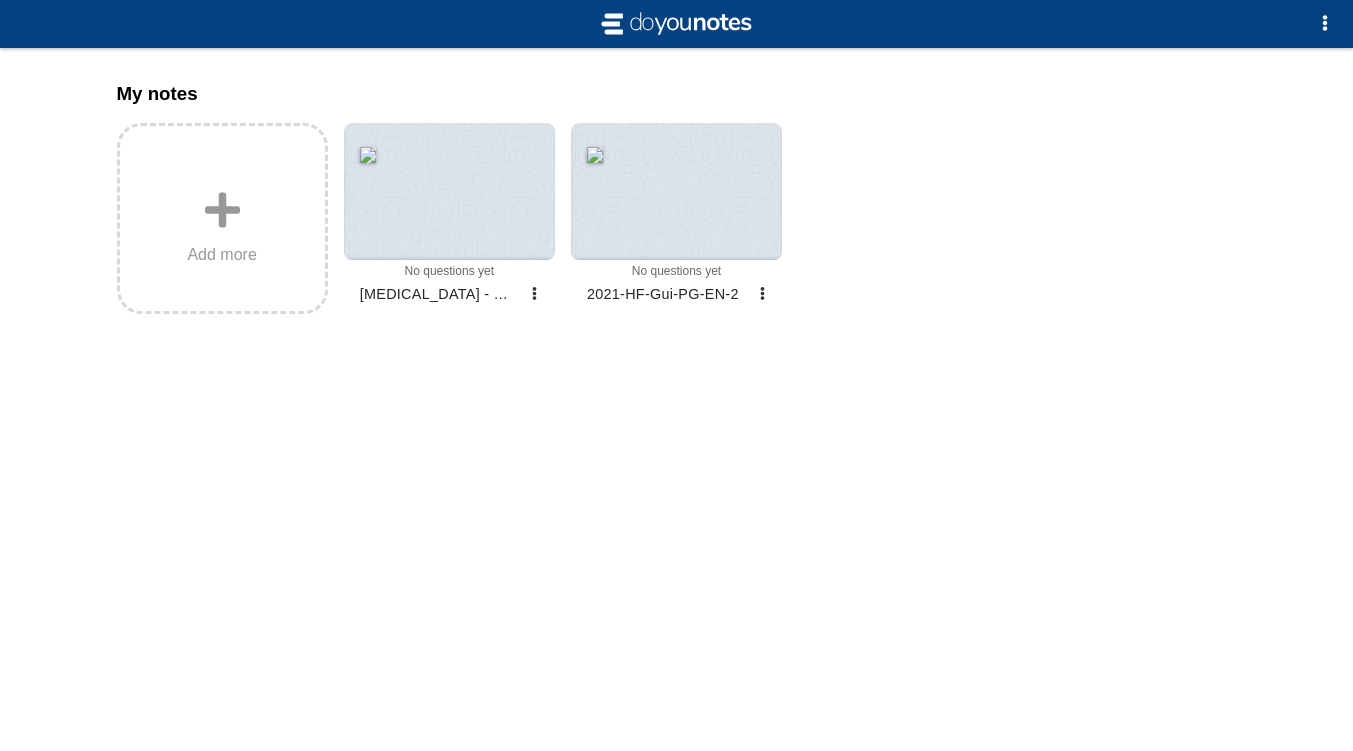 click at bounding box center [676, 191] 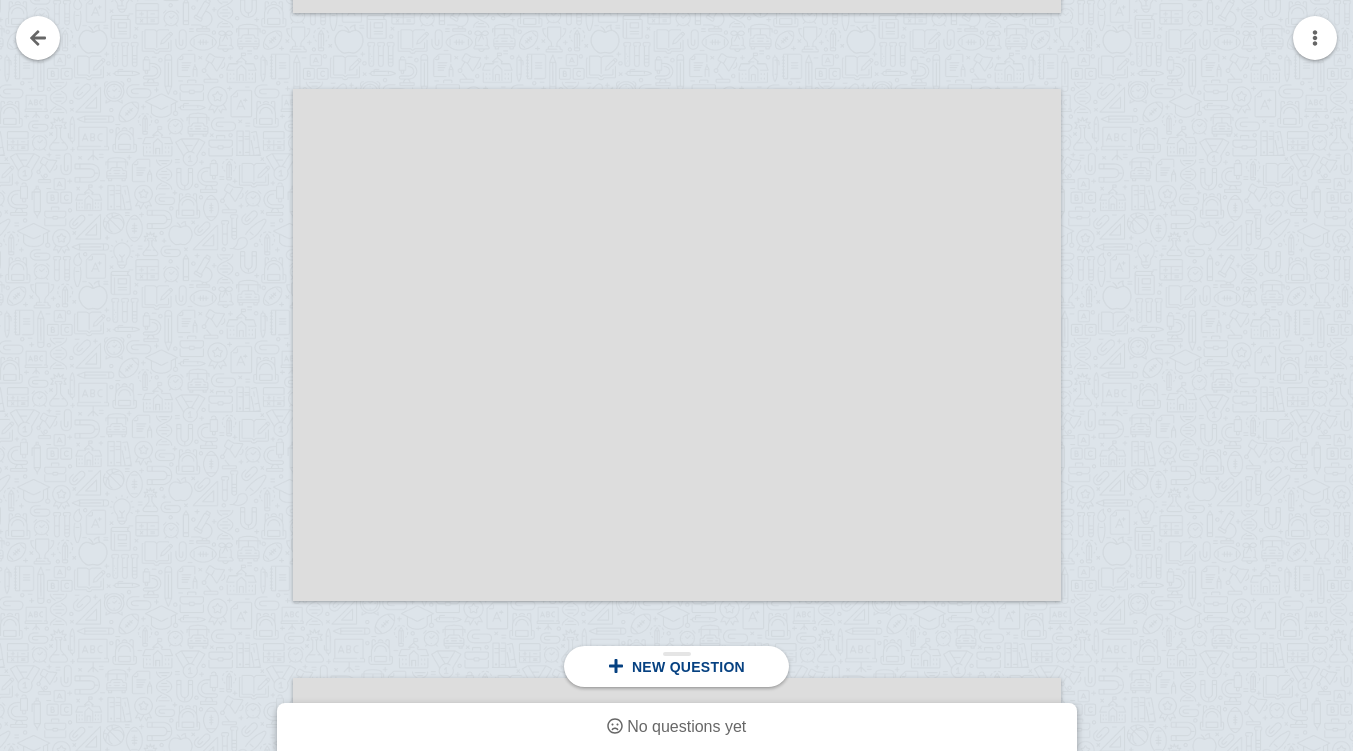scroll, scrollTop: 3818, scrollLeft: 0, axis: vertical 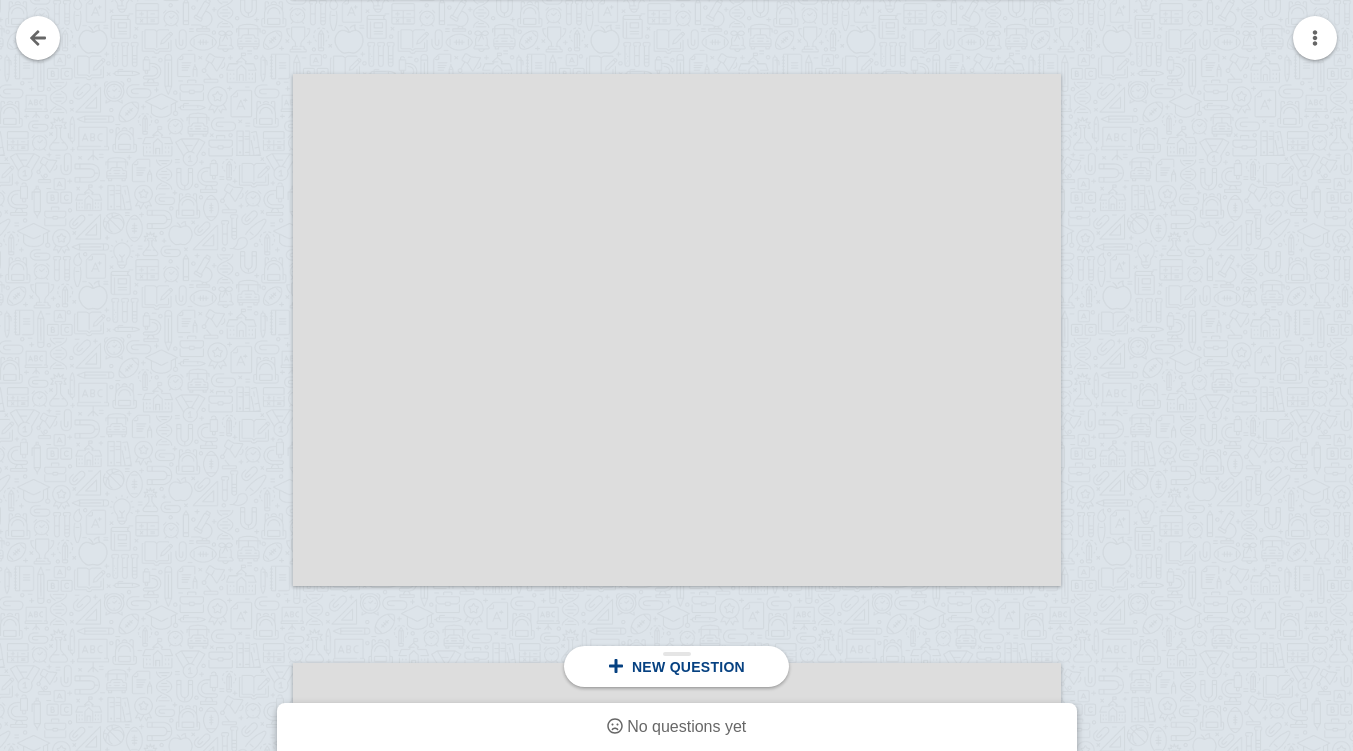 click on "New question" at bounding box center (688, 667) 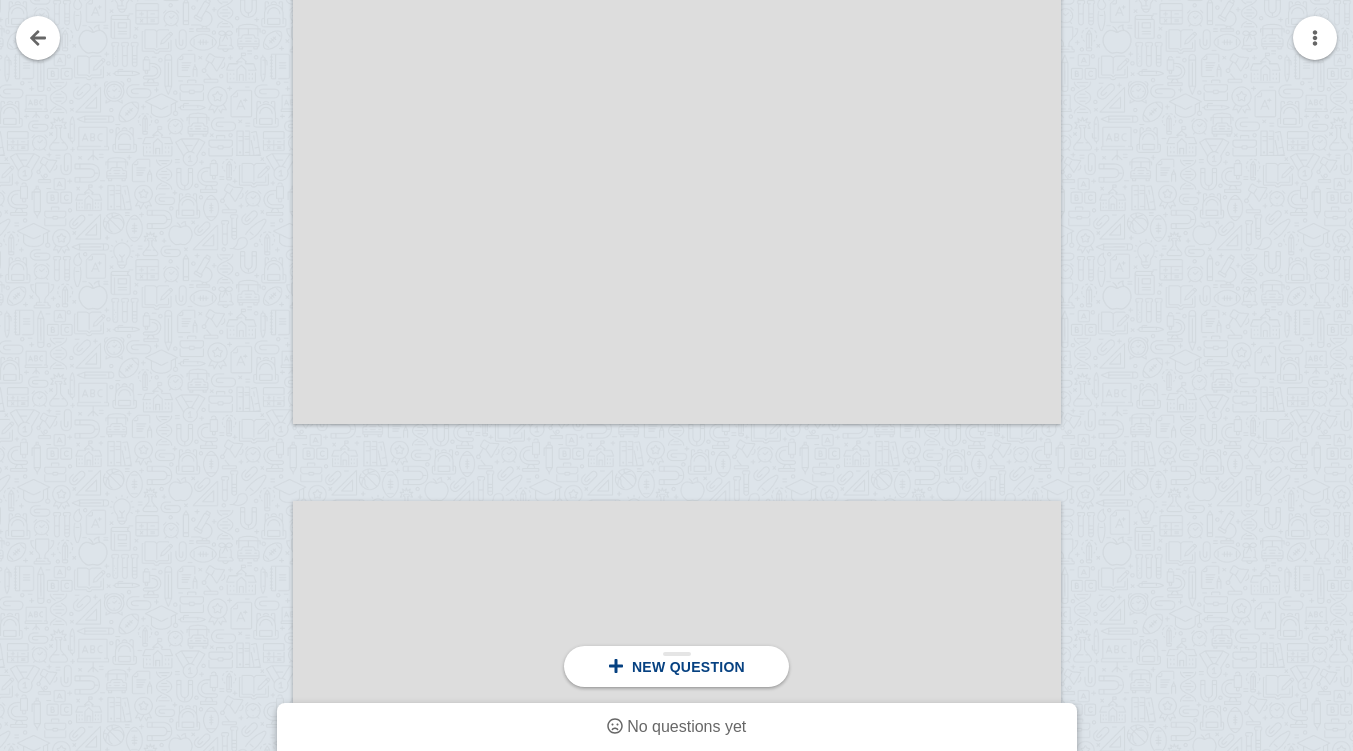 scroll, scrollTop: 3977, scrollLeft: 0, axis: vertical 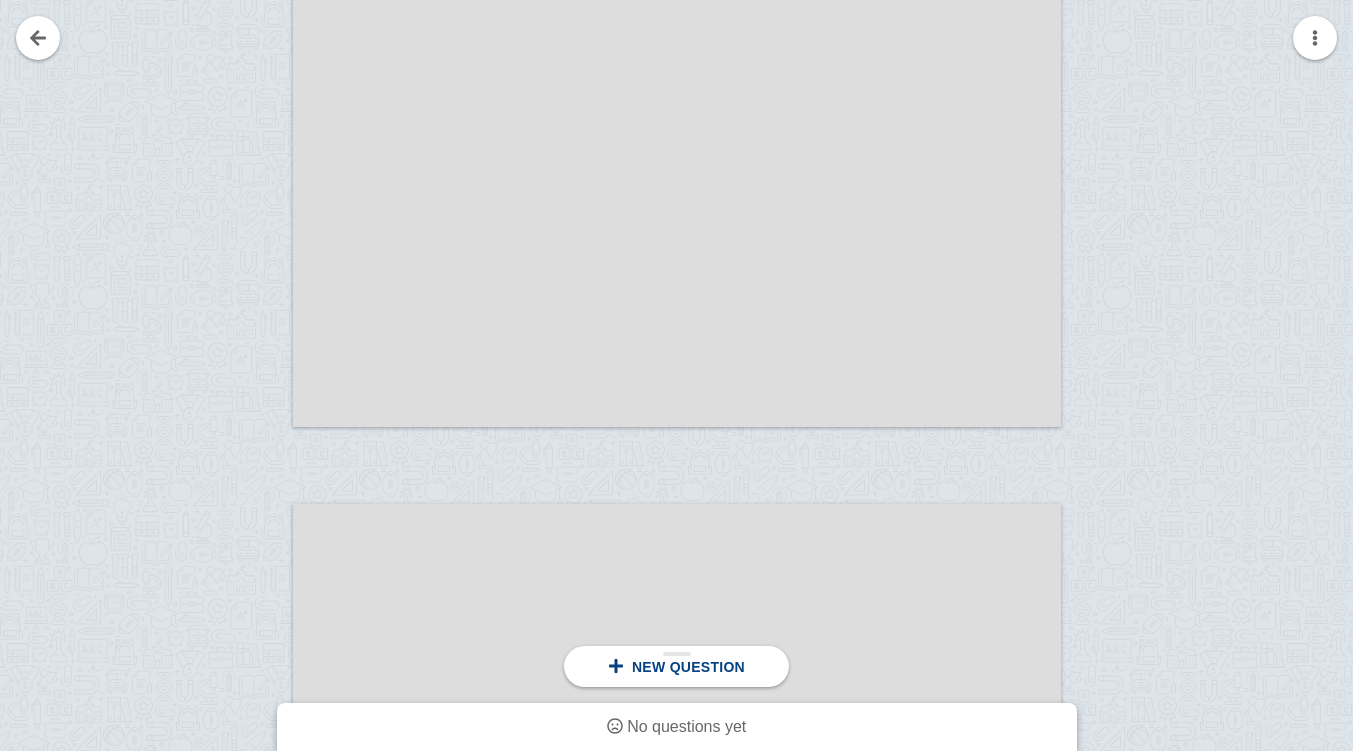 click at bounding box center (677, 760) 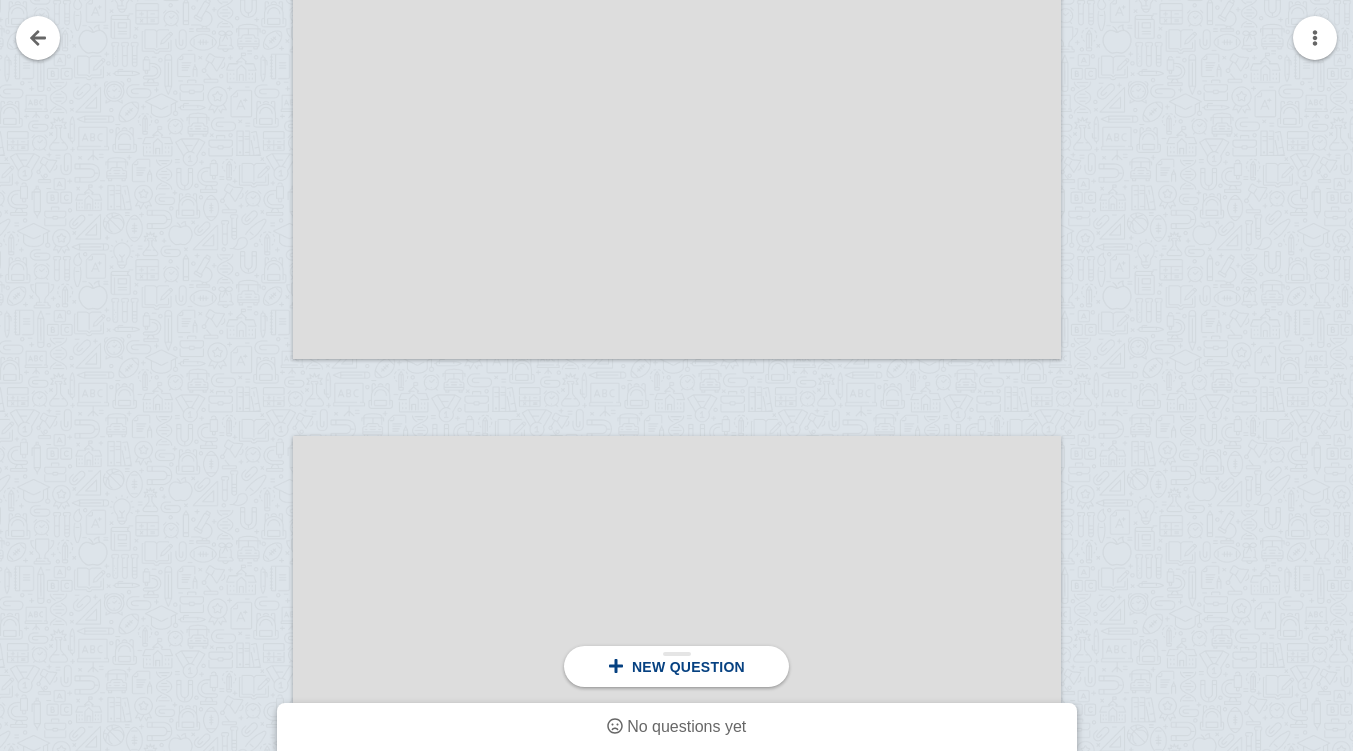 scroll, scrollTop: 4039, scrollLeft: 0, axis: vertical 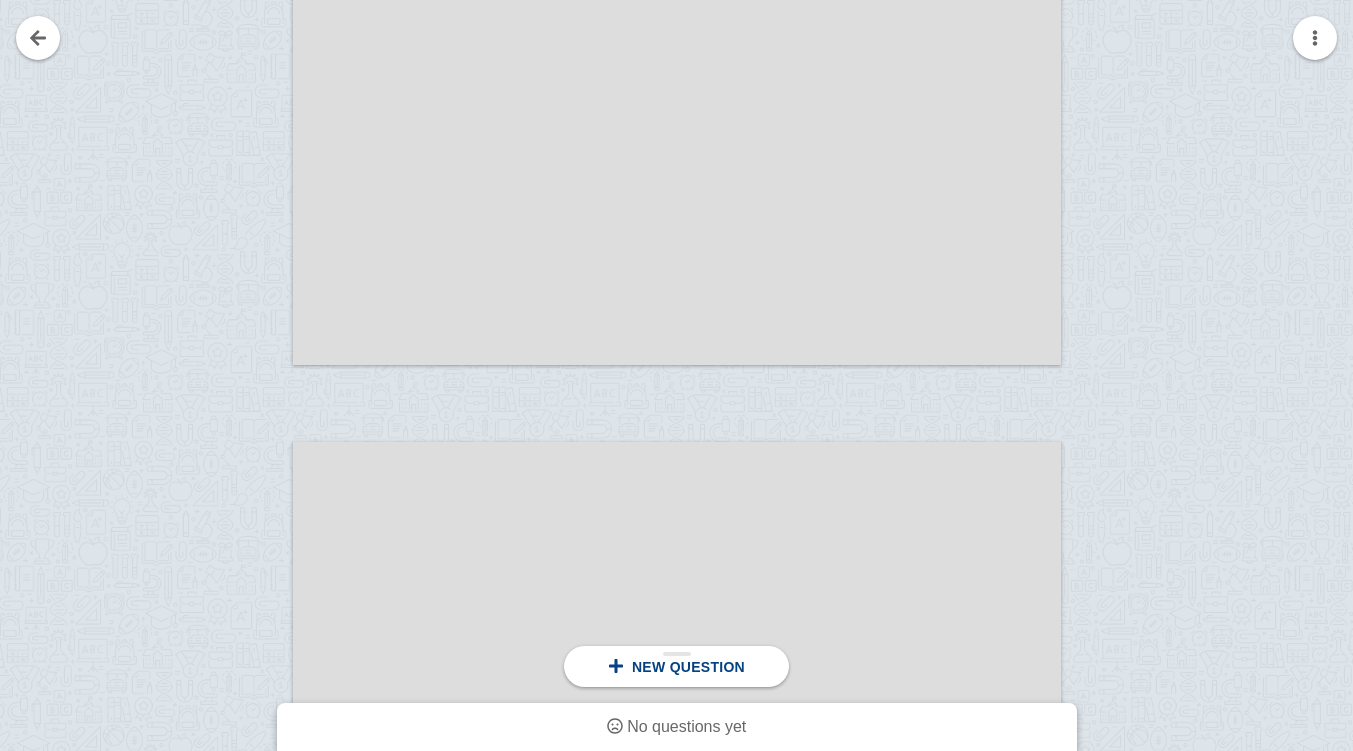 click on "New question" at bounding box center [676, 666] 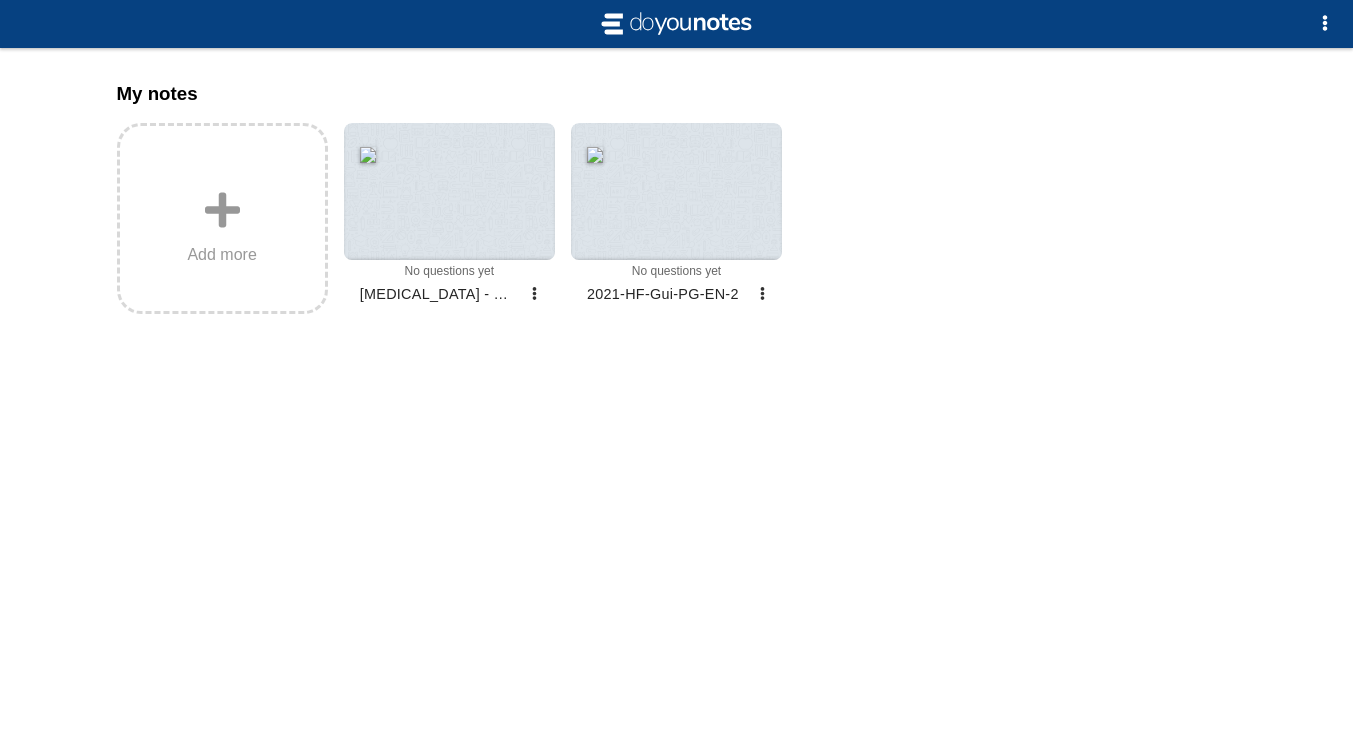 scroll, scrollTop: 0, scrollLeft: 0, axis: both 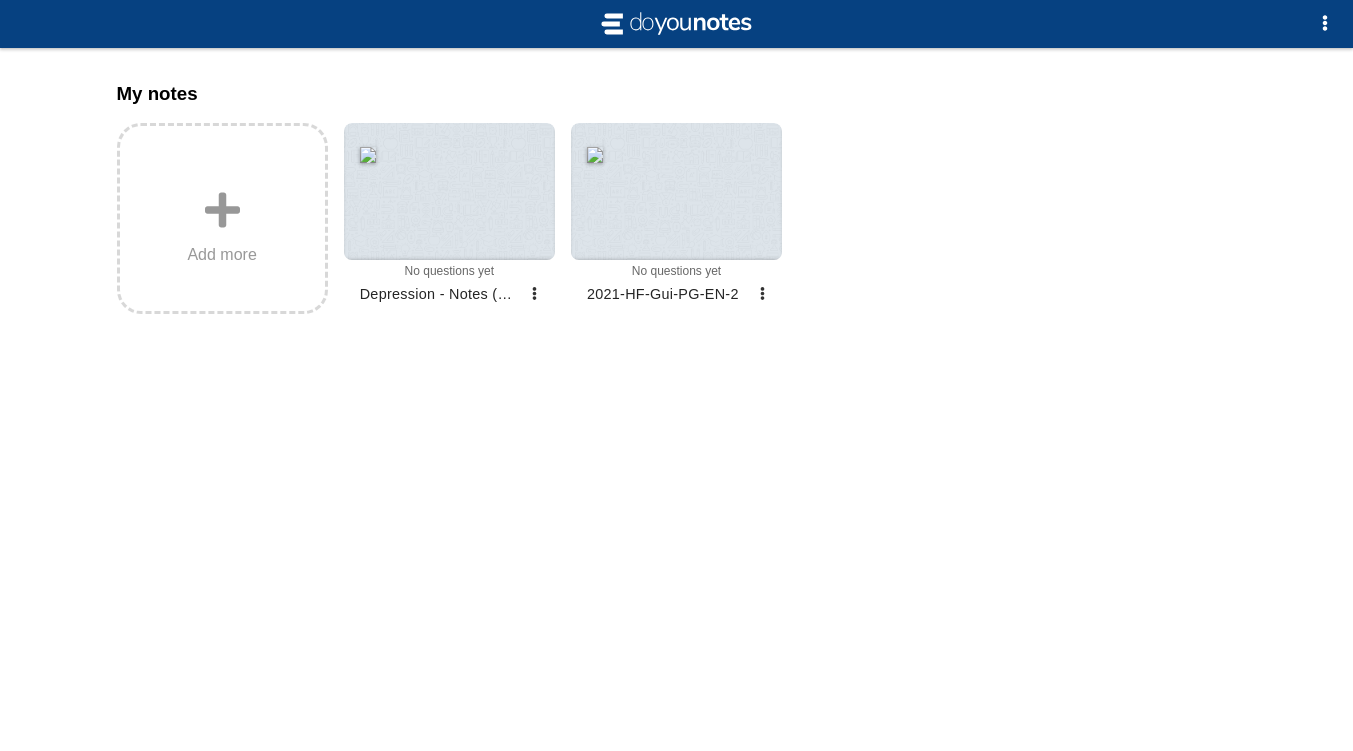 click at bounding box center (449, 191) 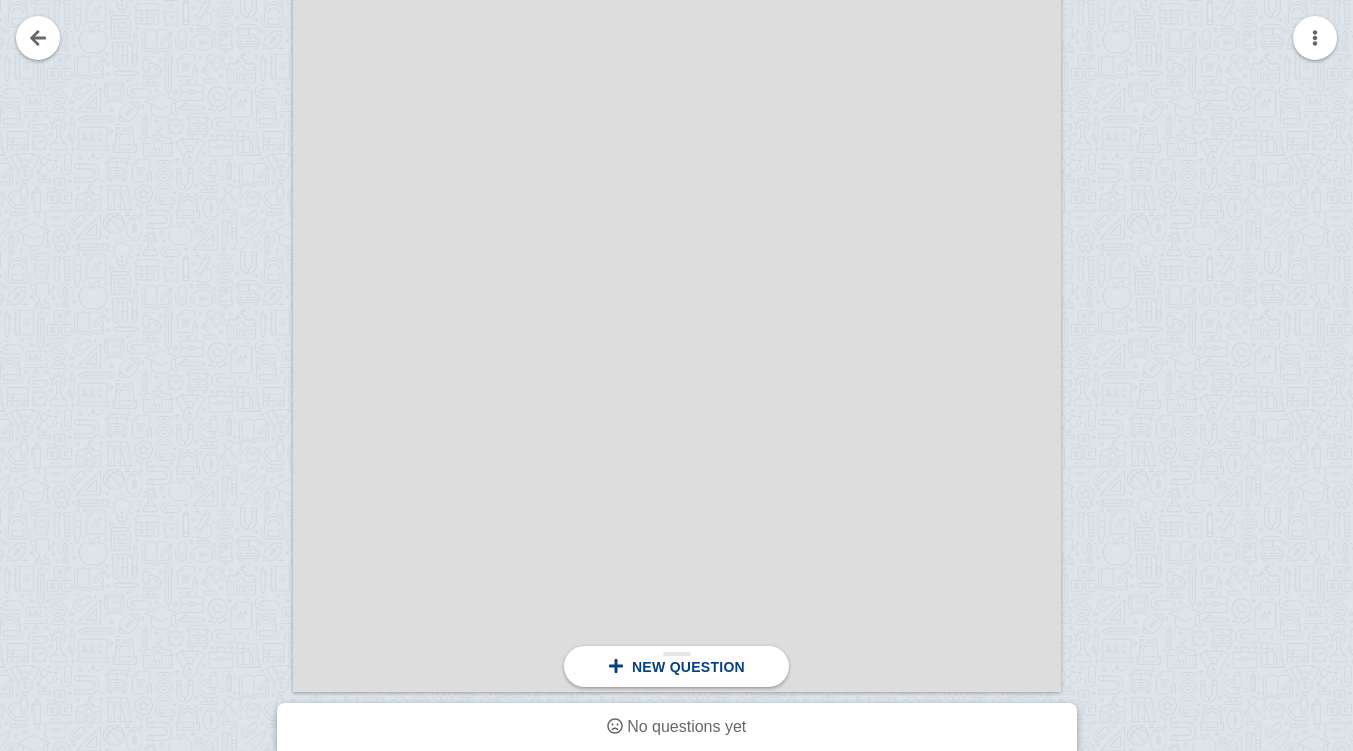 scroll, scrollTop: 2828, scrollLeft: 0, axis: vertical 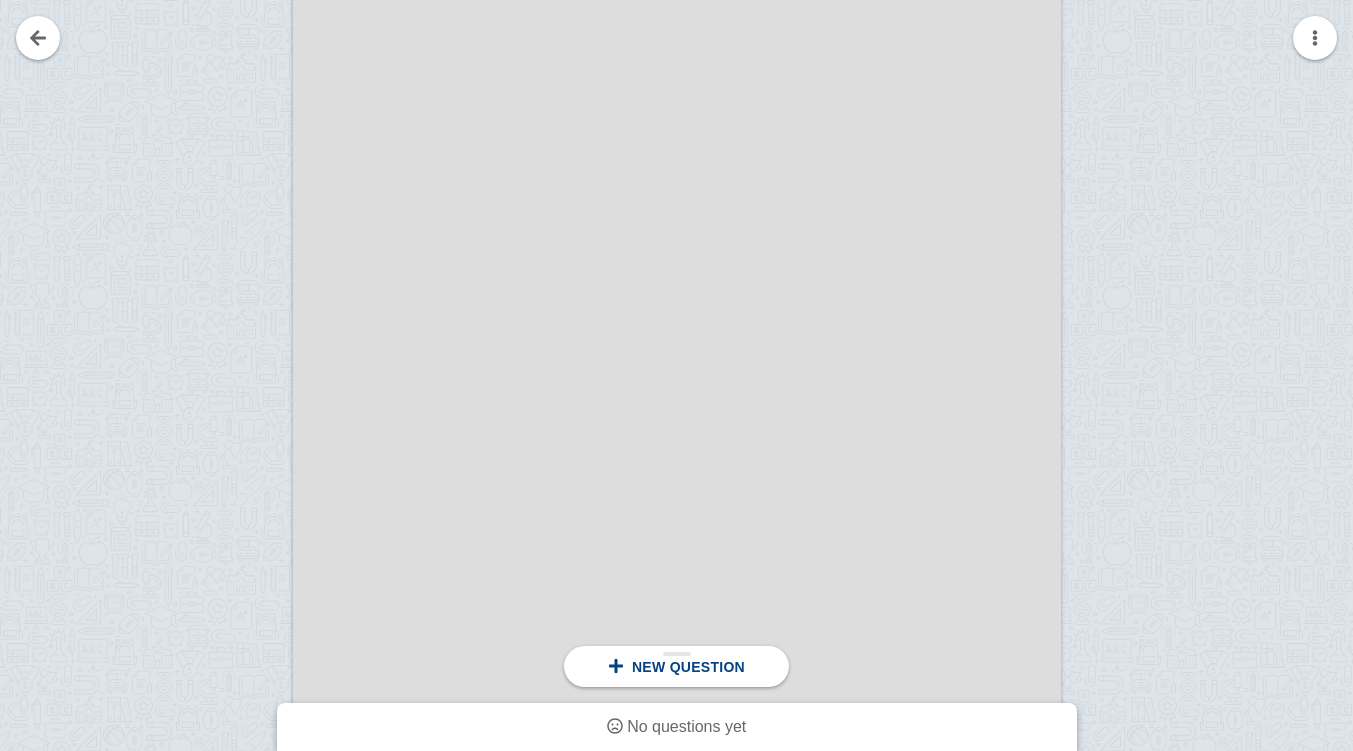 click at bounding box center [38, 38] 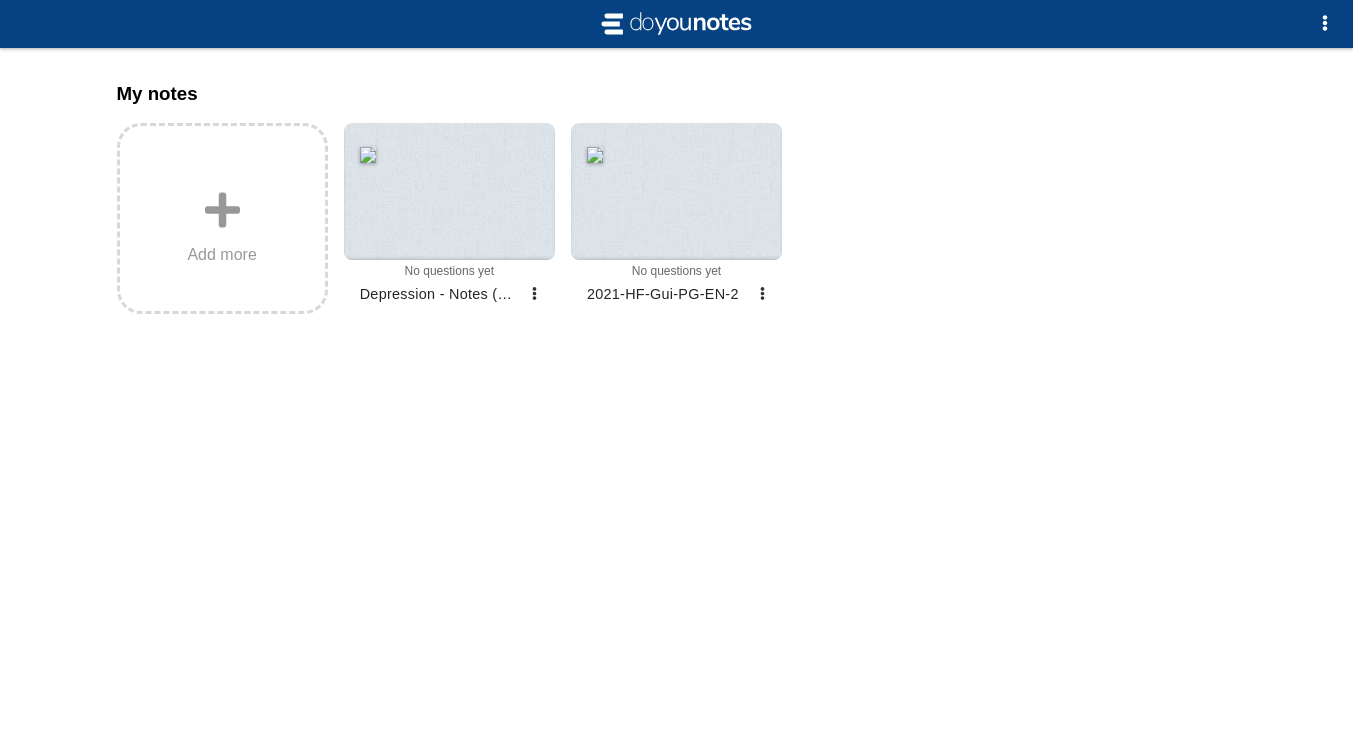 scroll, scrollTop: 0, scrollLeft: 0, axis: both 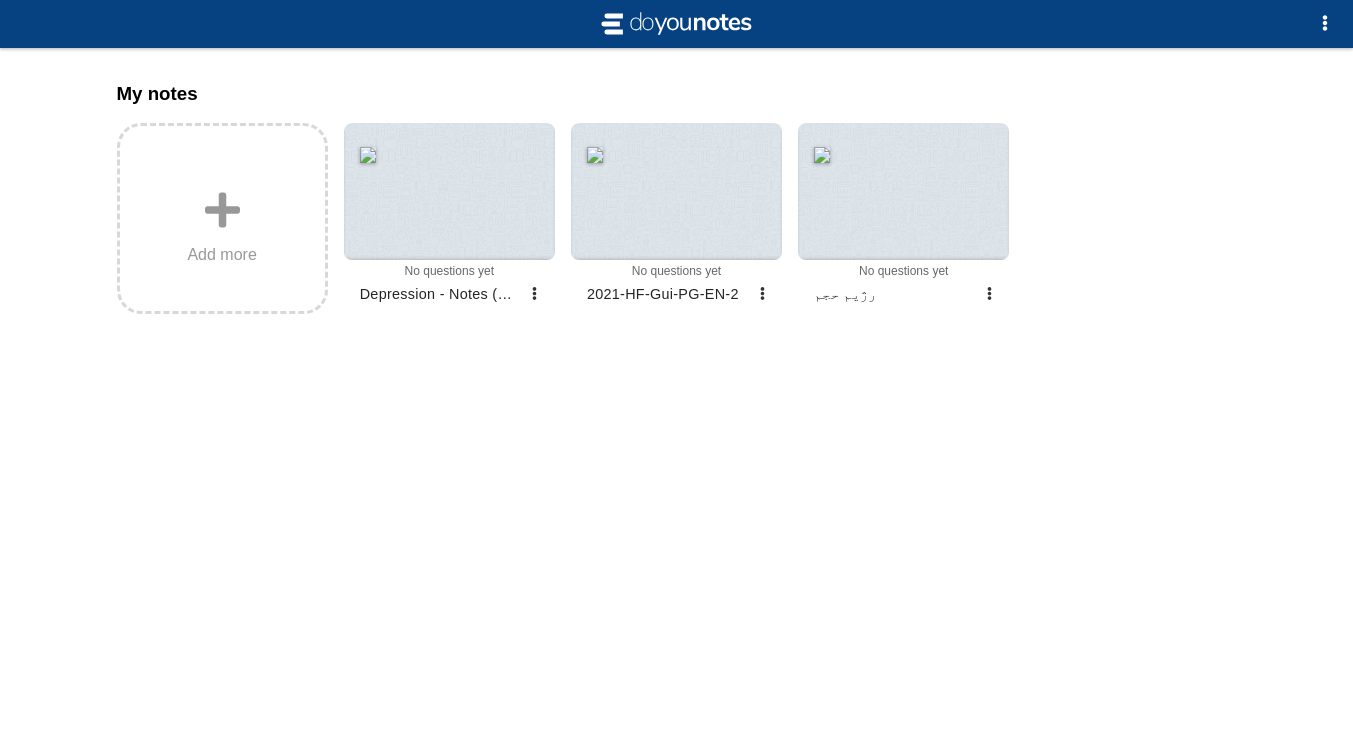 click at bounding box center [903, 191] 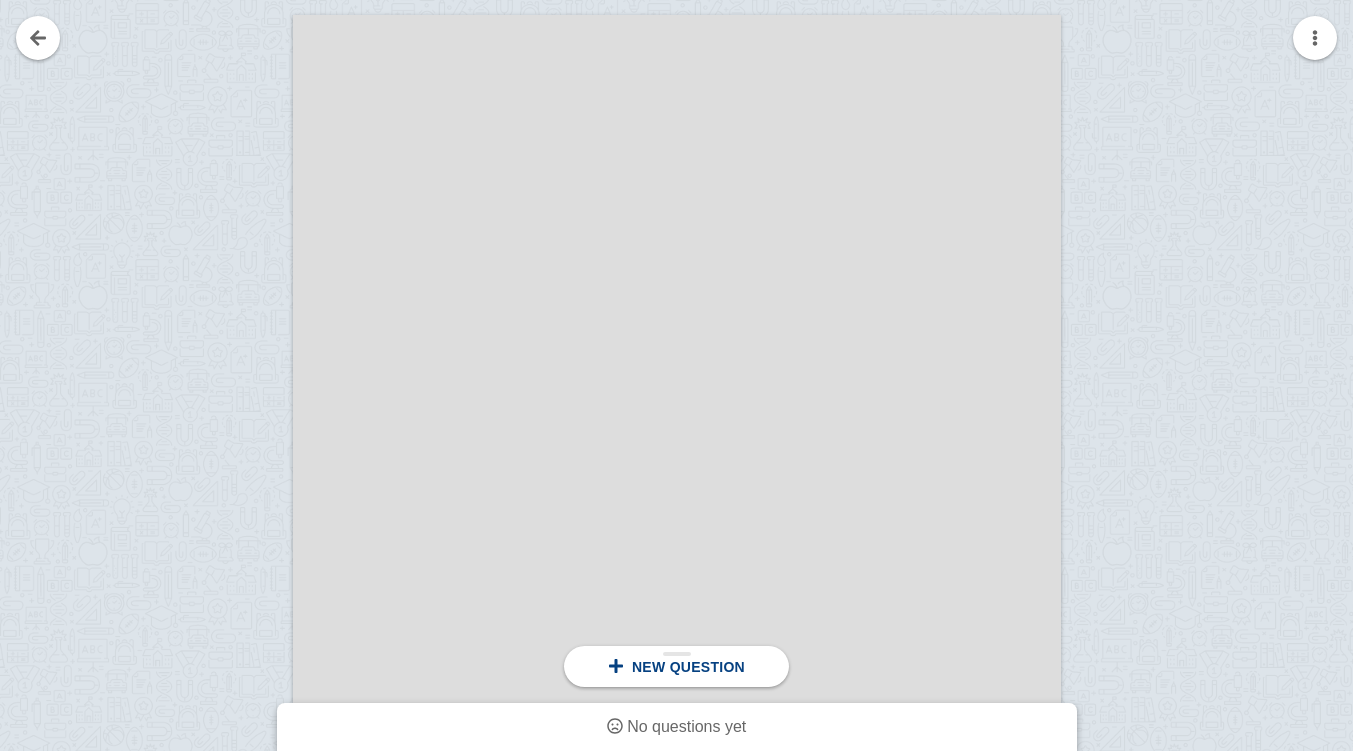 scroll, scrollTop: 351, scrollLeft: 0, axis: vertical 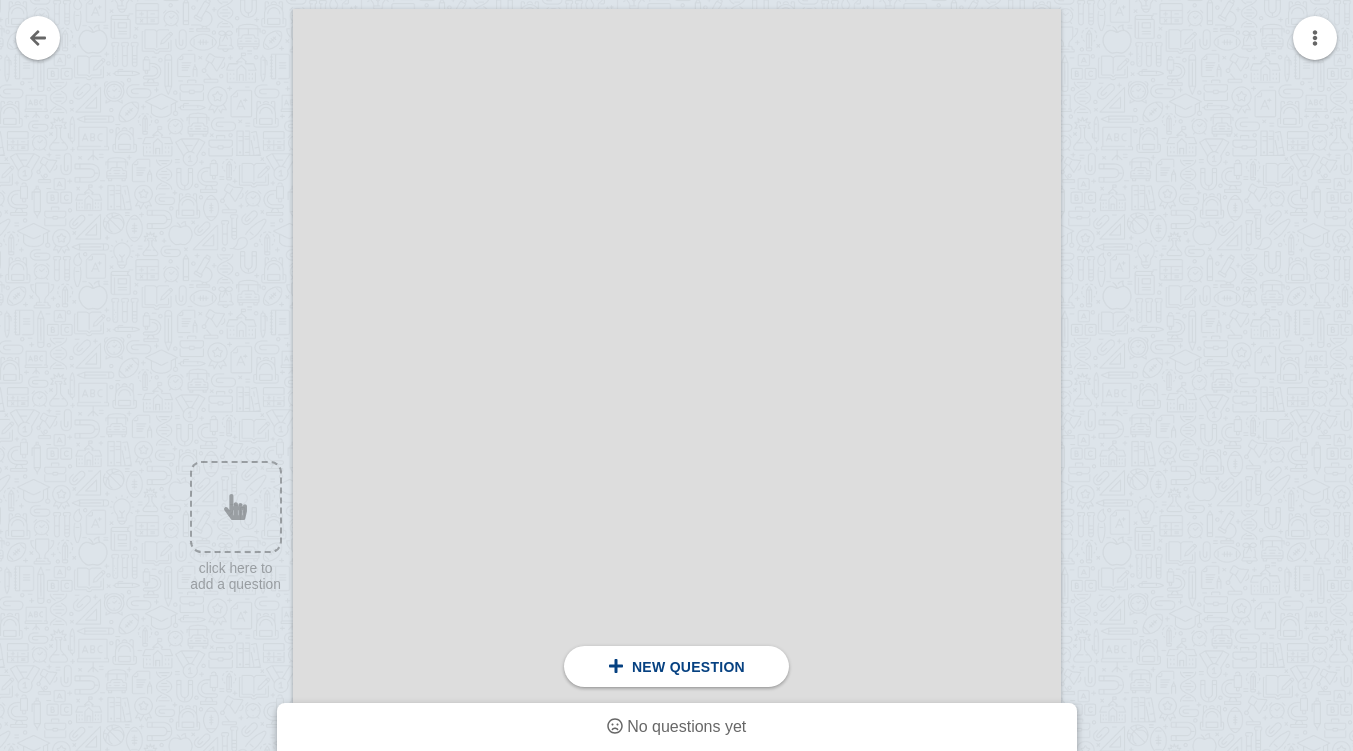 click at bounding box center (677, 552) 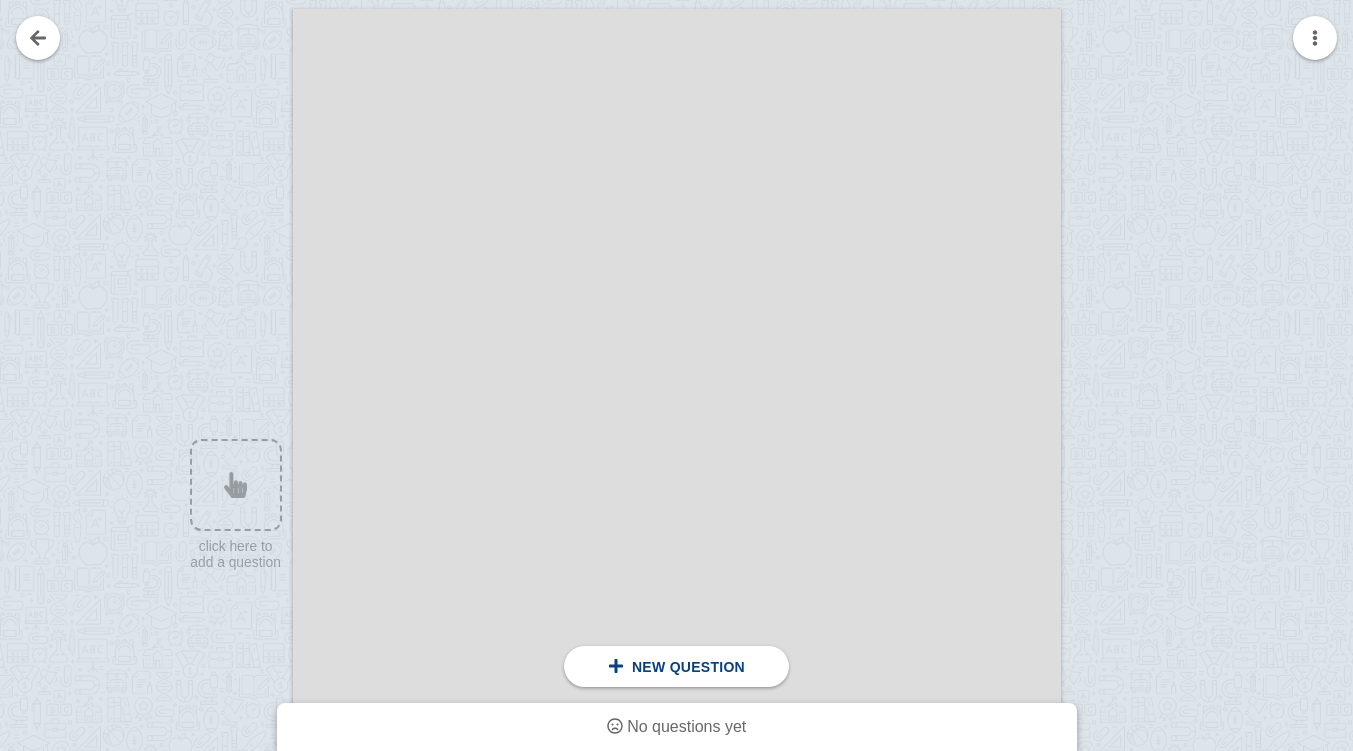 click at bounding box center (677, 552) 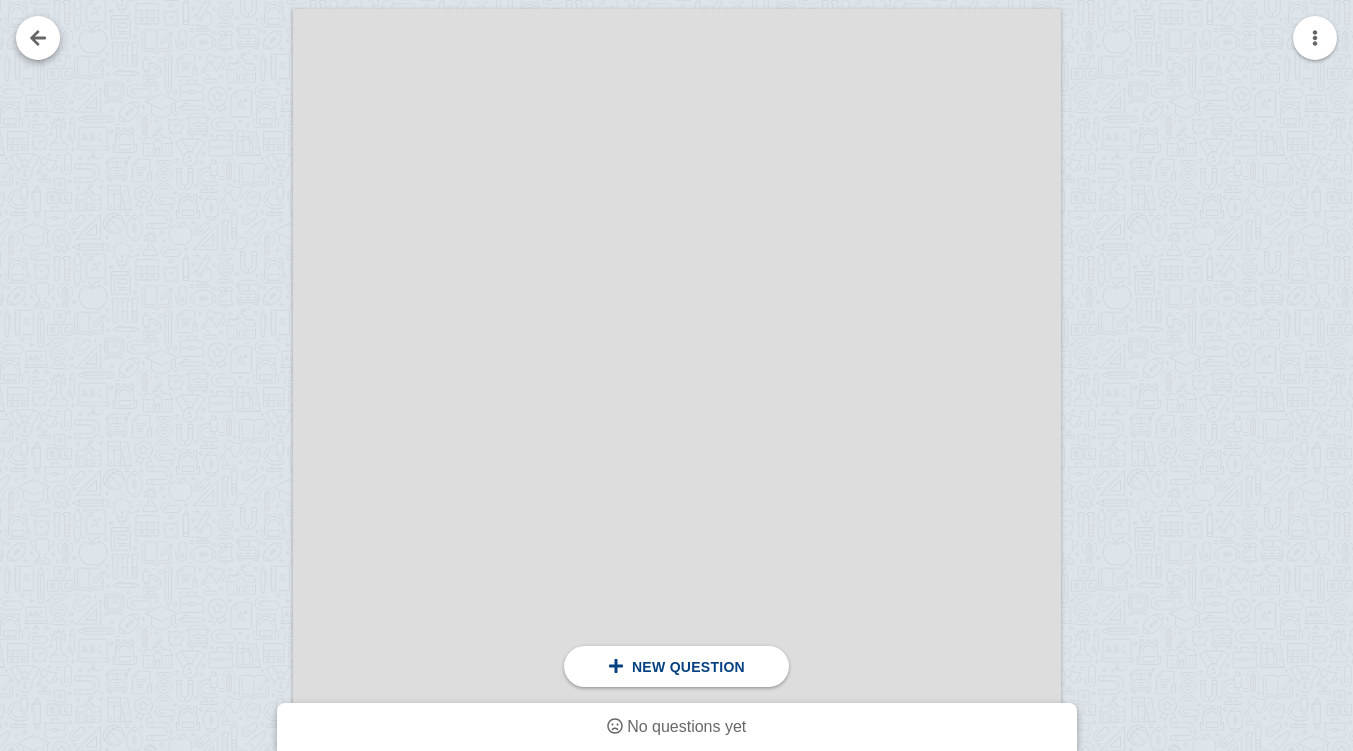 click at bounding box center (38, 38) 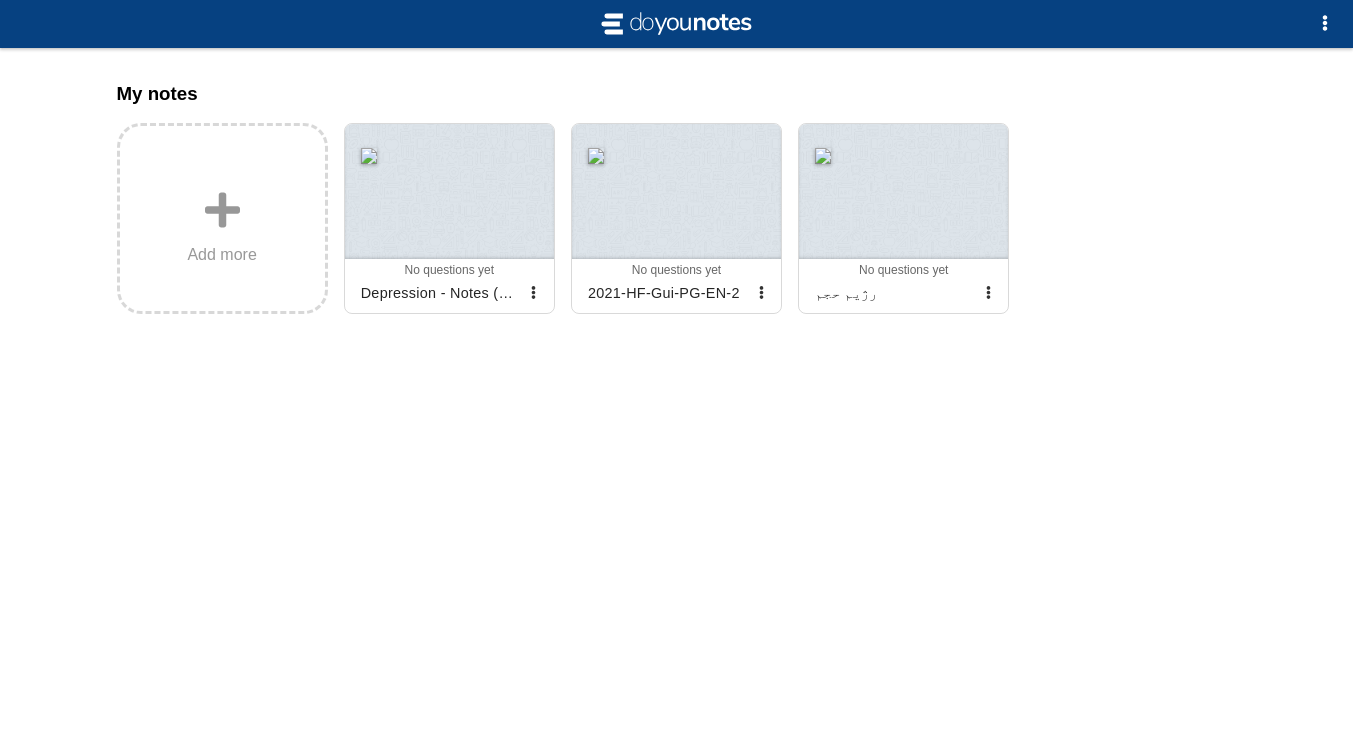 scroll, scrollTop: 0, scrollLeft: 0, axis: both 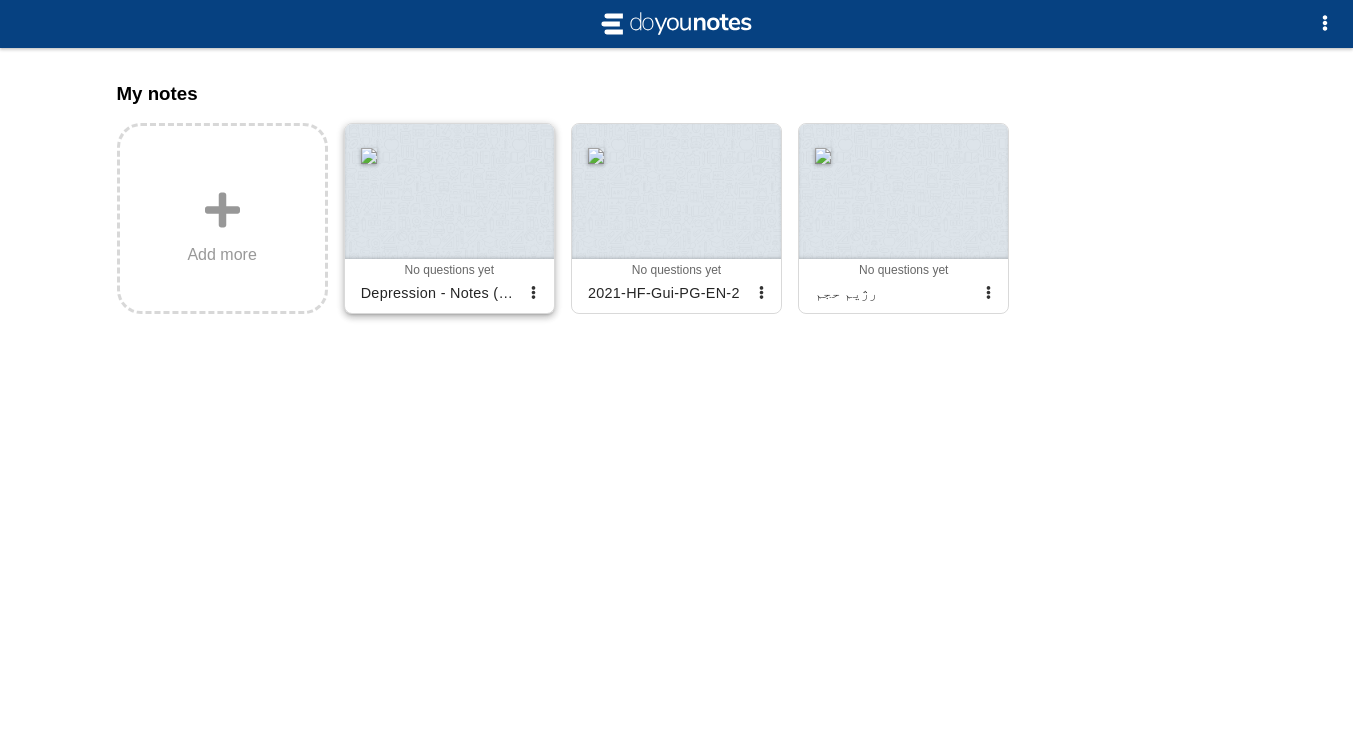 click at bounding box center [449, 191] 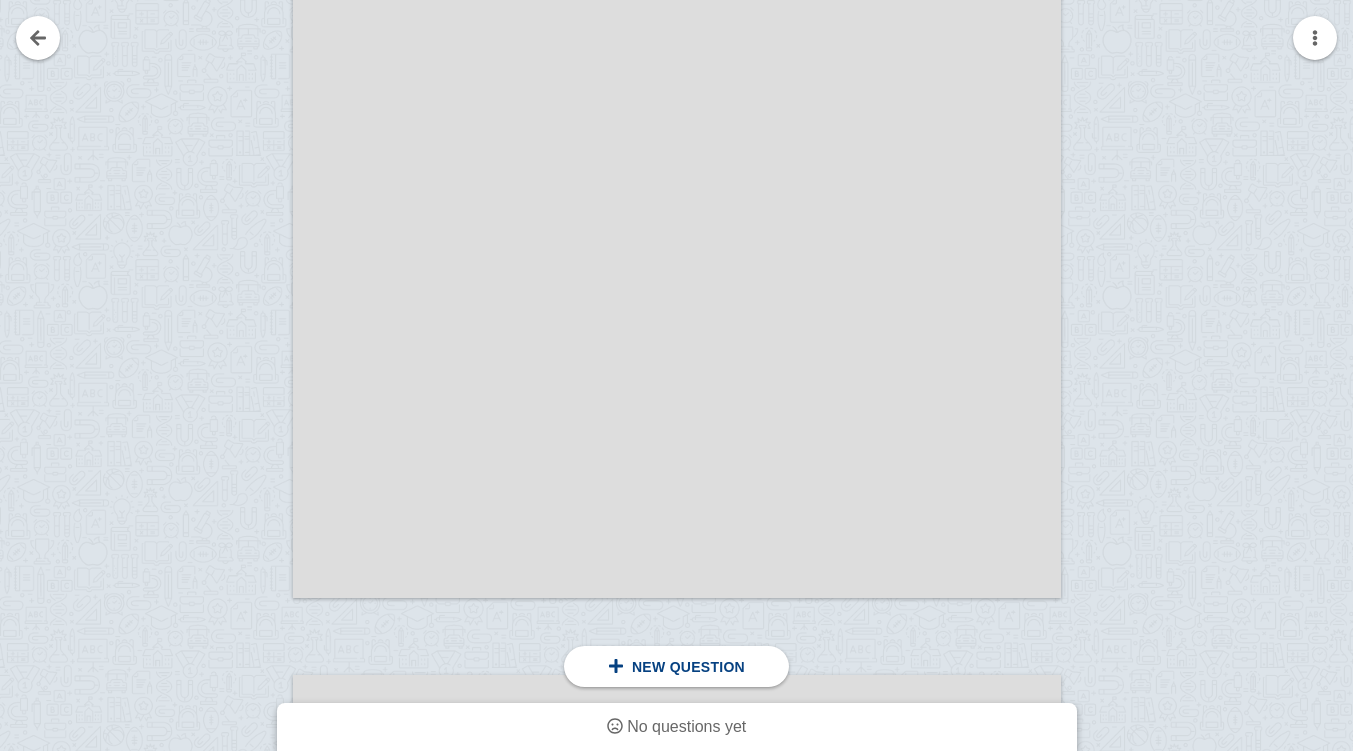 scroll, scrollTop: 1857, scrollLeft: 0, axis: vertical 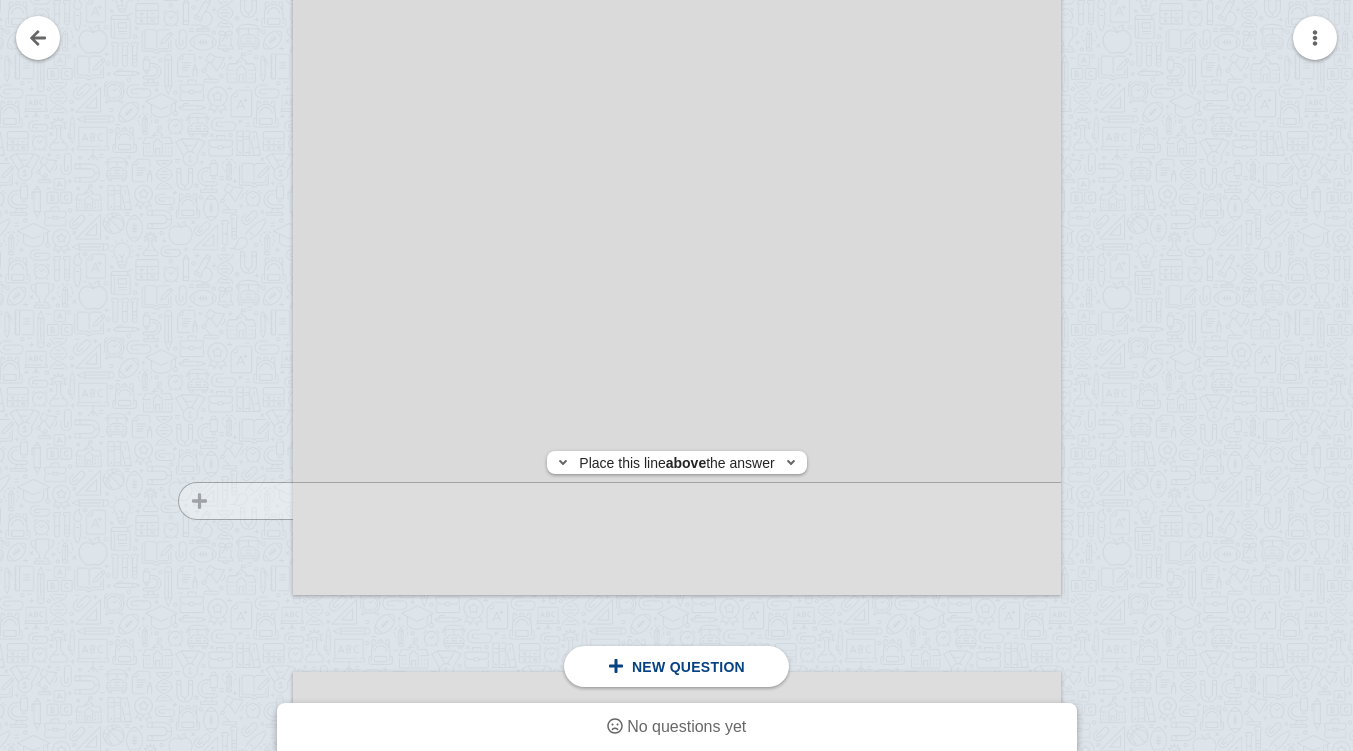 click at bounding box center (226, 110) 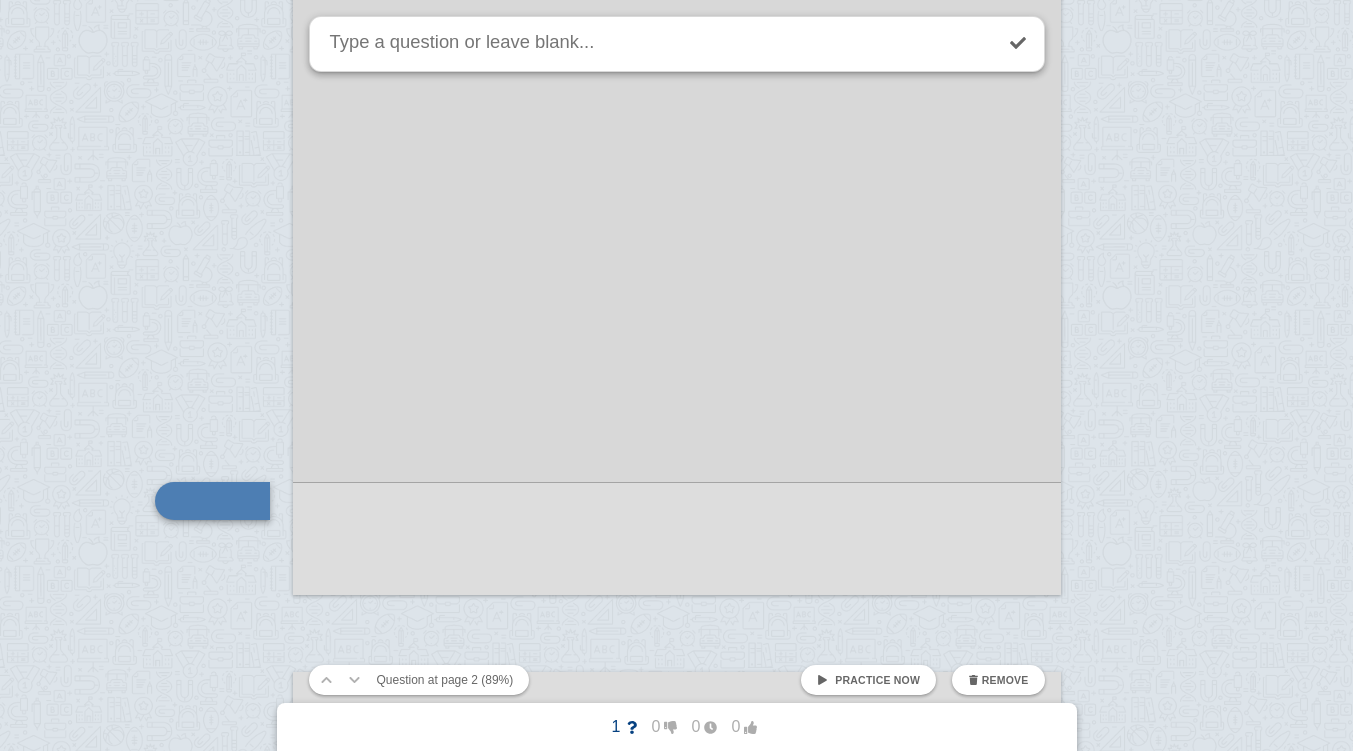 scroll, scrollTop: 2091, scrollLeft: 0, axis: vertical 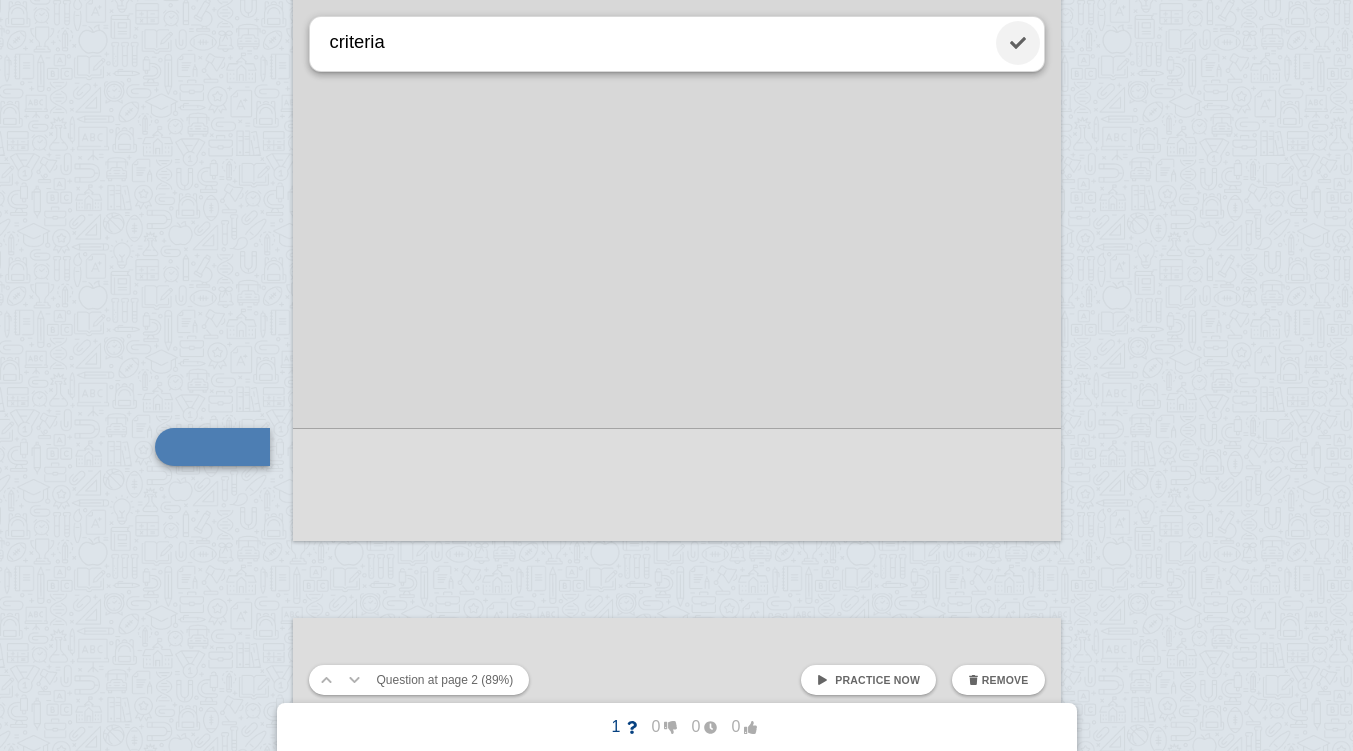 type on "criteria" 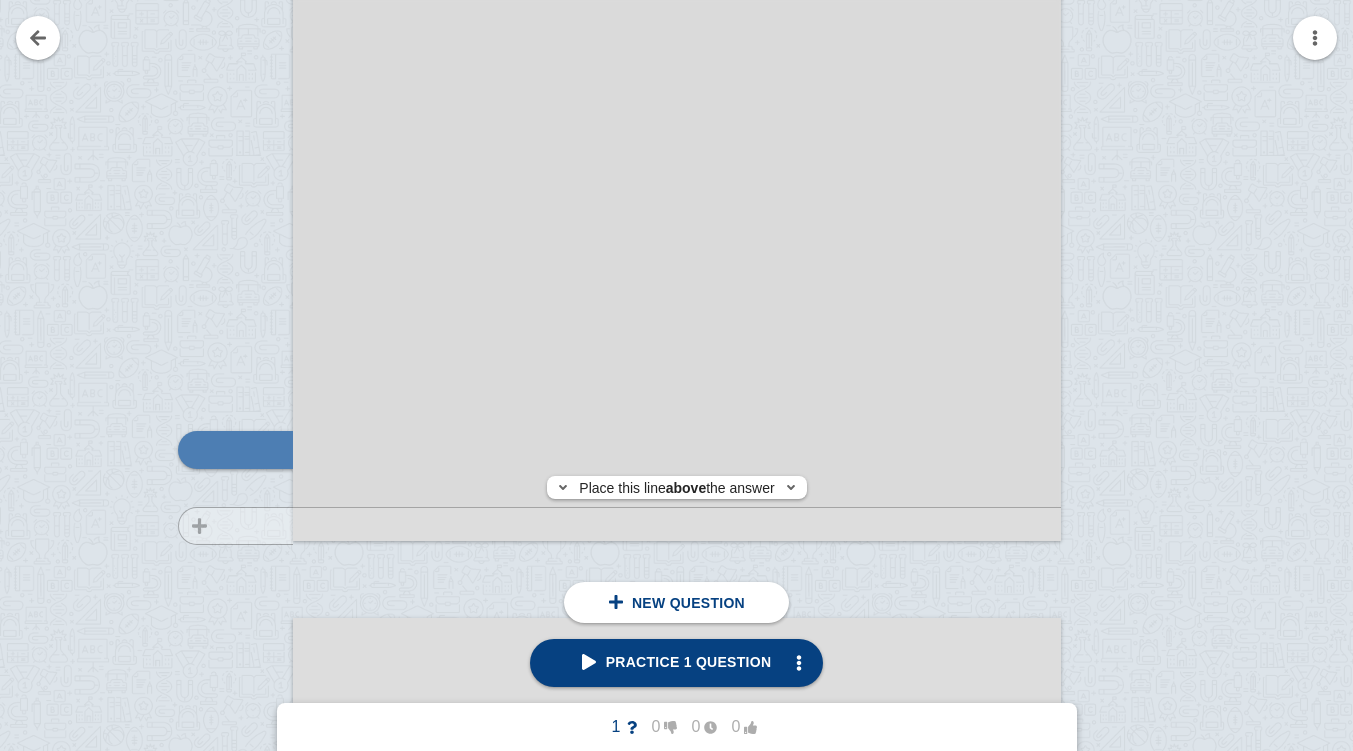 click at bounding box center (226, 56) 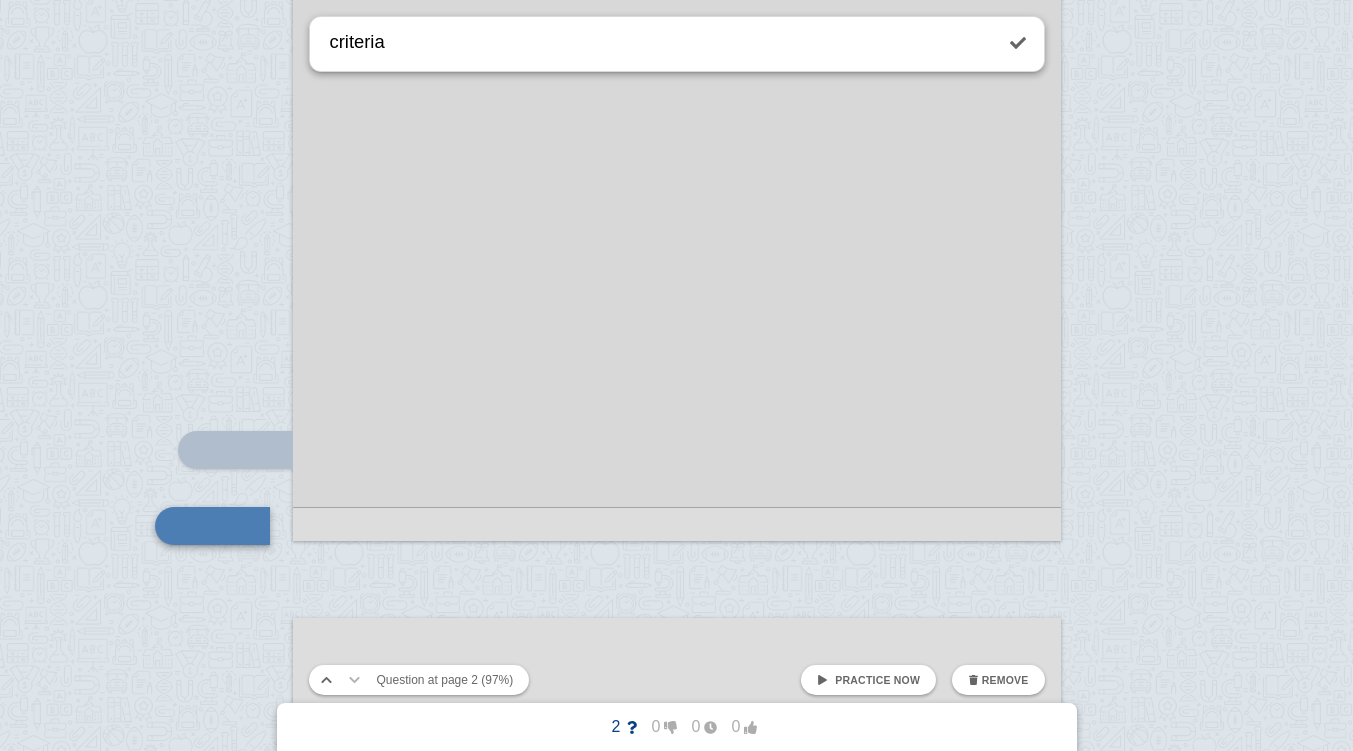 type 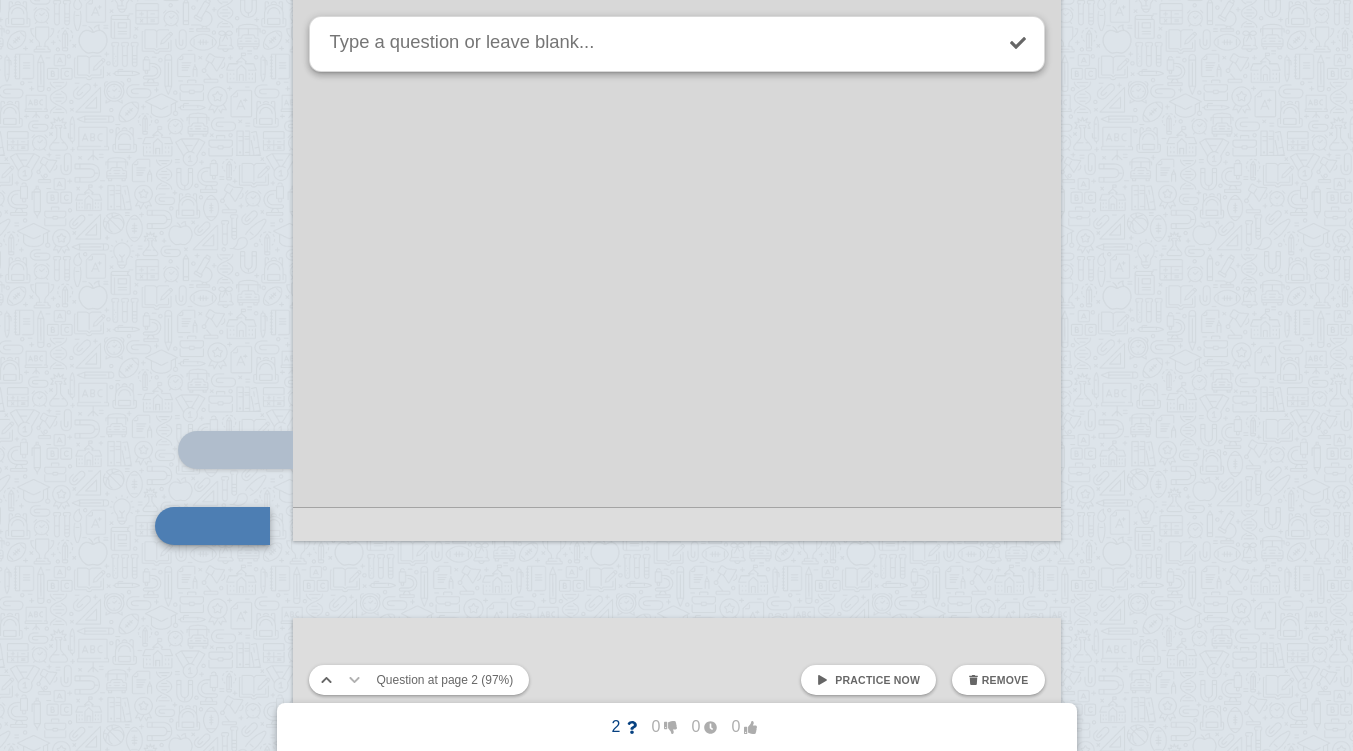 scroll, scrollTop: 2170, scrollLeft: 0, axis: vertical 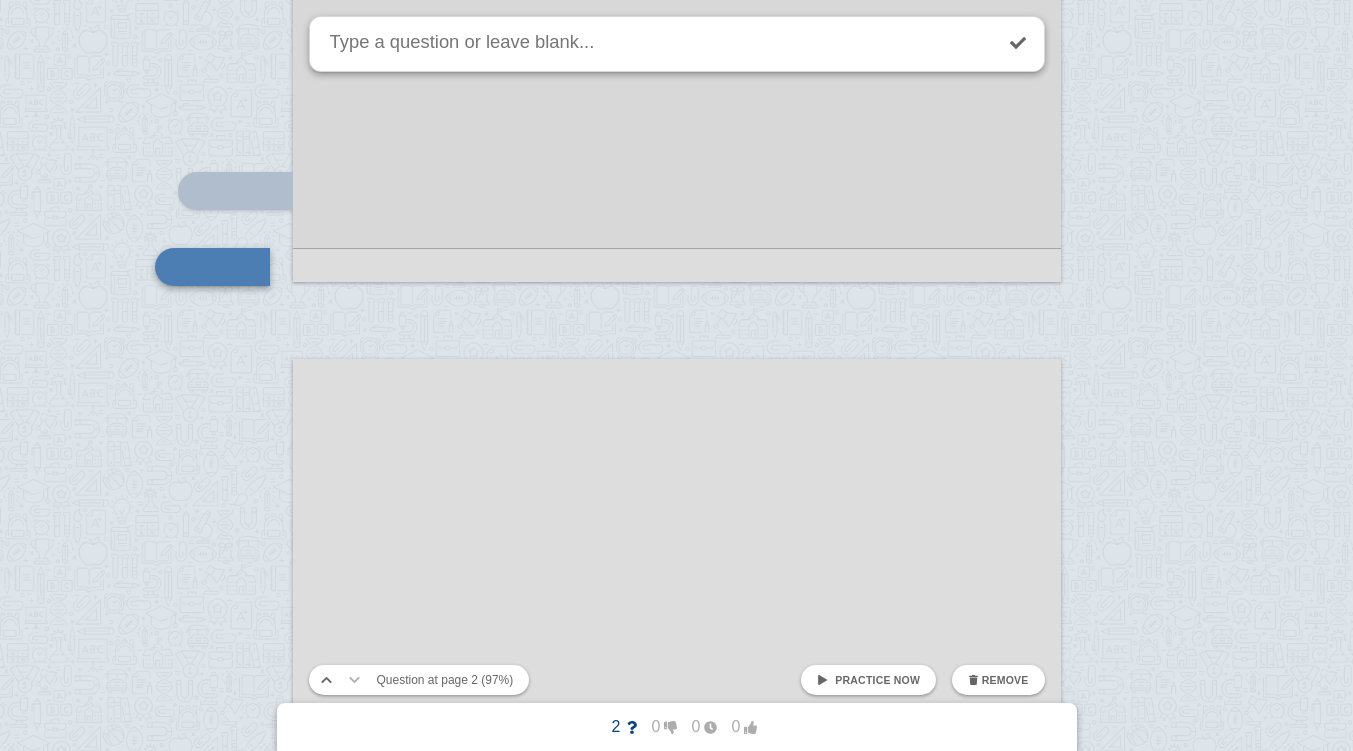 click at bounding box center [676, 7409] 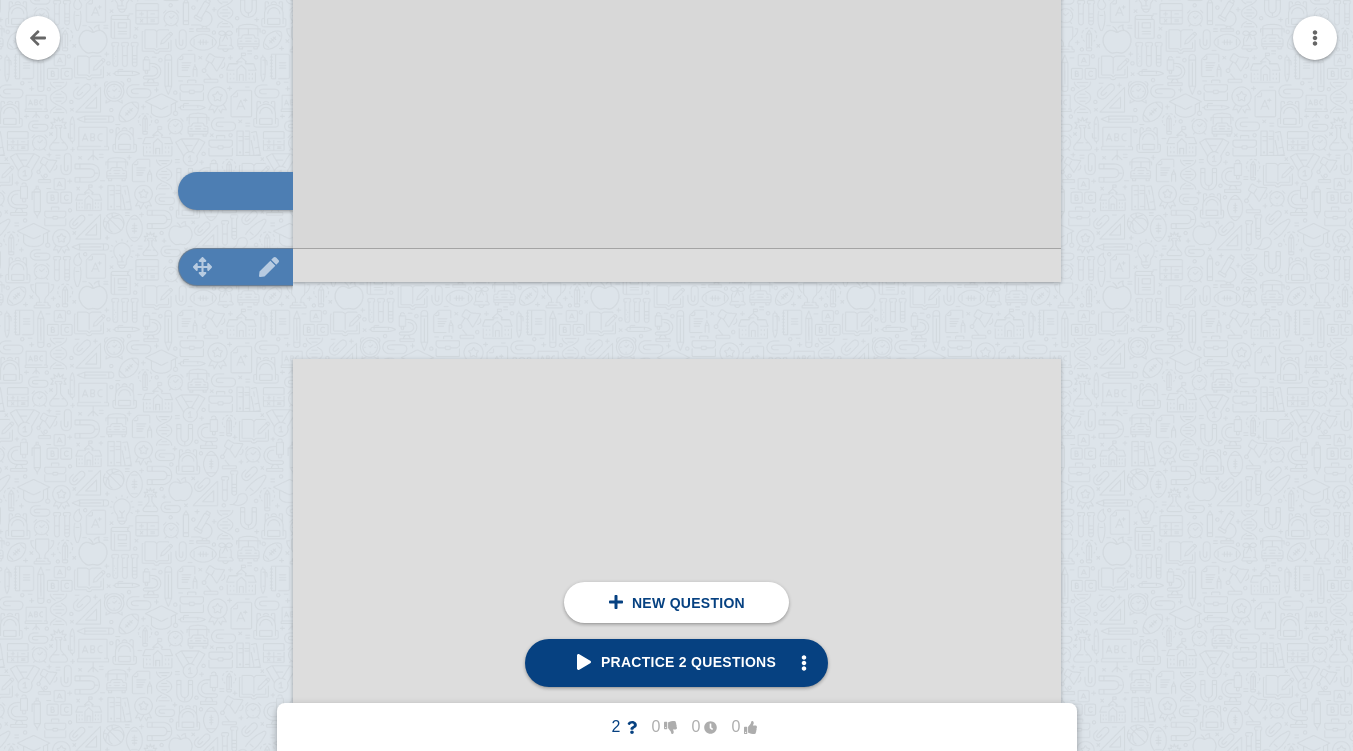 click at bounding box center [269, 266] 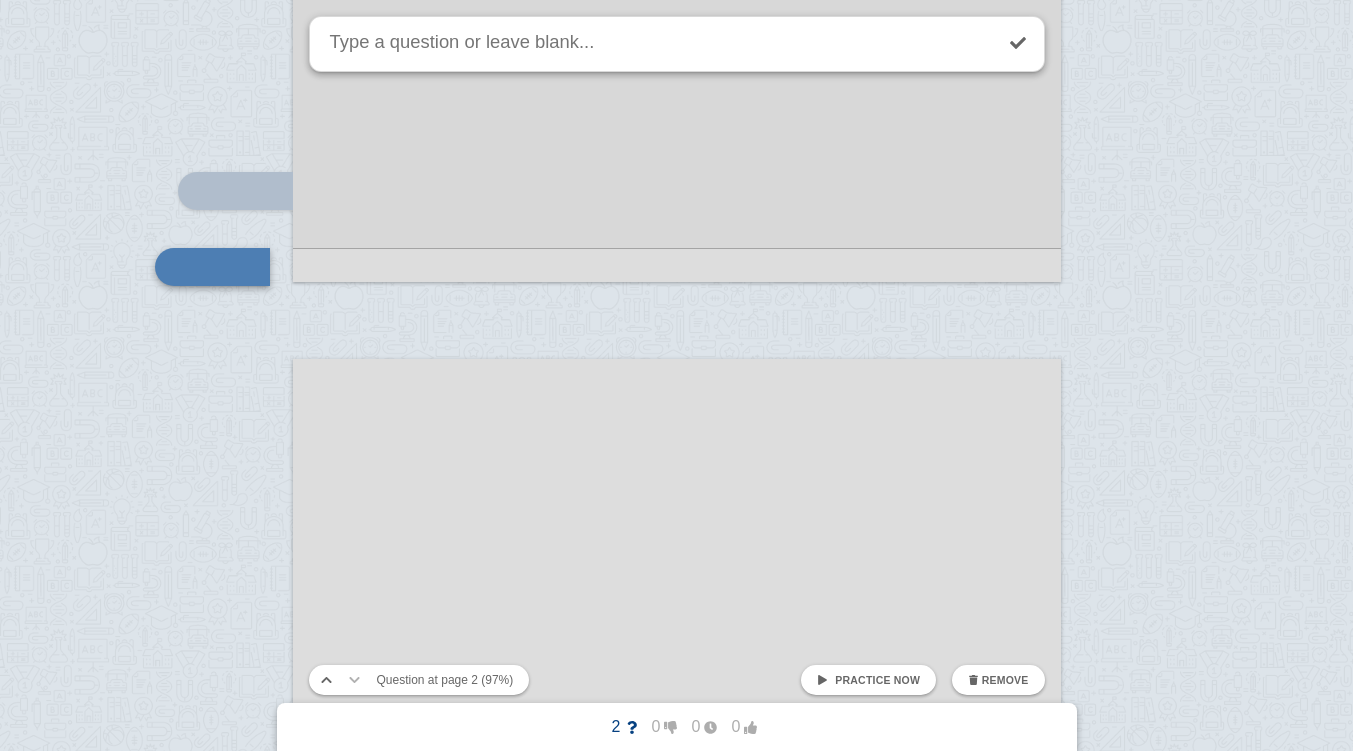 click on "Remove" at bounding box center [1005, 680] 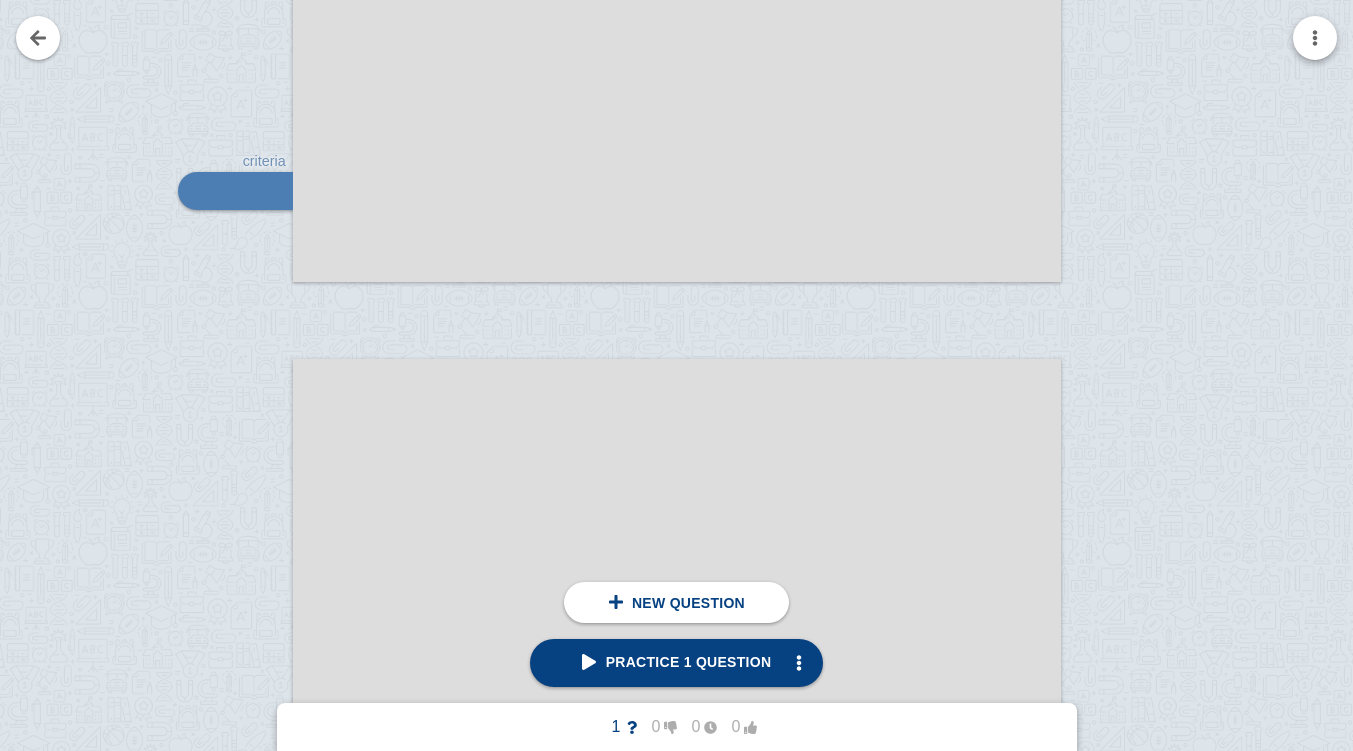 click at bounding box center (1315, 38) 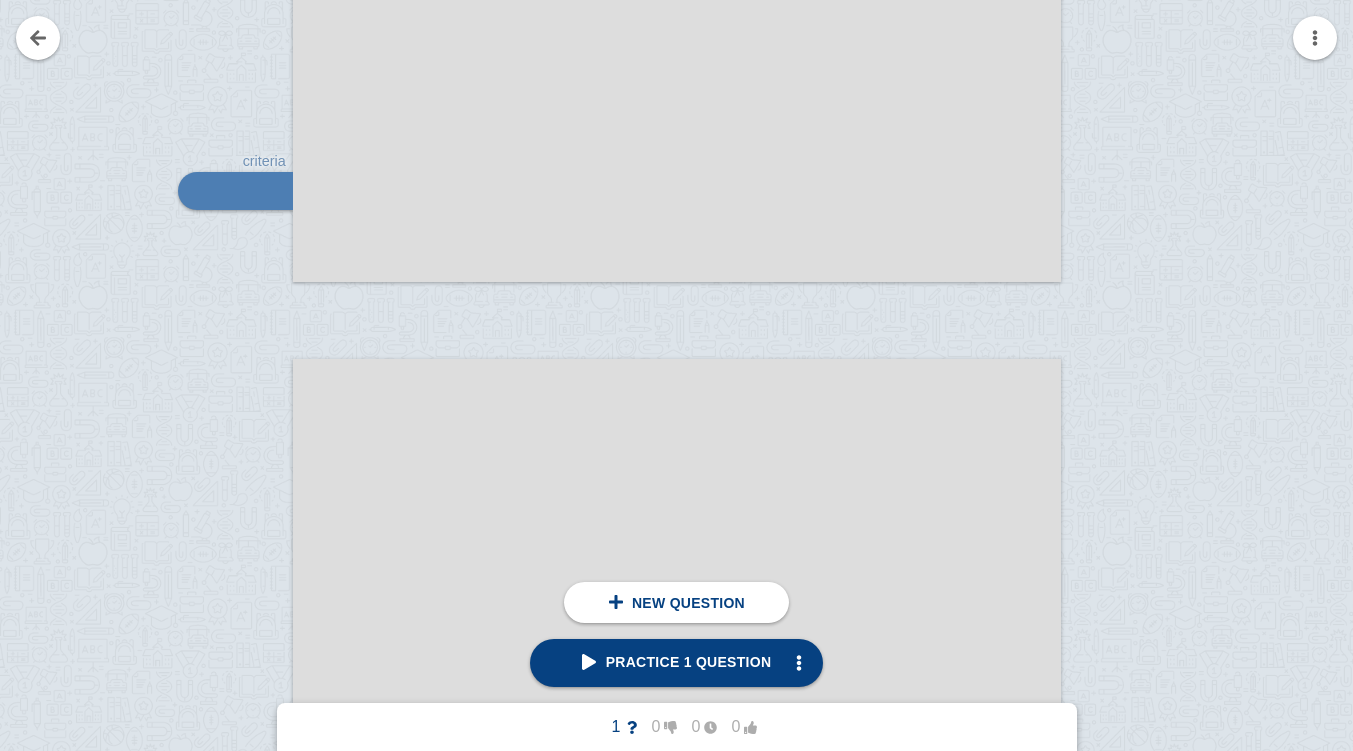 click at bounding box center (676, 375) 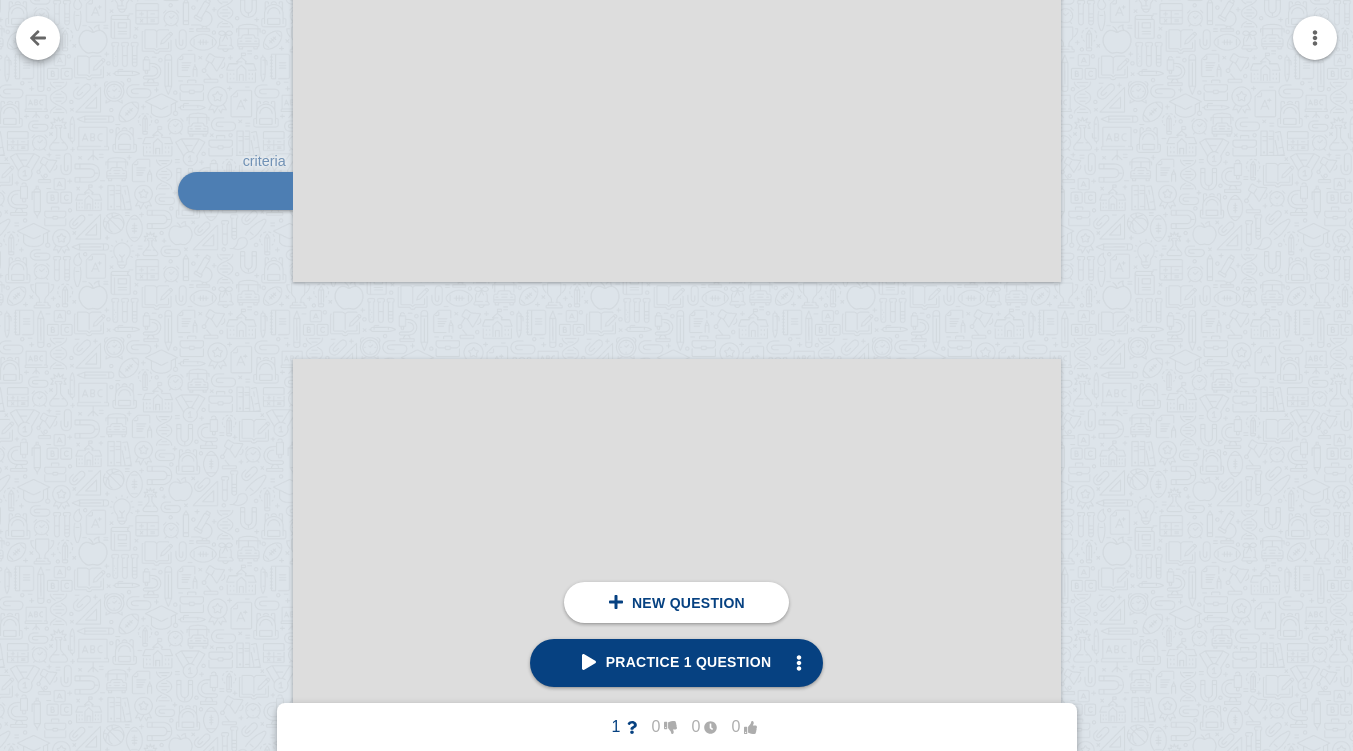 click at bounding box center [38, 38] 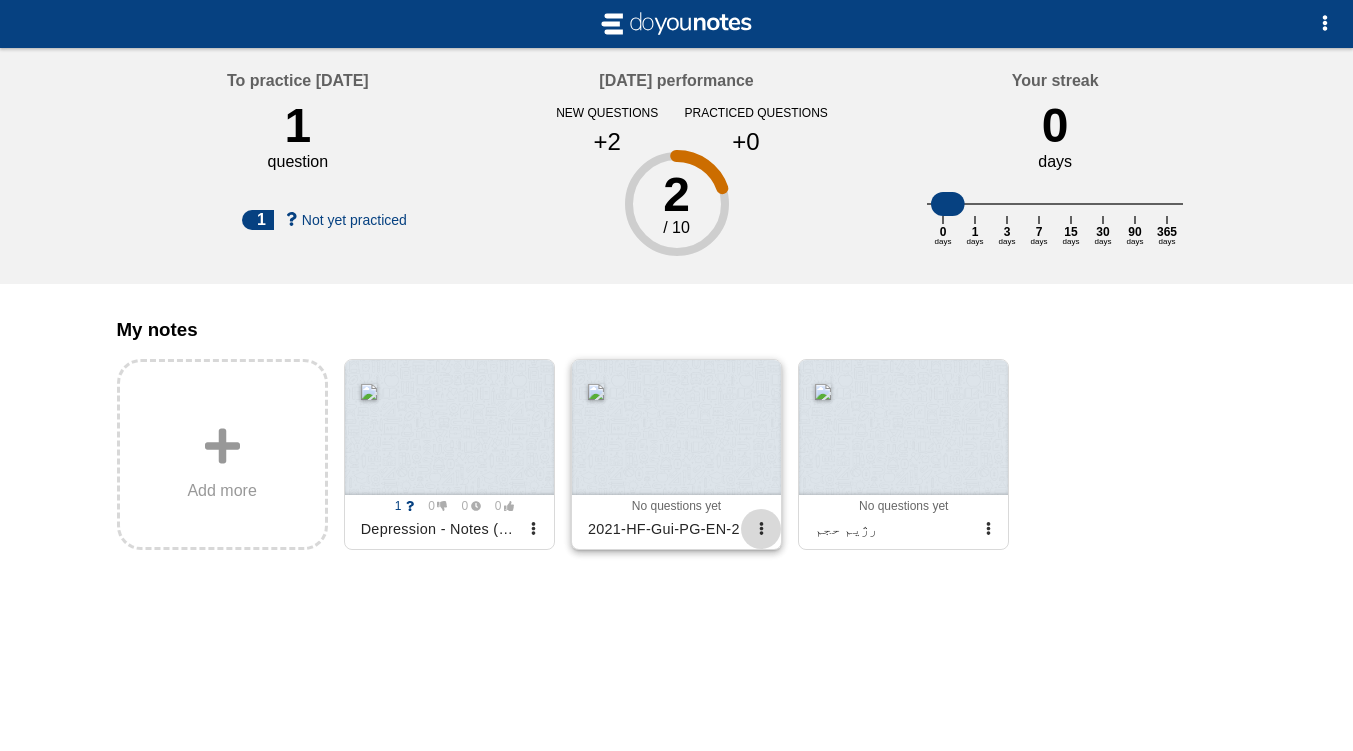 click at bounding box center [761, 528] 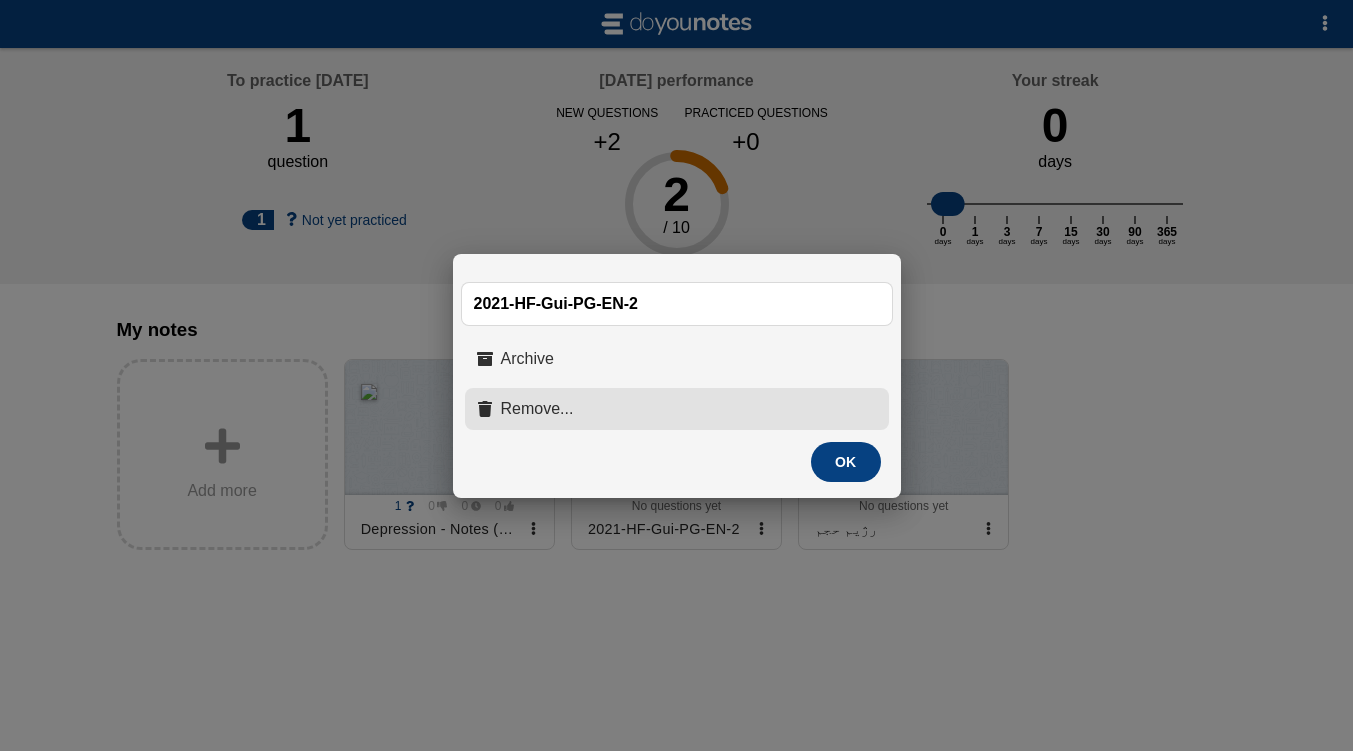 click on "Remove..." at bounding box center (537, 409) 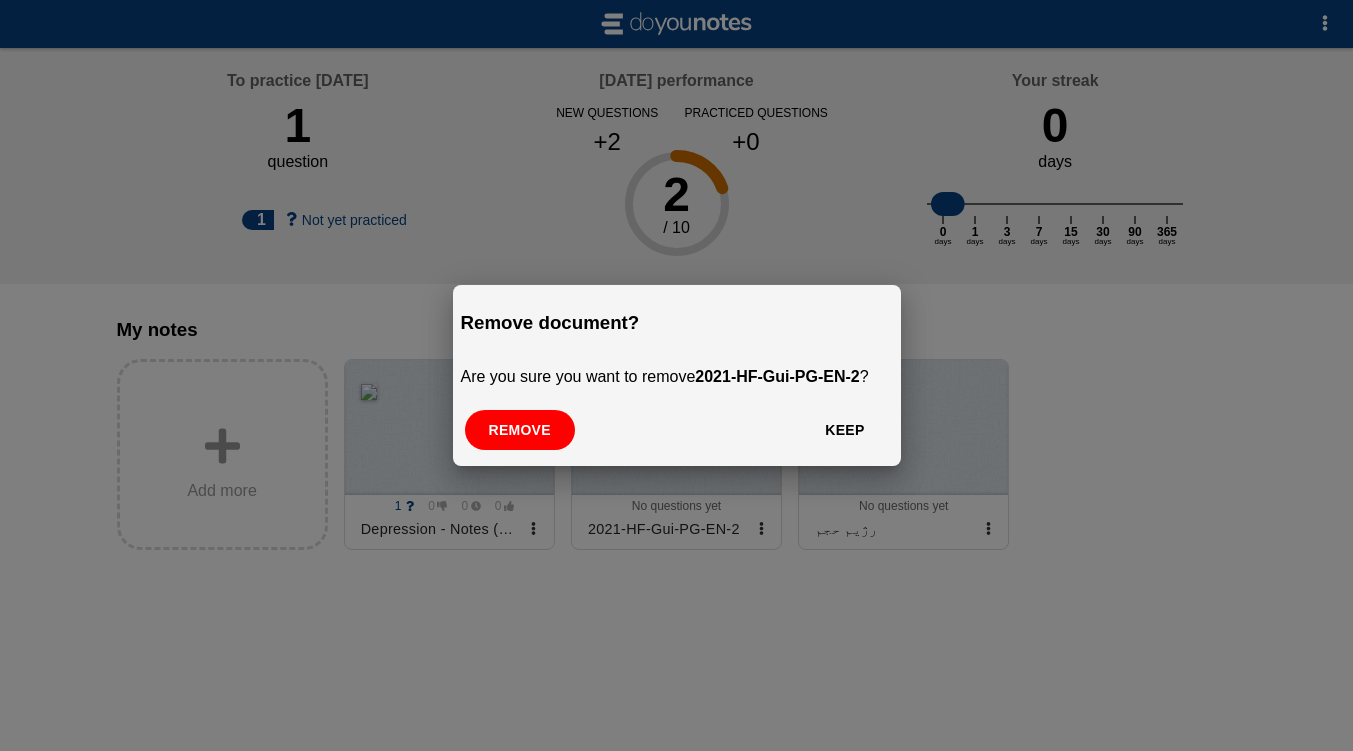 click on "Remove" at bounding box center (520, 430) 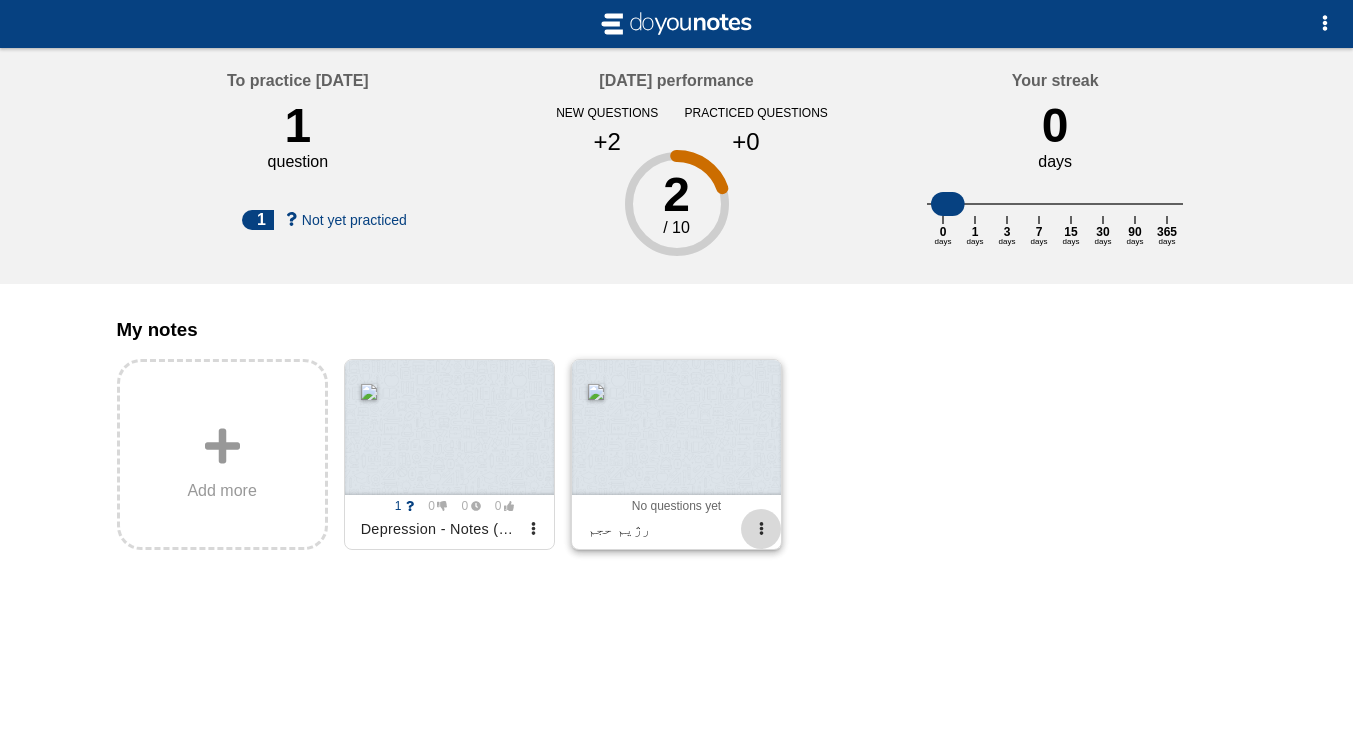 click at bounding box center [761, 528] 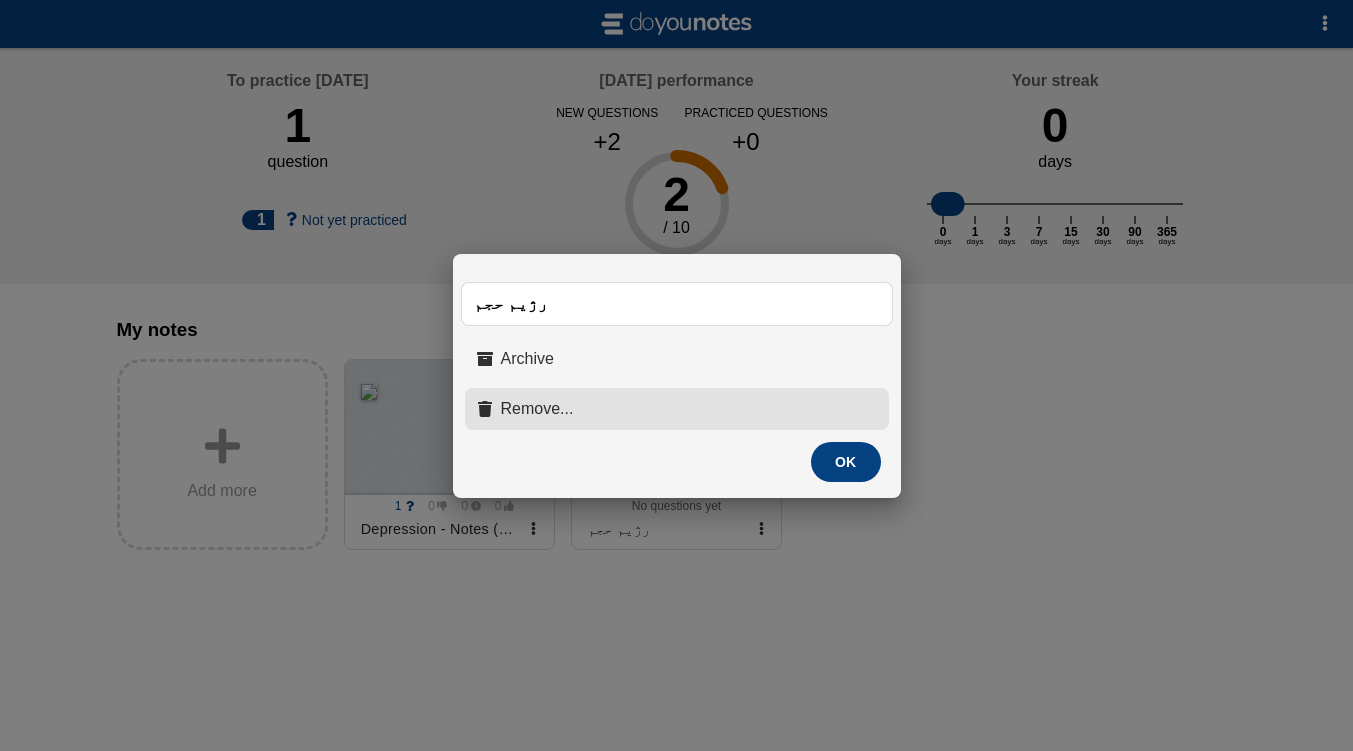 click on "Remove..." at bounding box center [537, 409] 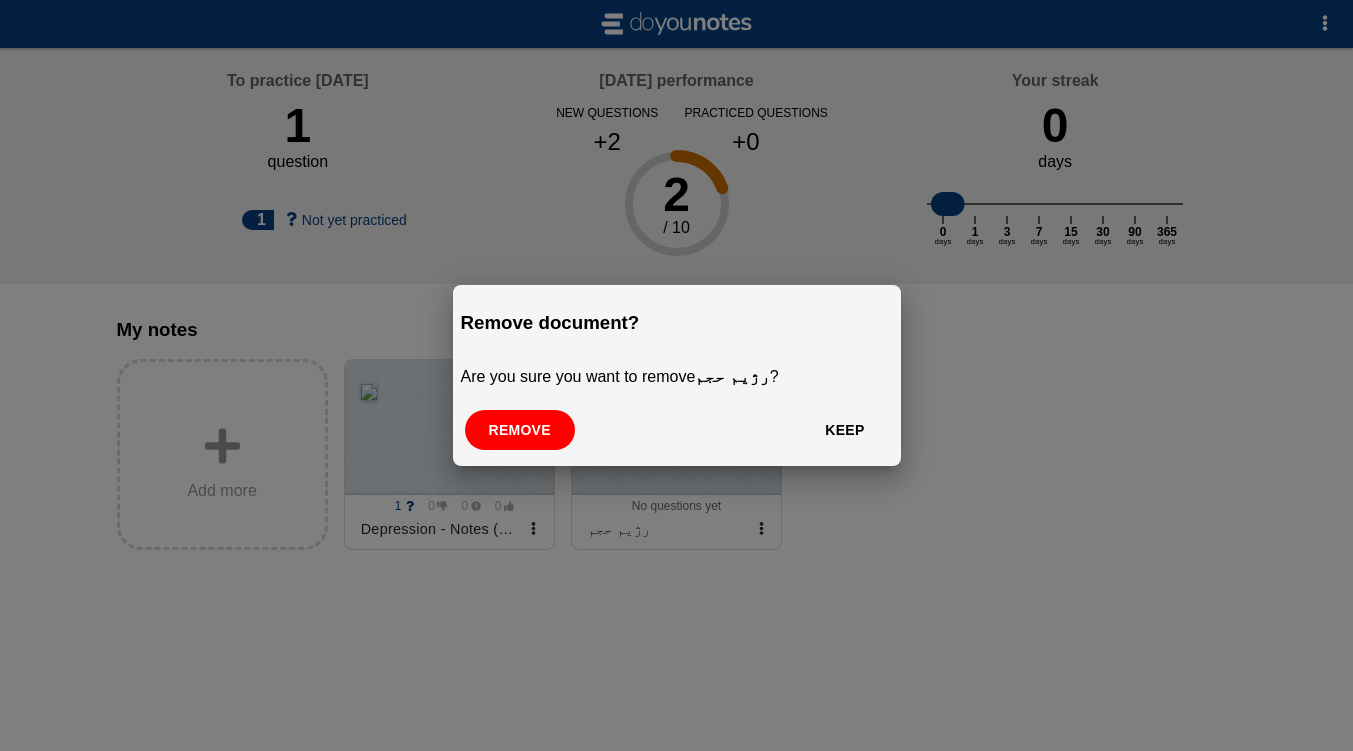click on "Remove" at bounding box center [520, 430] 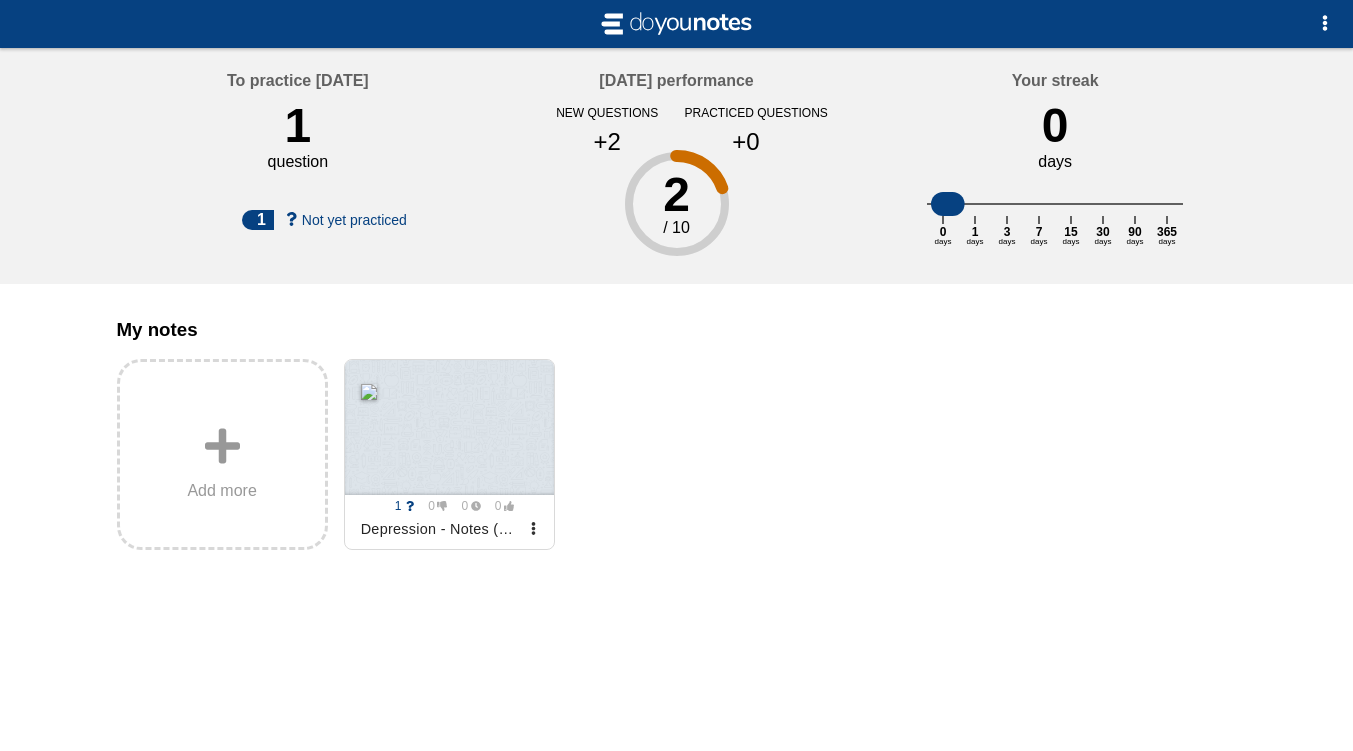 drag, startPoint x: 952, startPoint y: 217, endPoint x: 989, endPoint y: 217, distance: 37 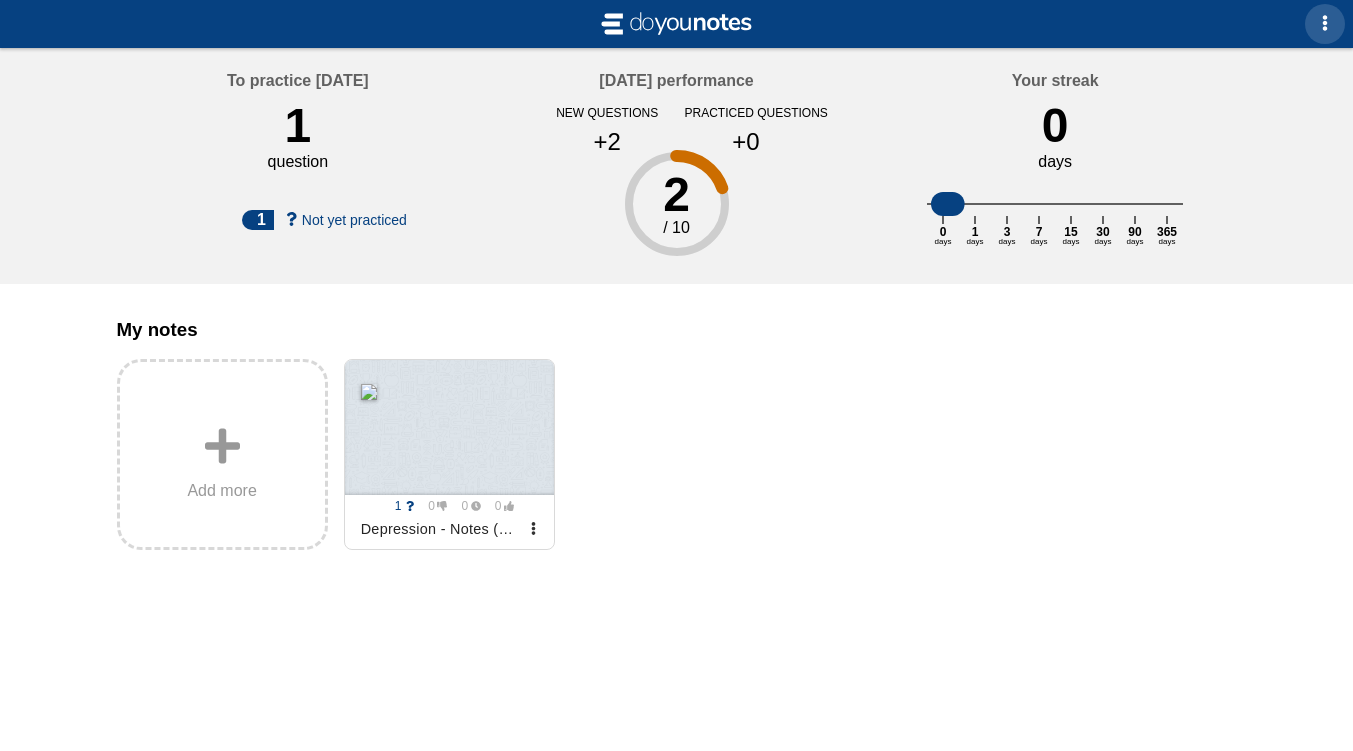 click at bounding box center (1325, 23) 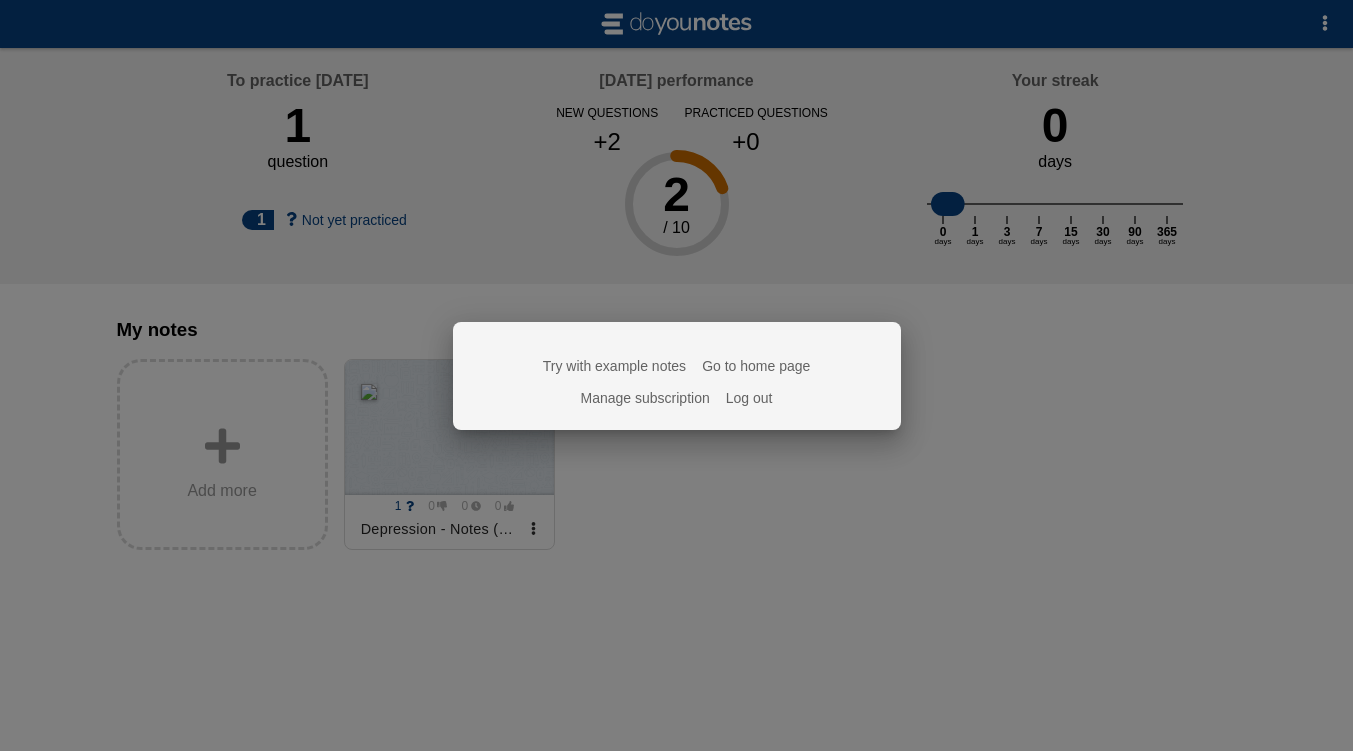 click on "Manage subscription" at bounding box center [645, 398] 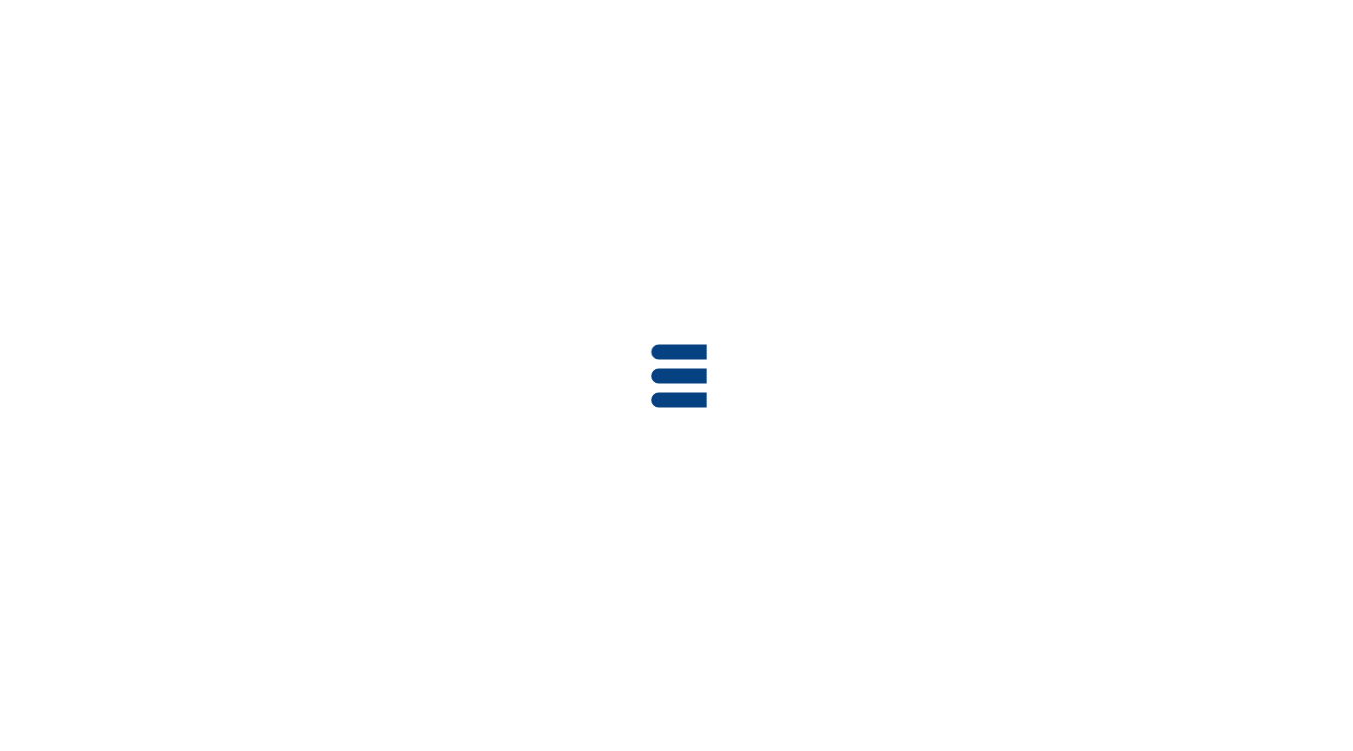 scroll, scrollTop: 0, scrollLeft: 0, axis: both 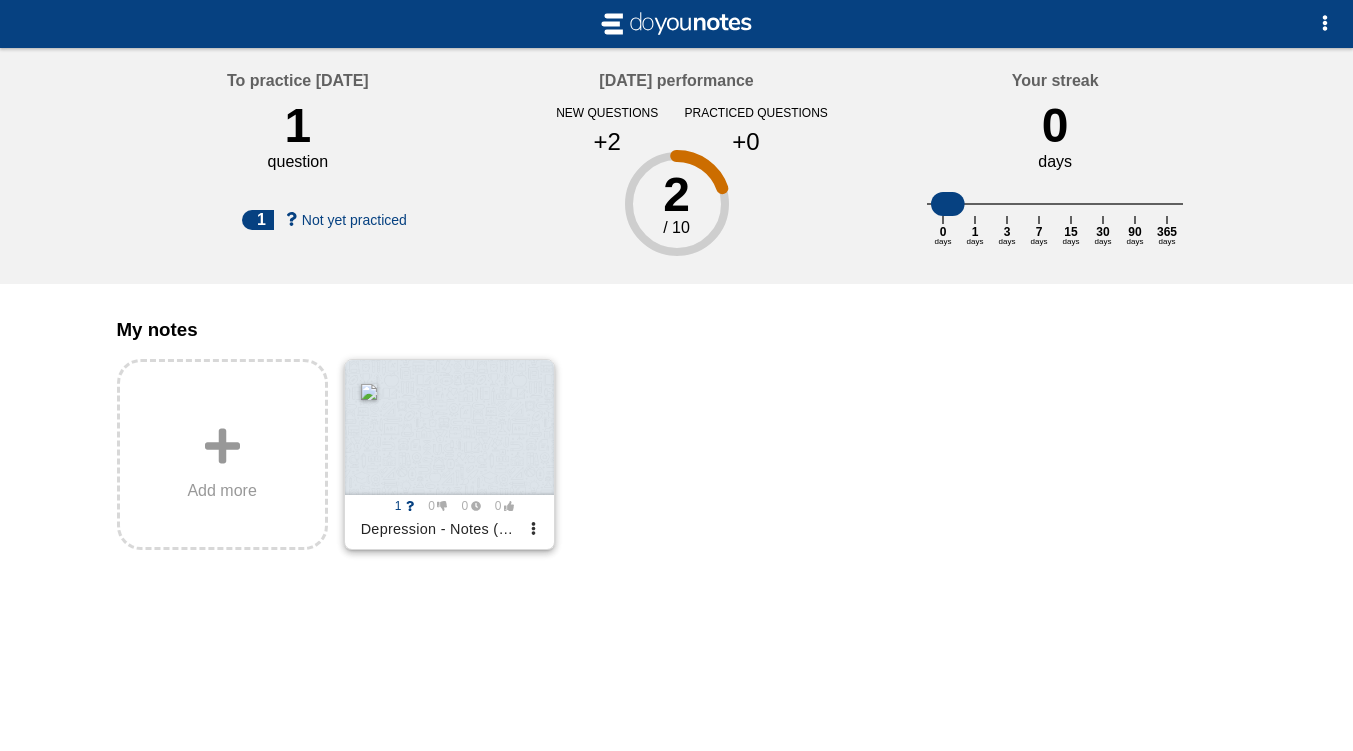 click at bounding box center [449, 427] 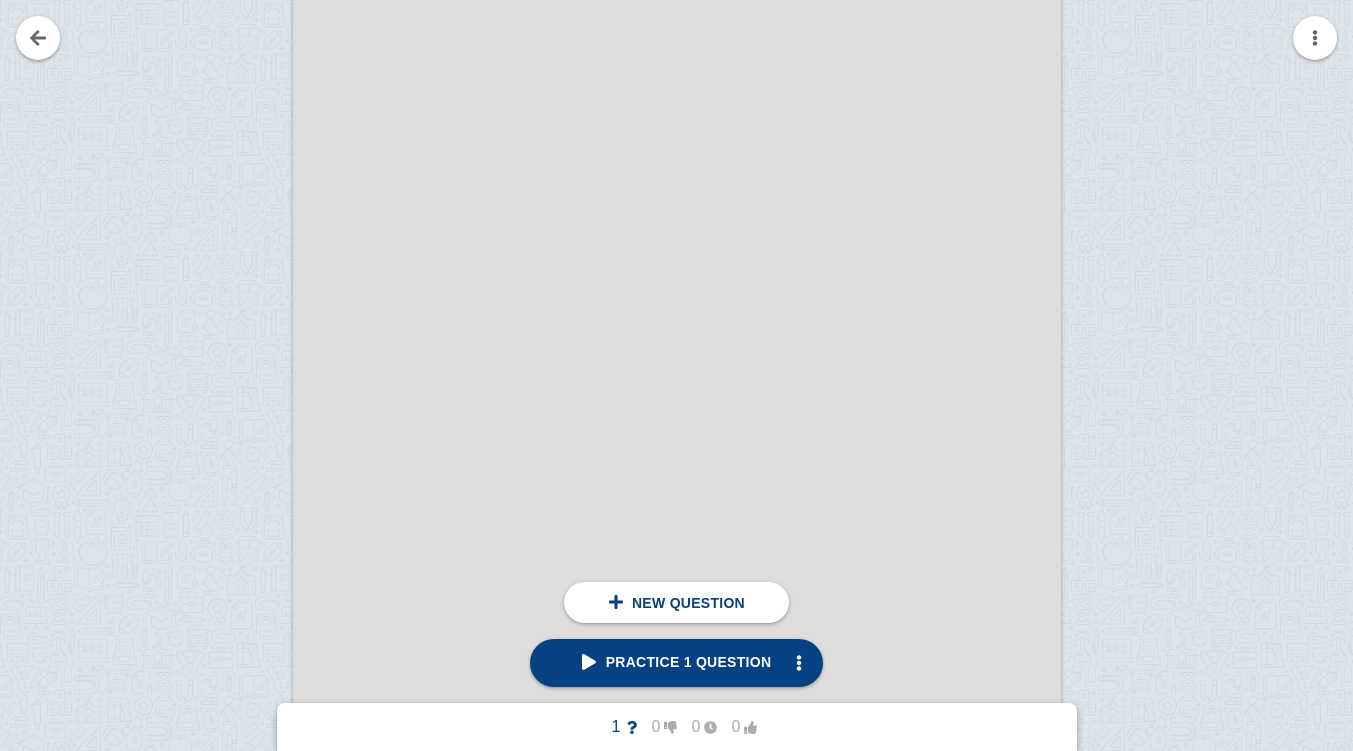 click at bounding box center (676, 8054) 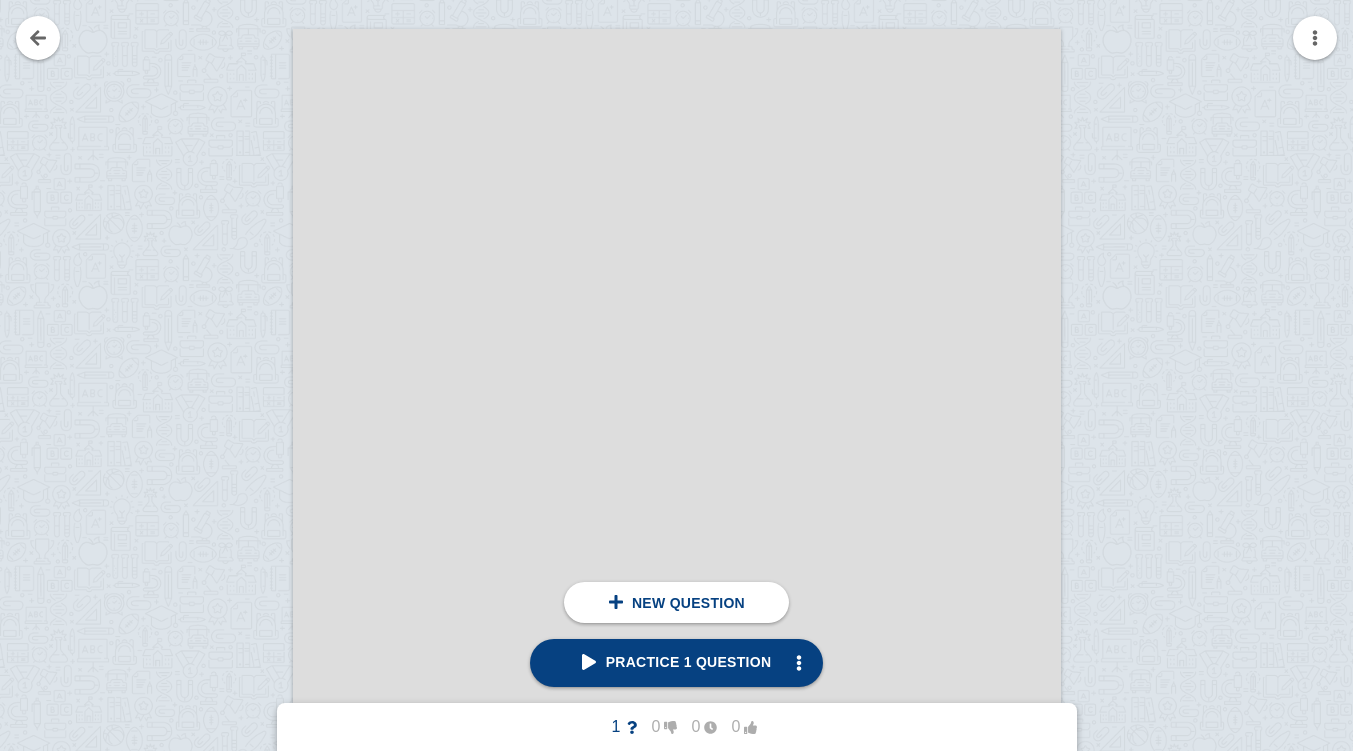 scroll, scrollTop: 2501, scrollLeft: 0, axis: vertical 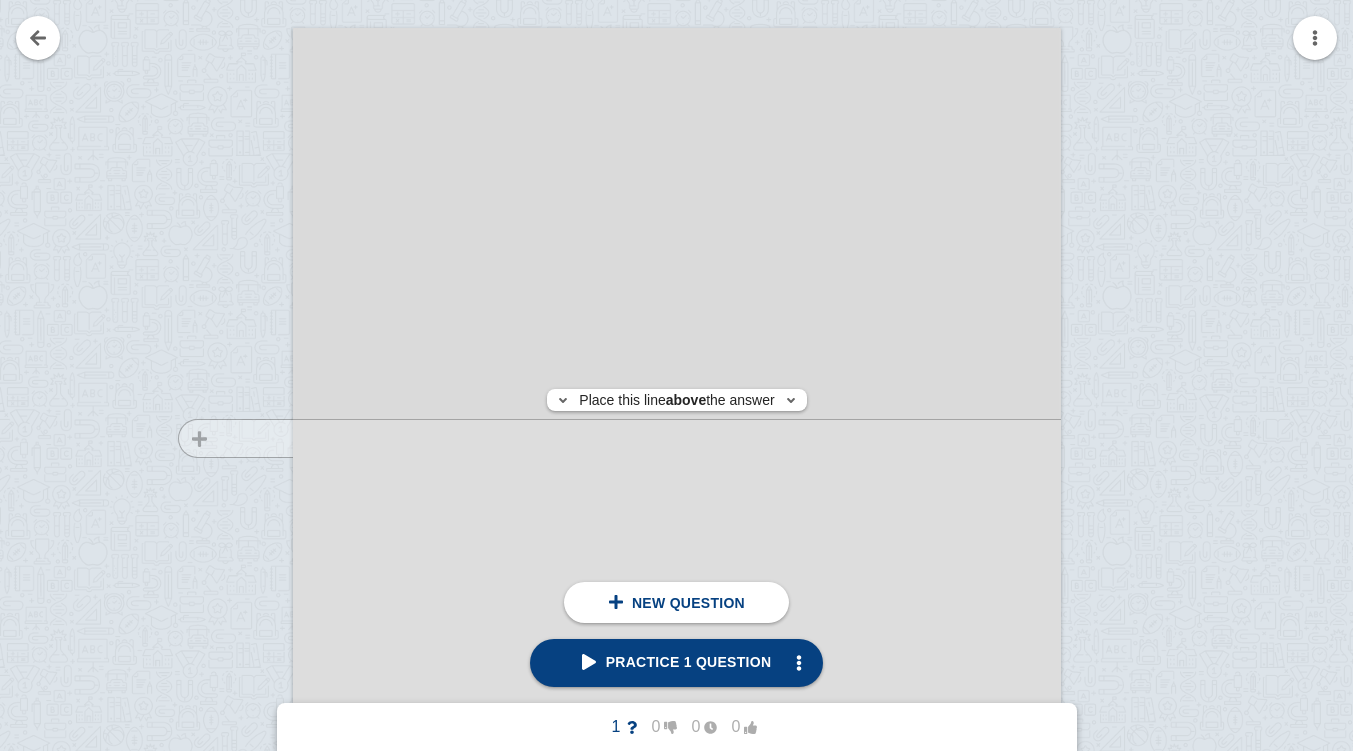 click at bounding box center [226, 551] 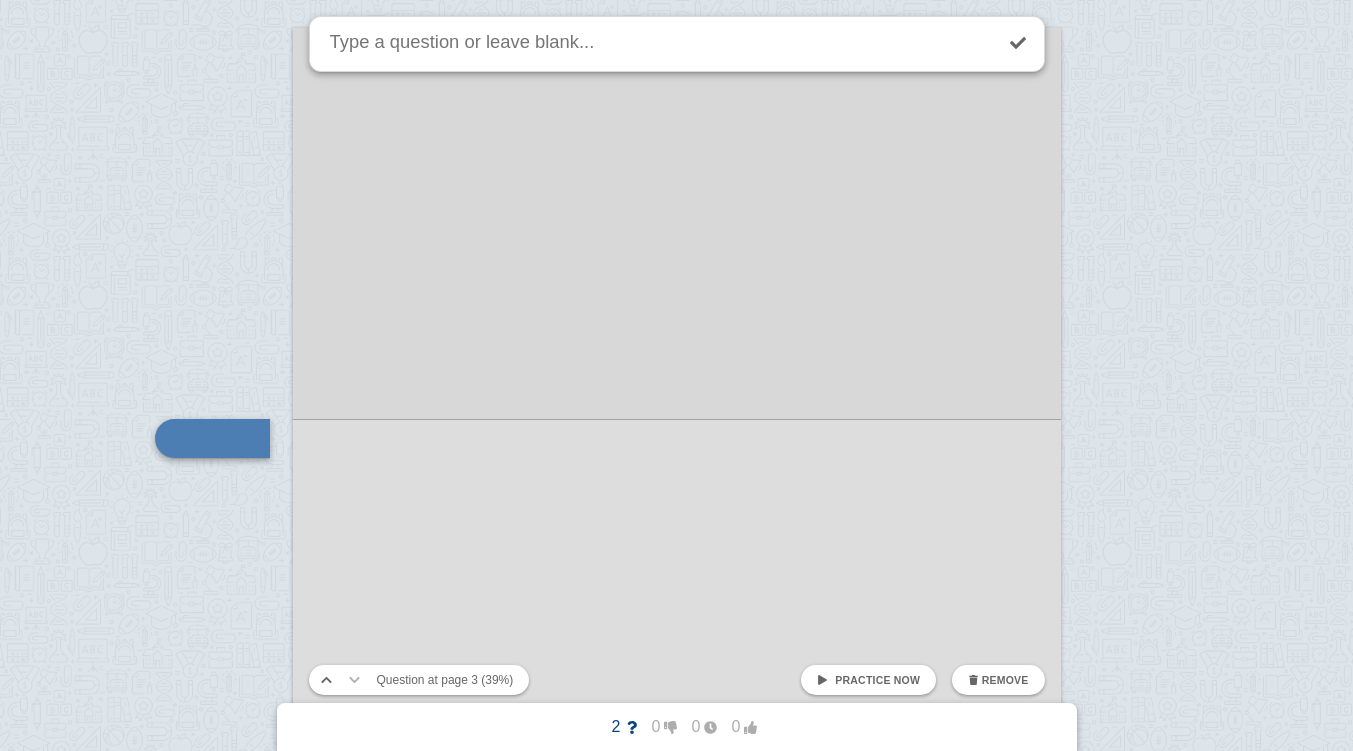 scroll, scrollTop: 2672, scrollLeft: 0, axis: vertical 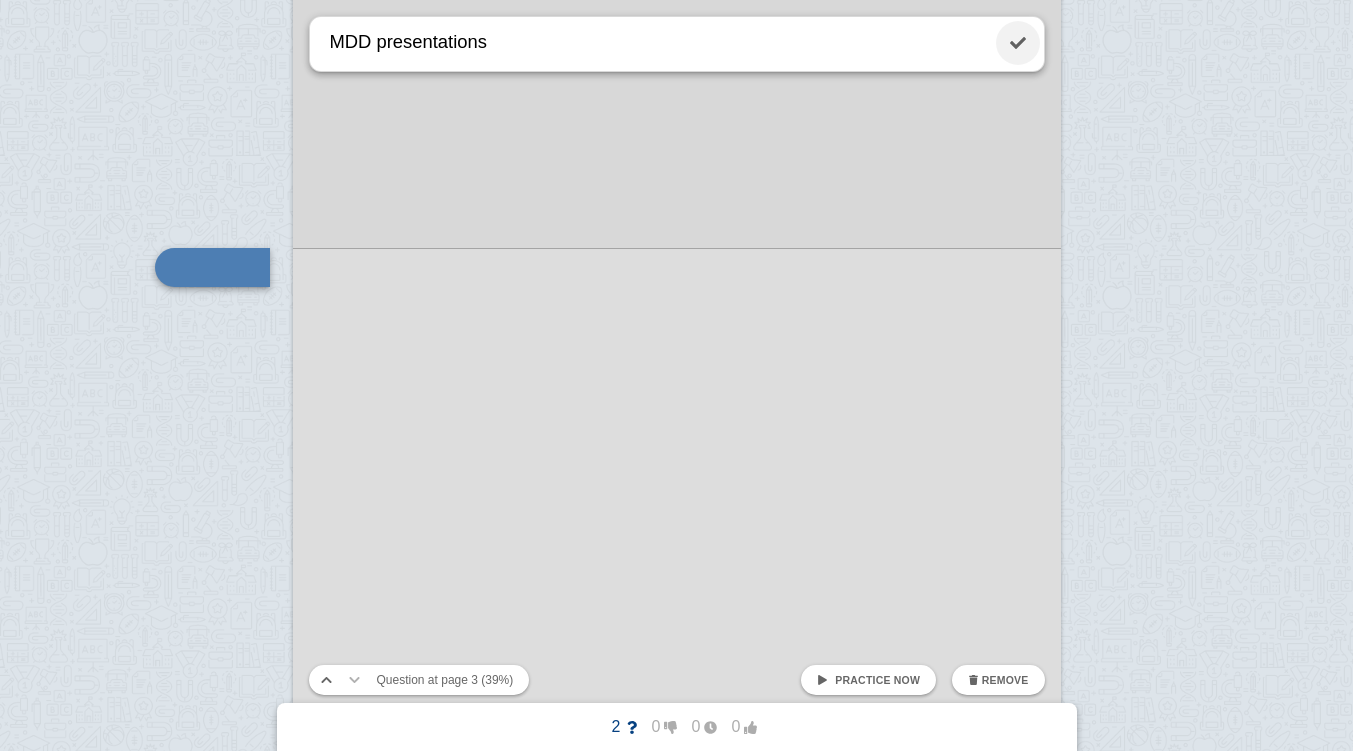 type on "MDD presentations" 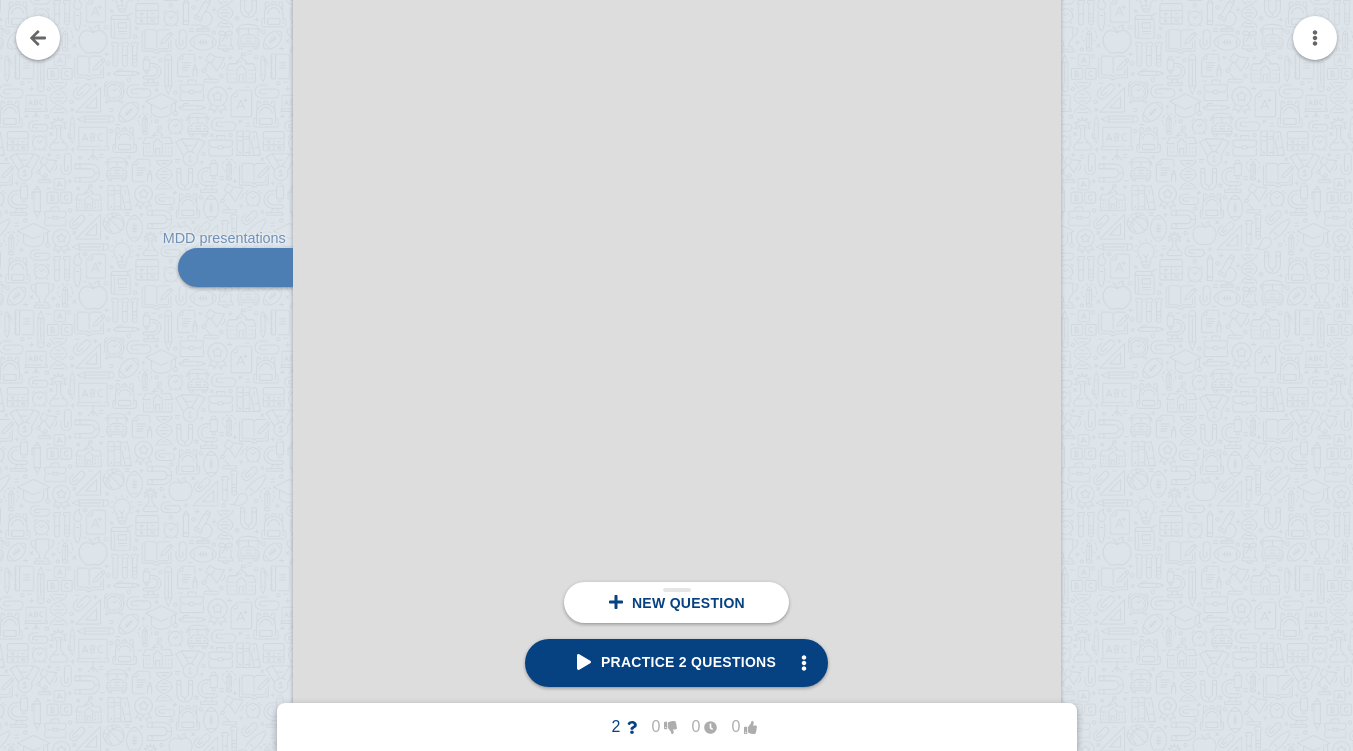 click on "New question" at bounding box center [688, 603] 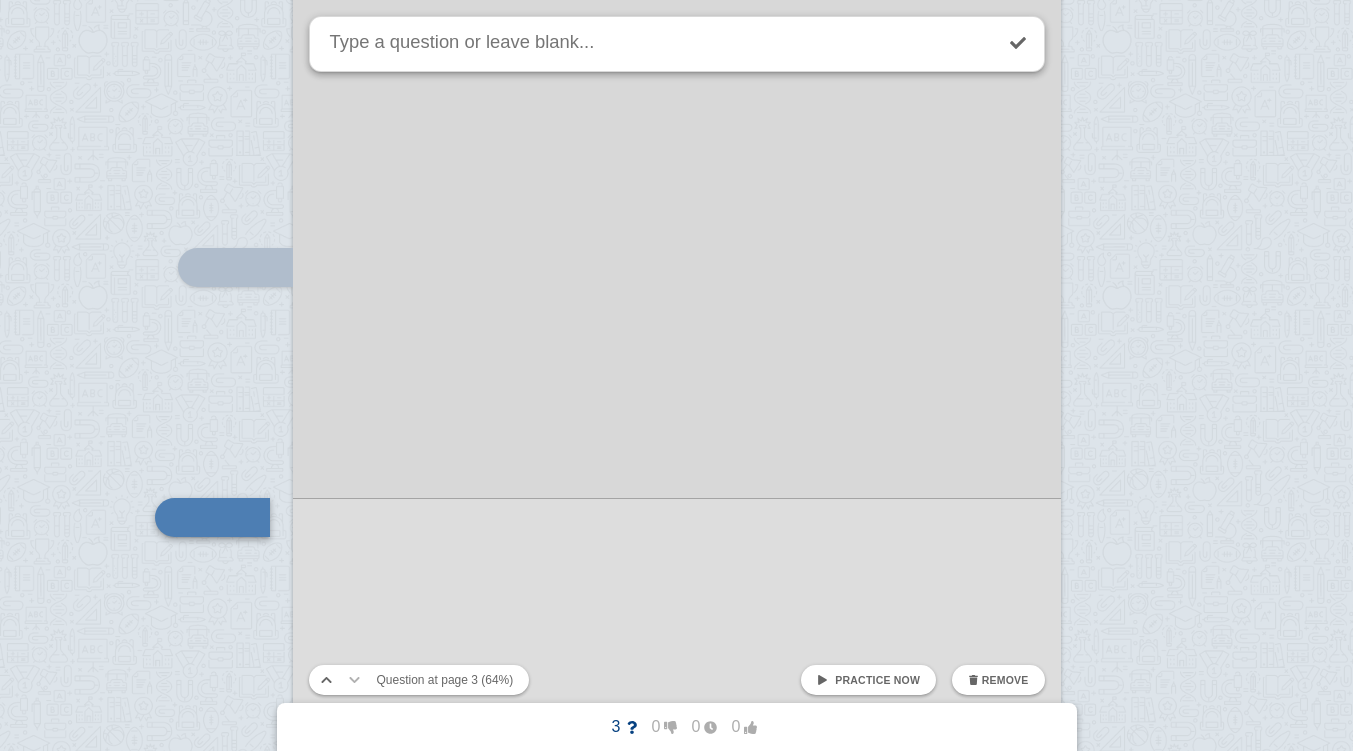 scroll, scrollTop: 2922, scrollLeft: 0, axis: vertical 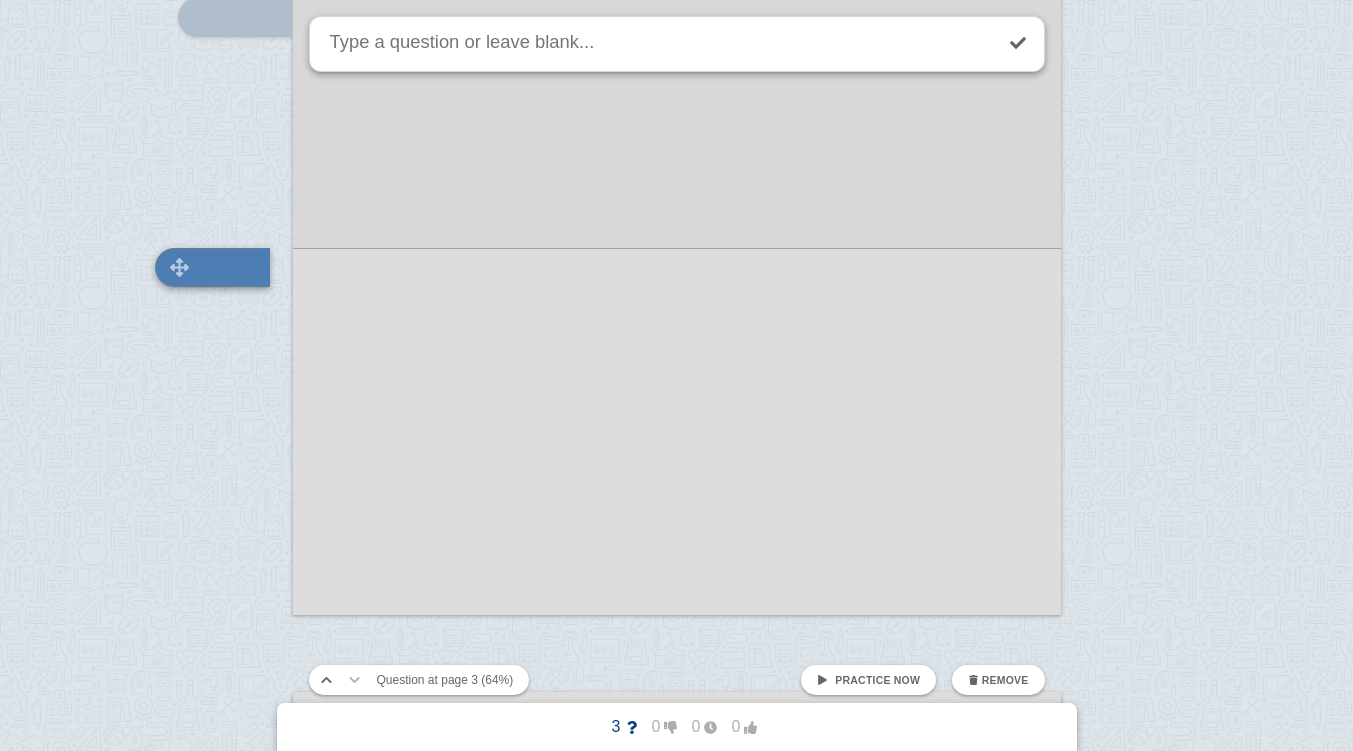 click at bounding box center (212, 267) 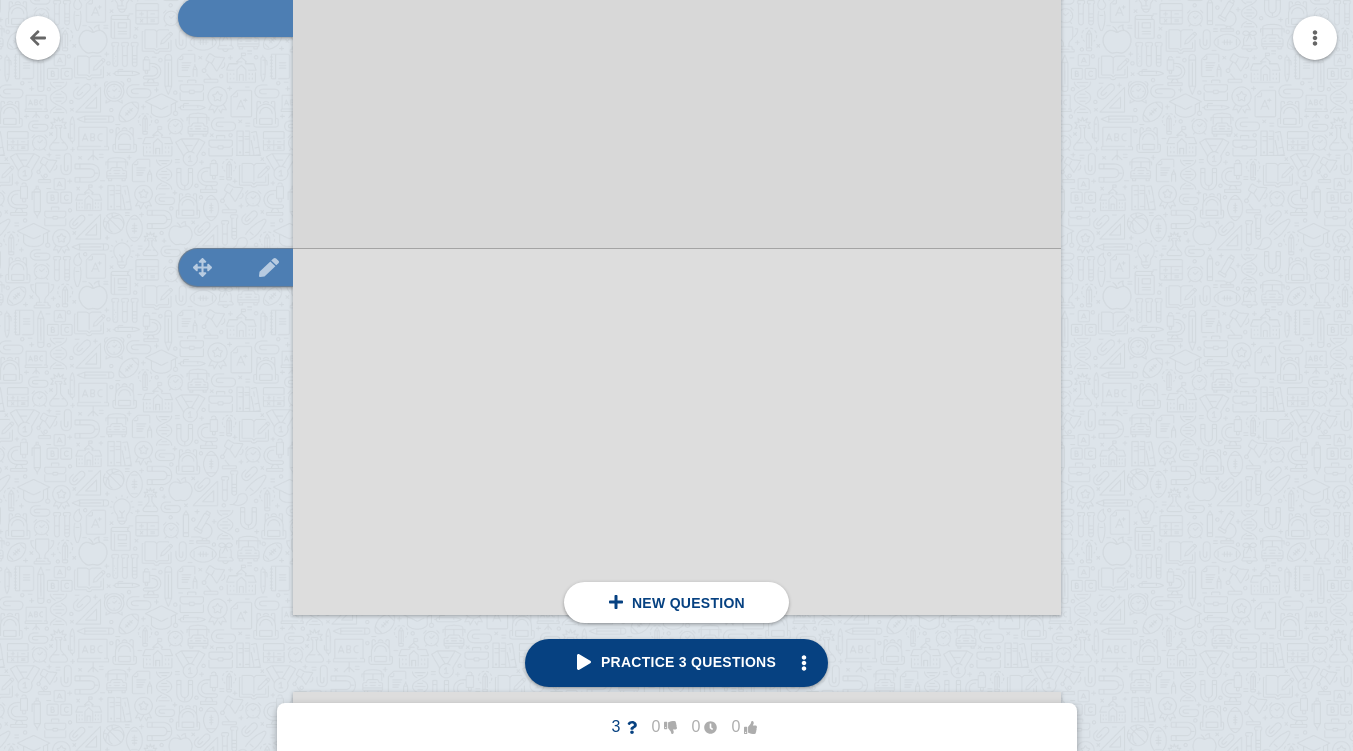 click at bounding box center [269, 267] 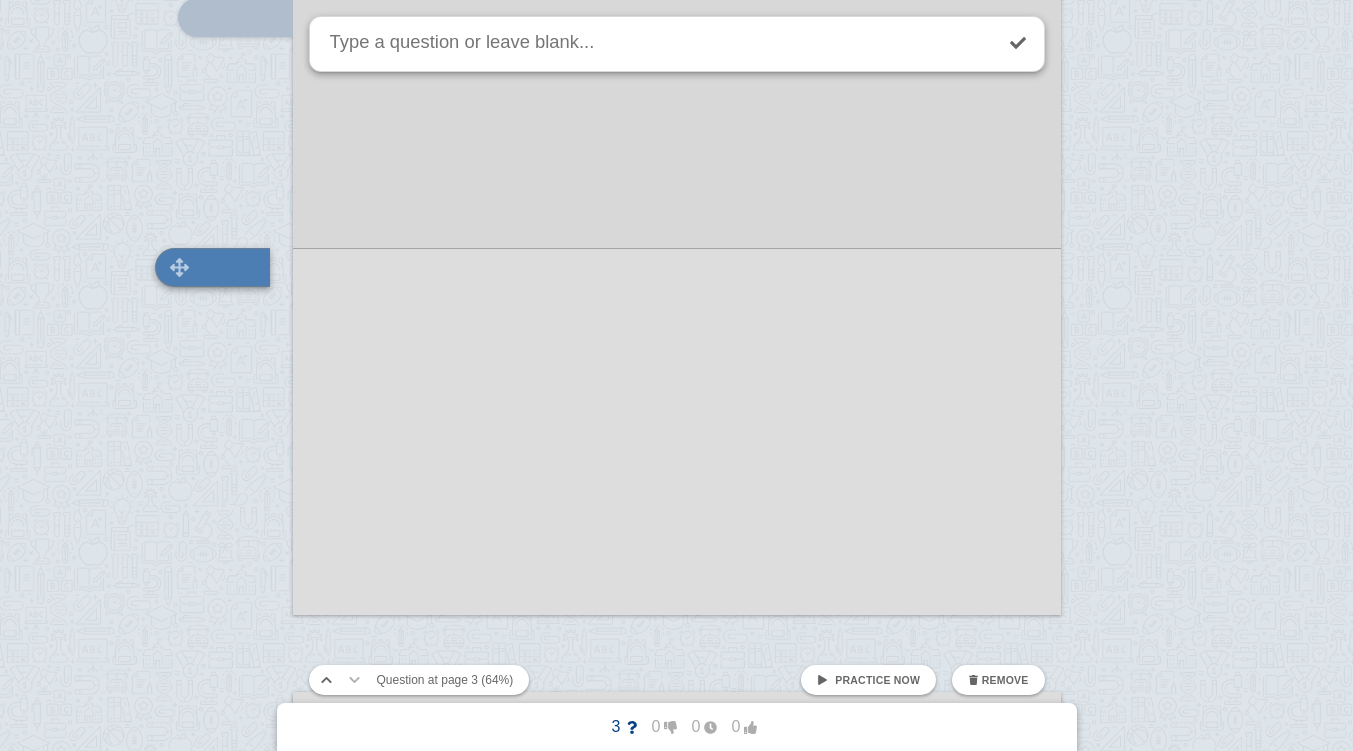 click at bounding box center [212, 267] 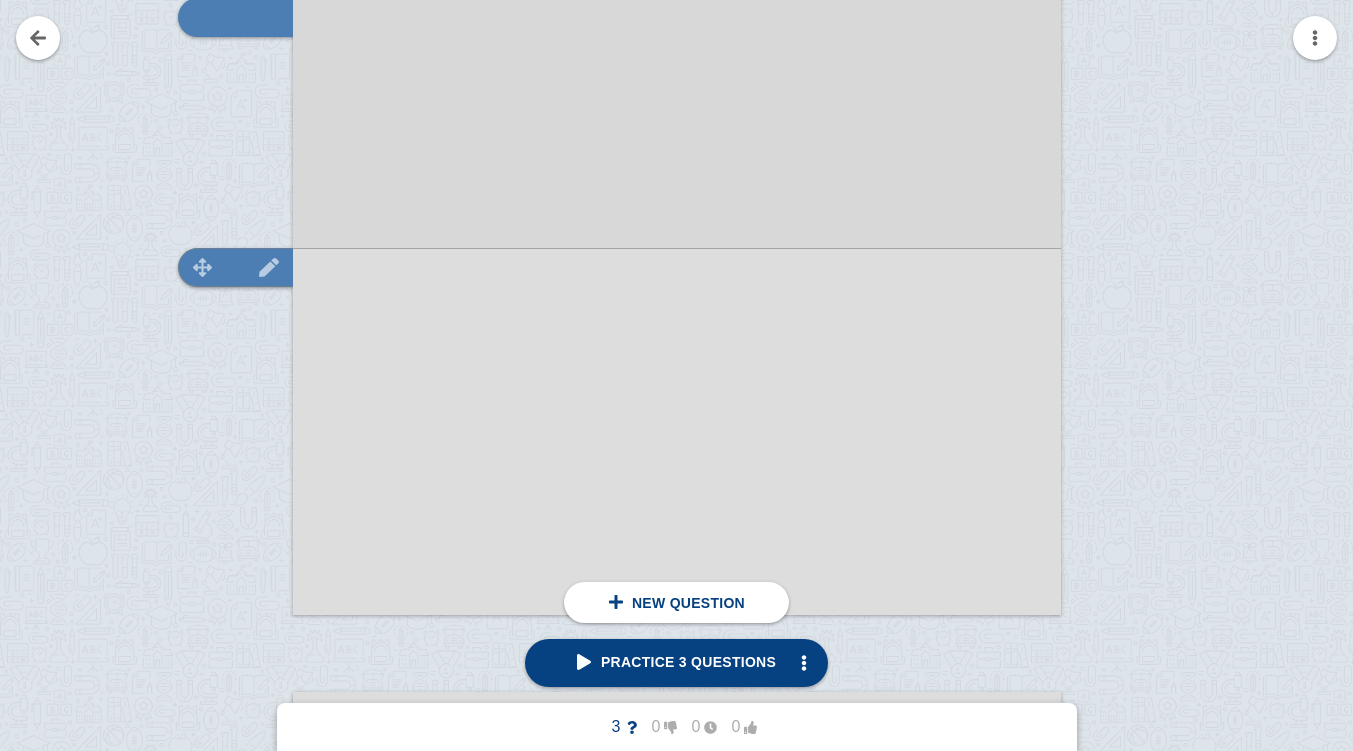 click at bounding box center [269, 267] 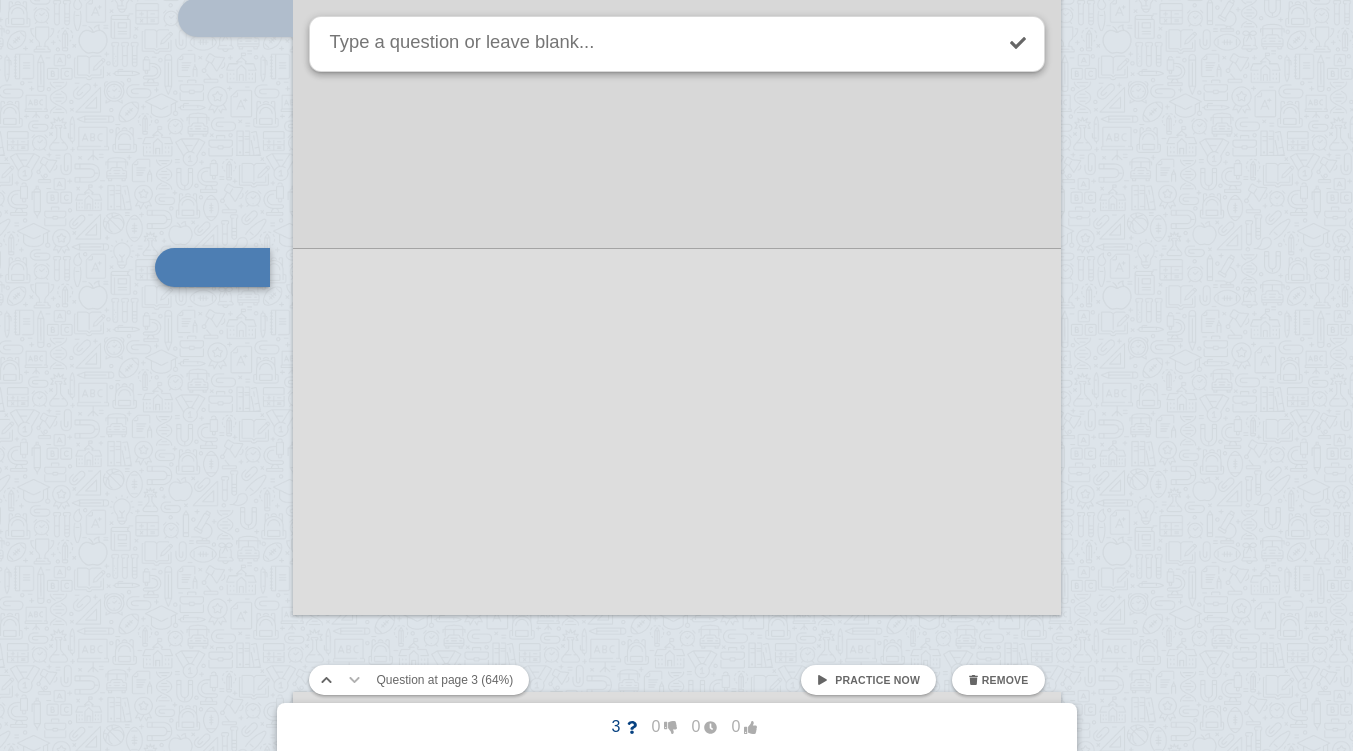 click on "Remove" at bounding box center [1005, 680] 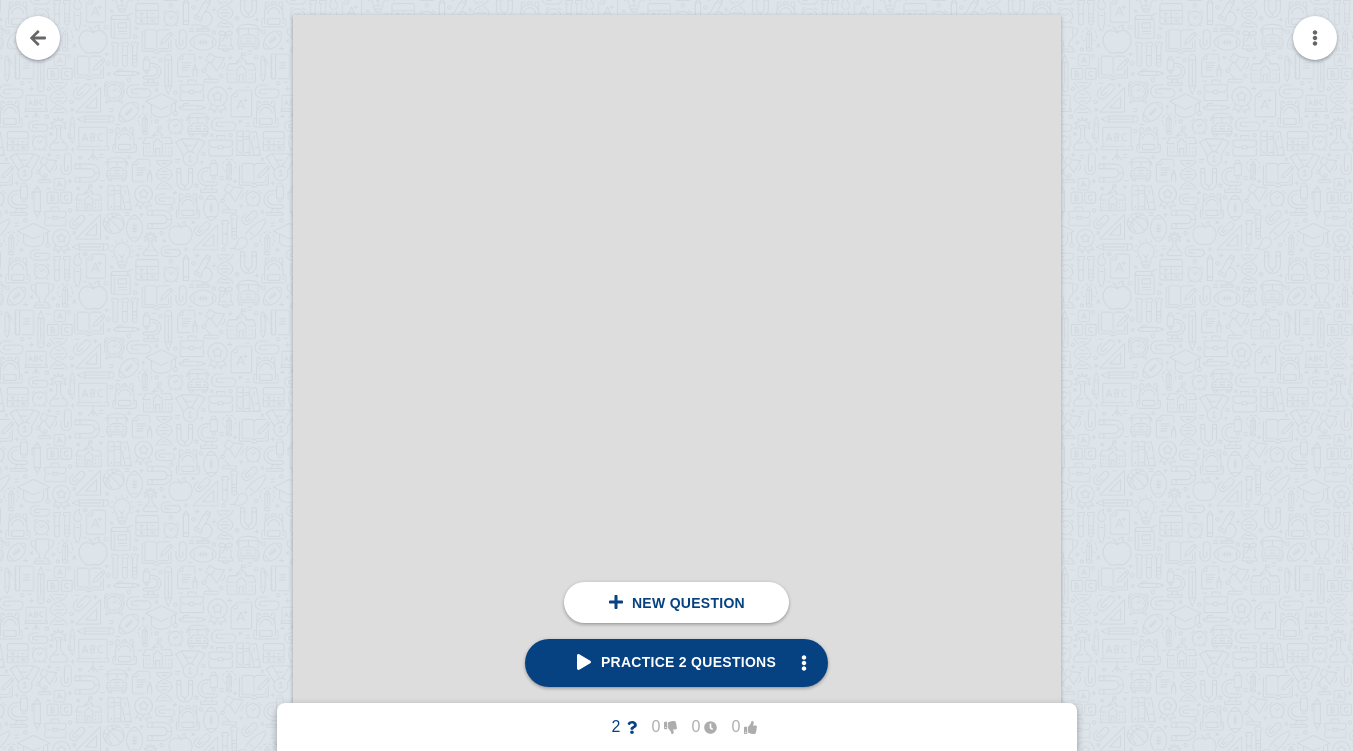 scroll, scrollTop: 3590, scrollLeft: 0, axis: vertical 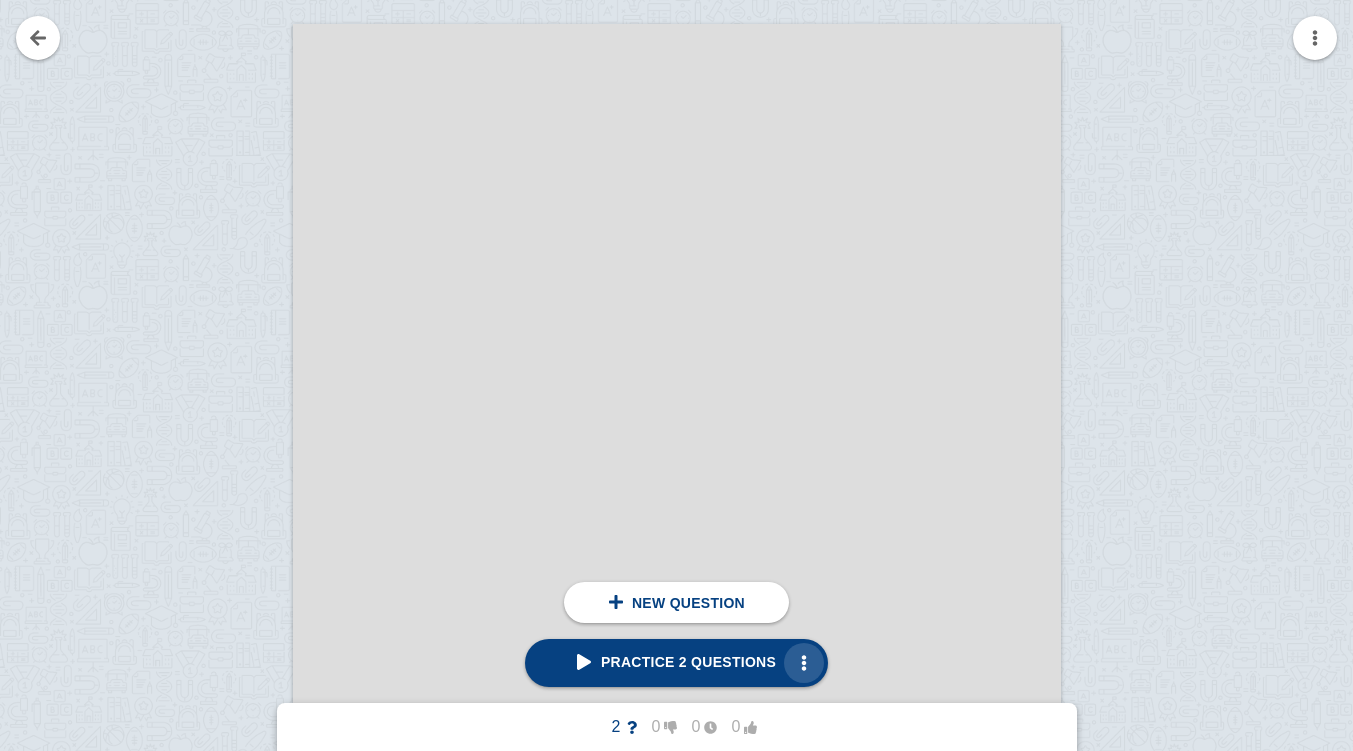 click at bounding box center [804, 663] 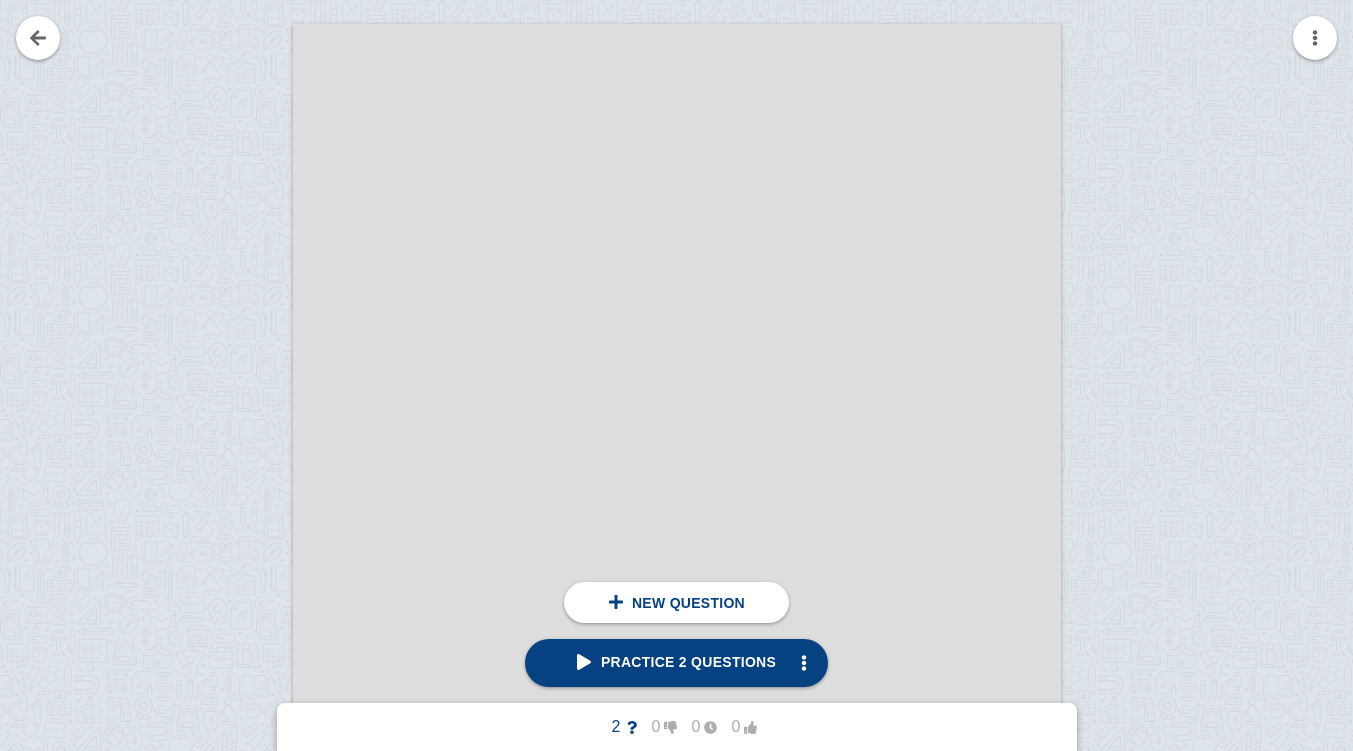 click at bounding box center (676, 375) 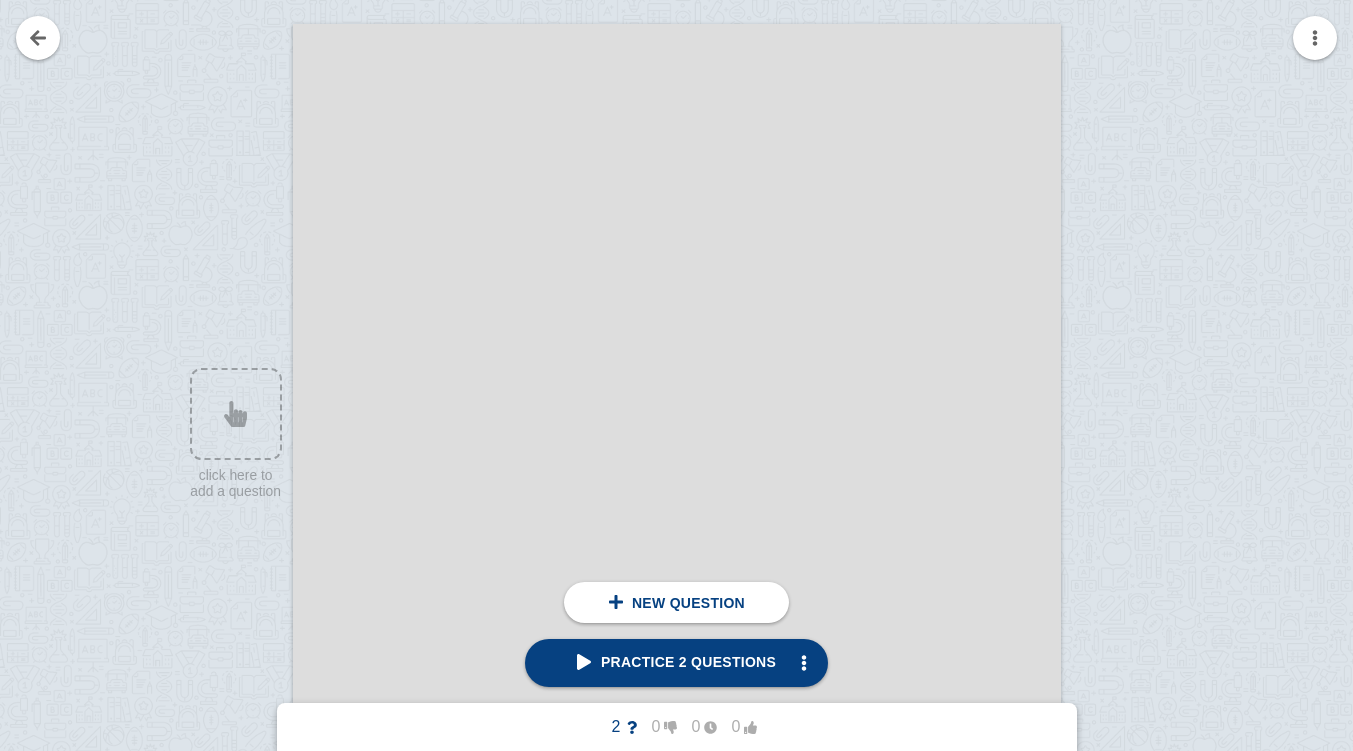 click at bounding box center [677, 528] 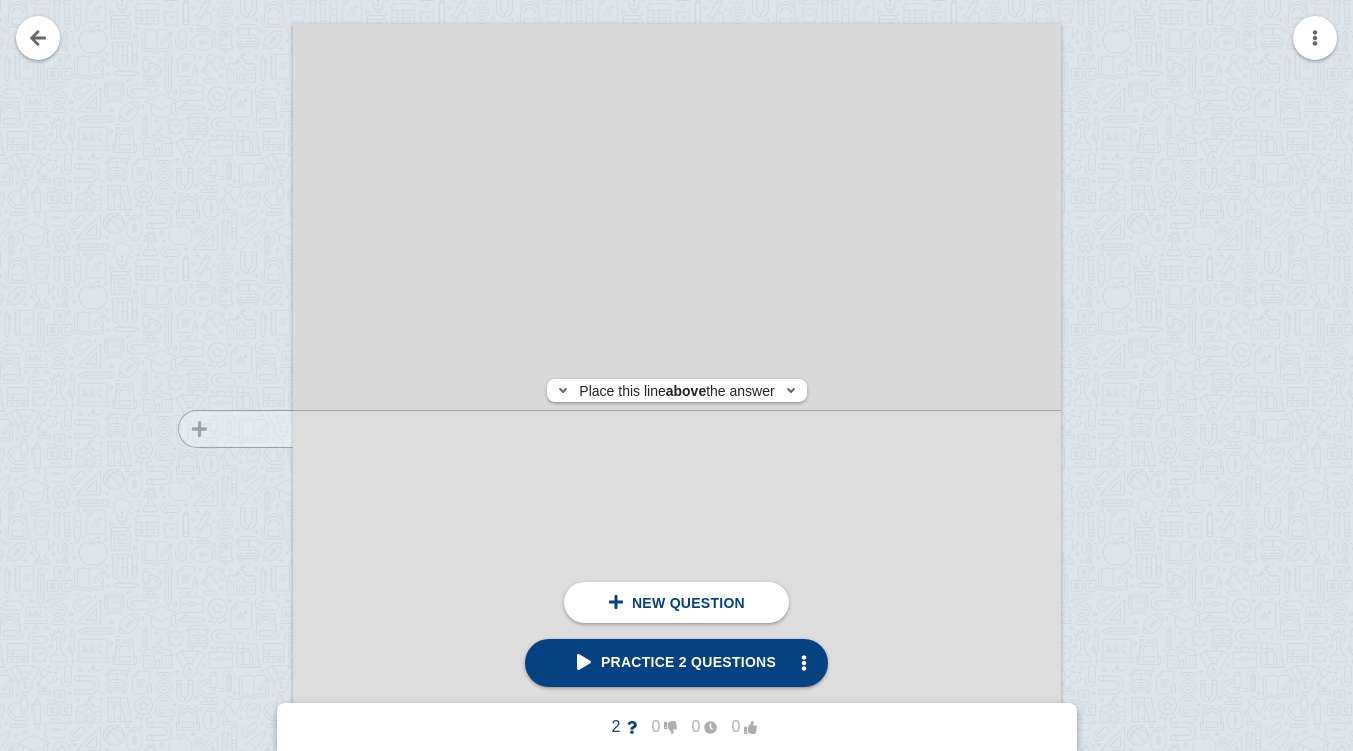 click at bounding box center (226, 547) 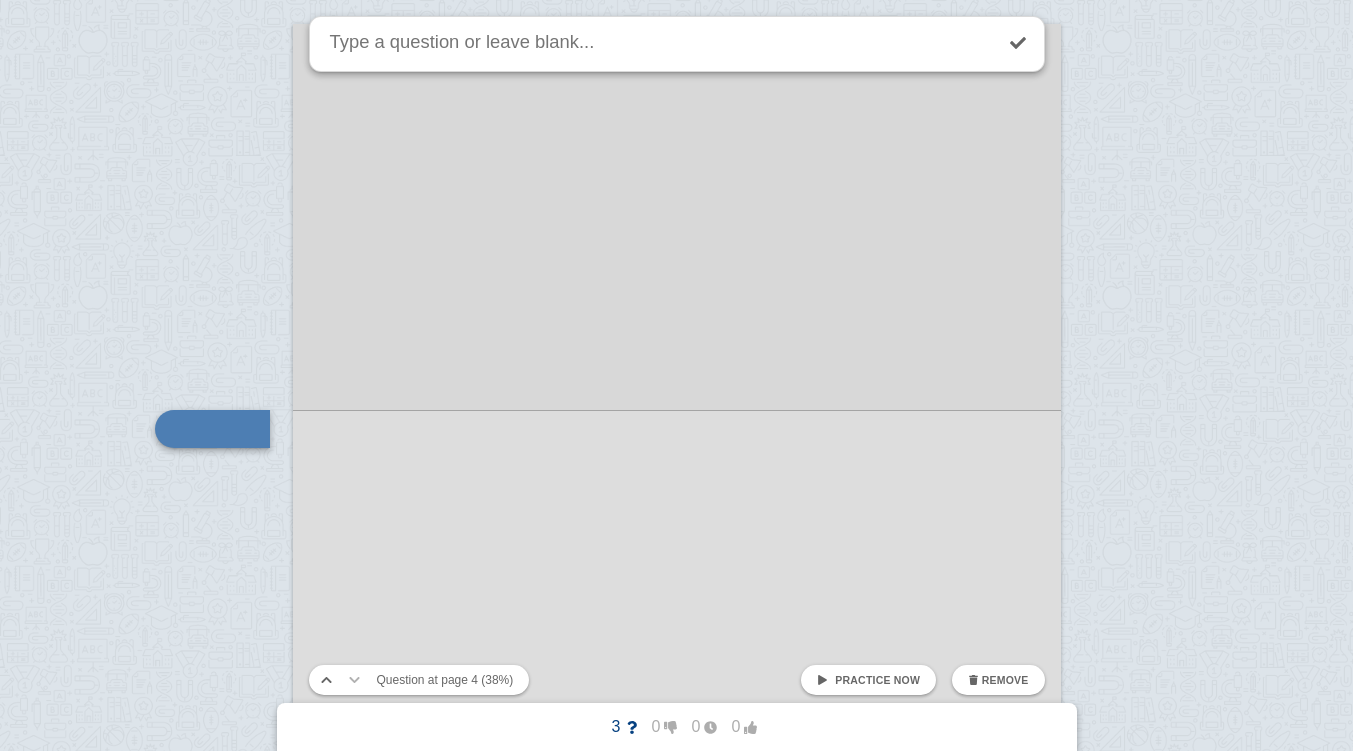 scroll, scrollTop: 3752, scrollLeft: 0, axis: vertical 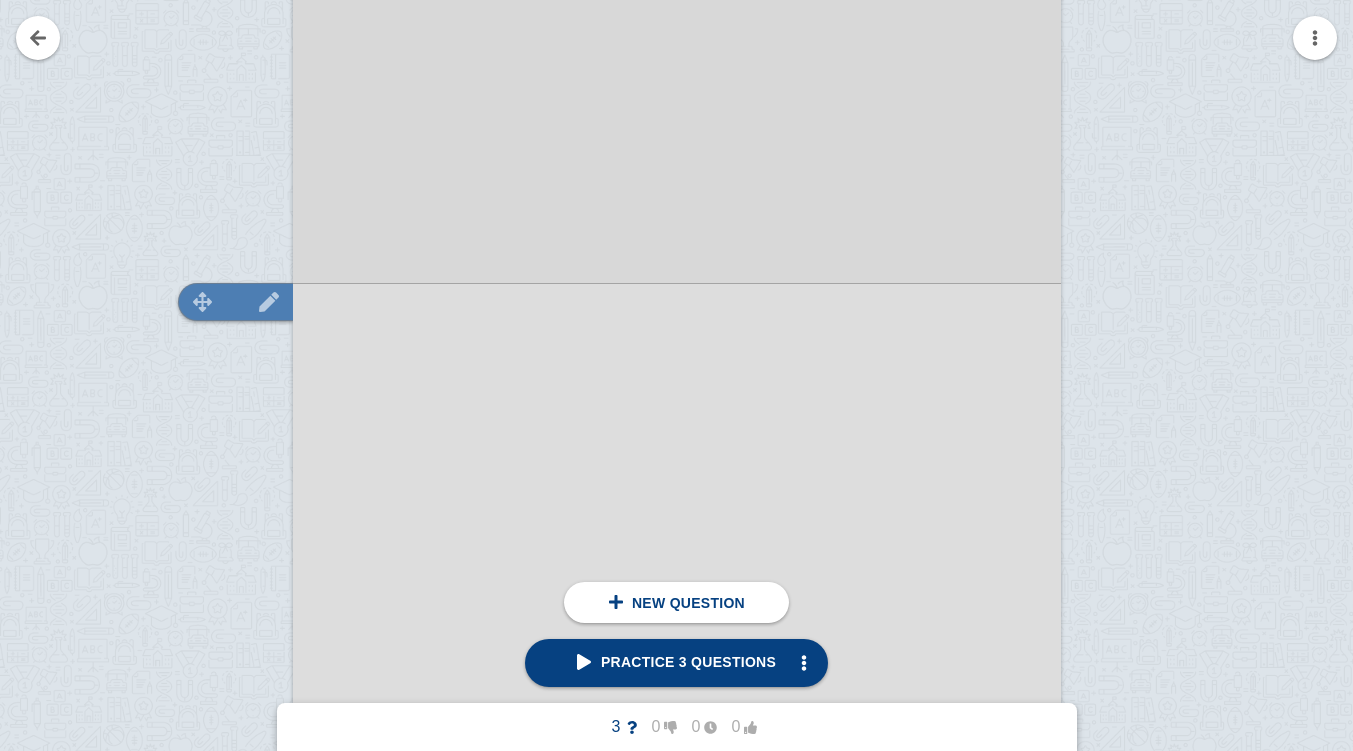 click at bounding box center [269, 301] 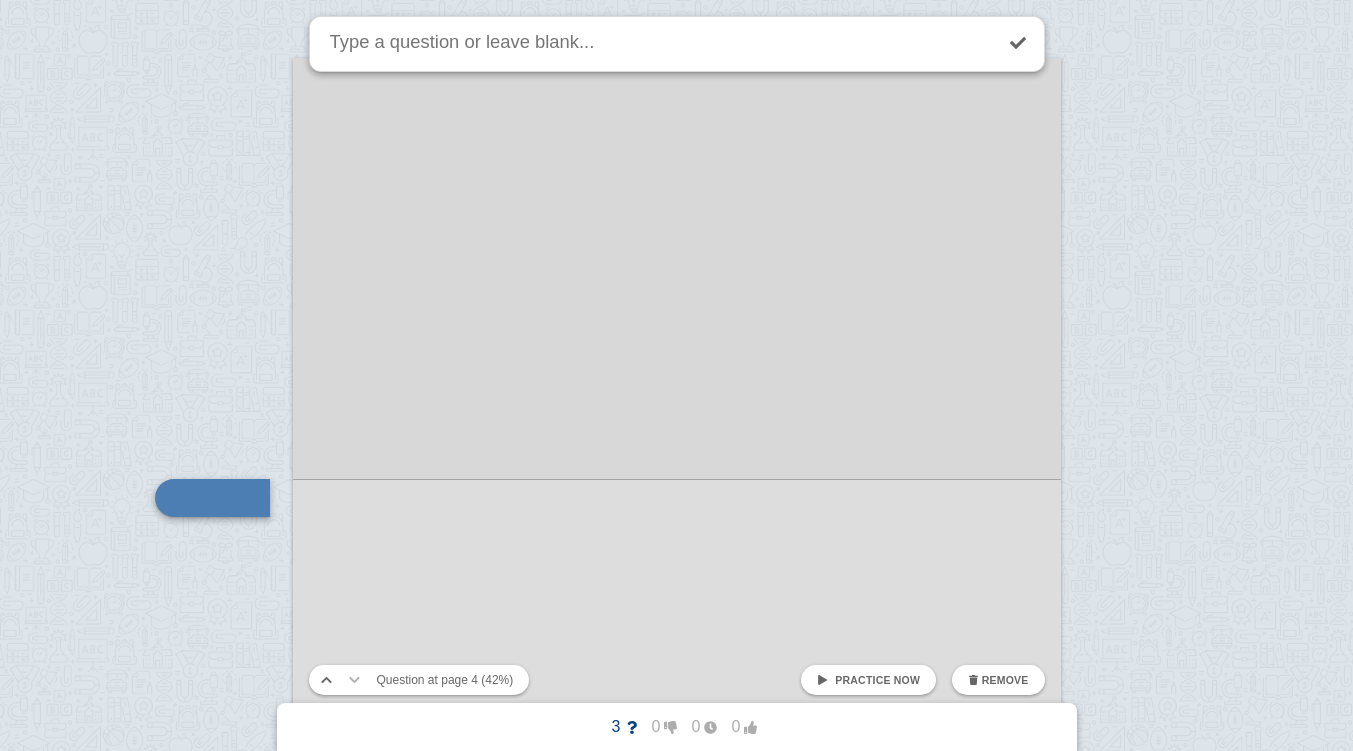 scroll, scrollTop: 3557, scrollLeft: 0, axis: vertical 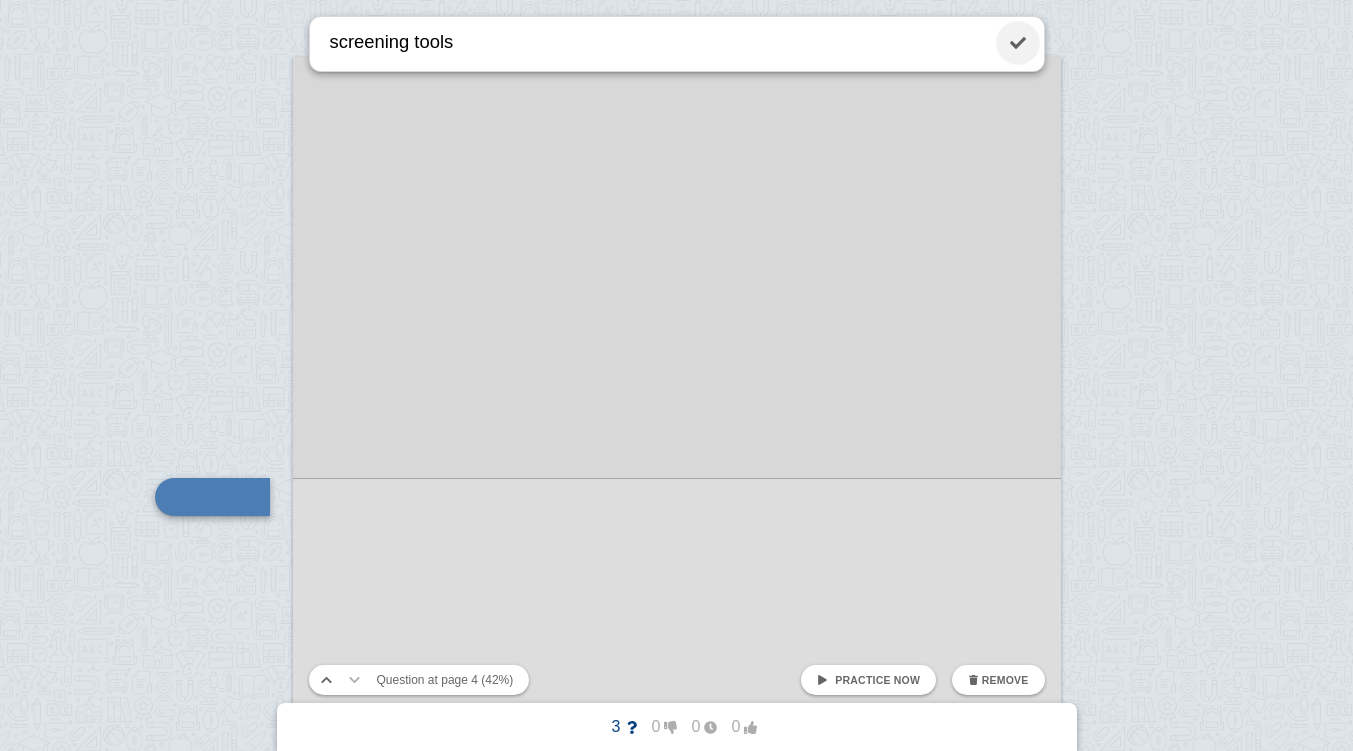 type on "screening tools" 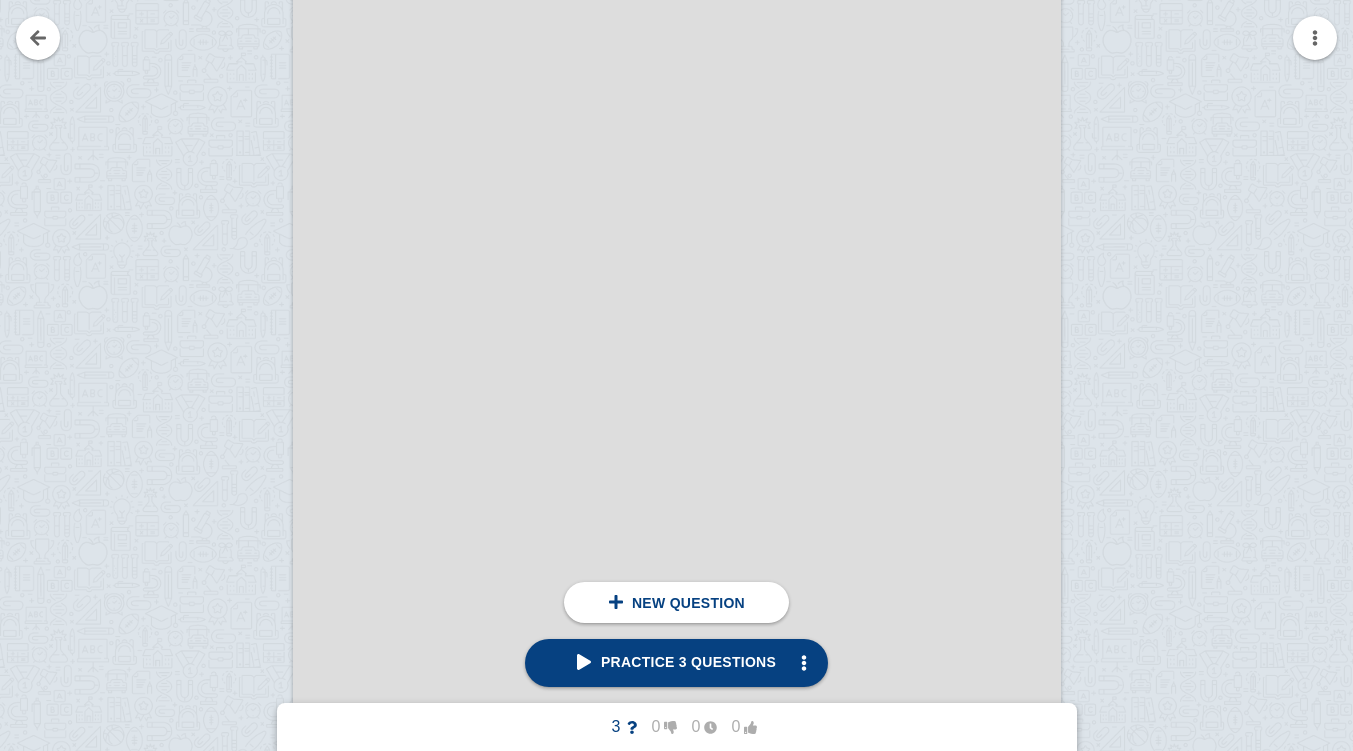scroll, scrollTop: 4742, scrollLeft: 0, axis: vertical 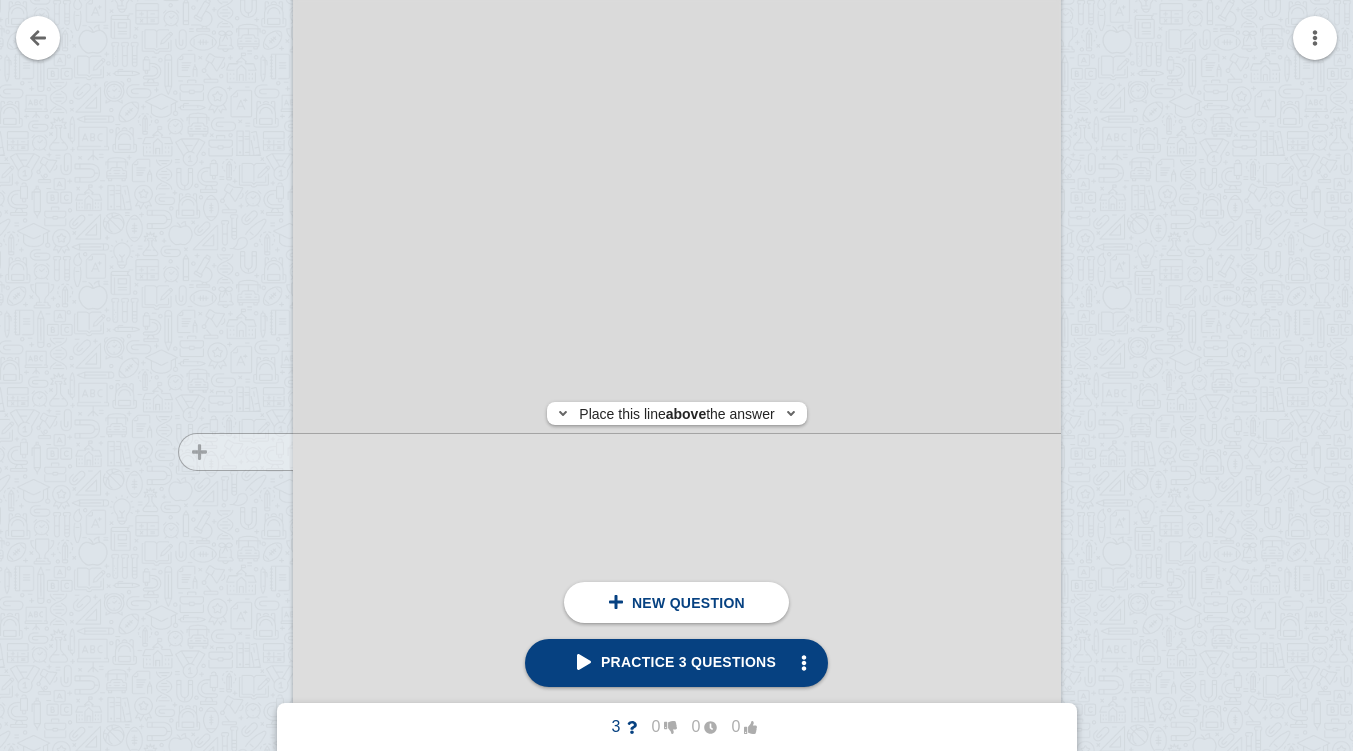 click at bounding box center [226, 480] 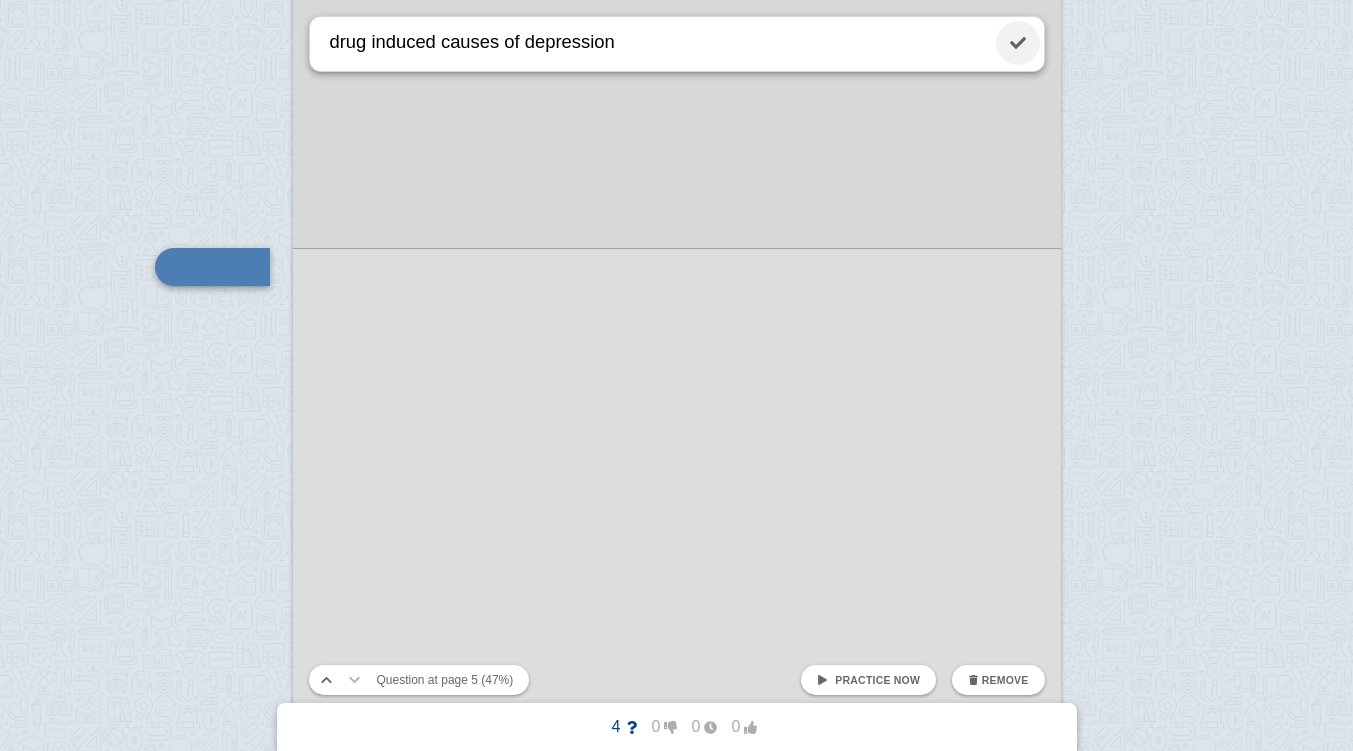 type on "drug induced causes of depression" 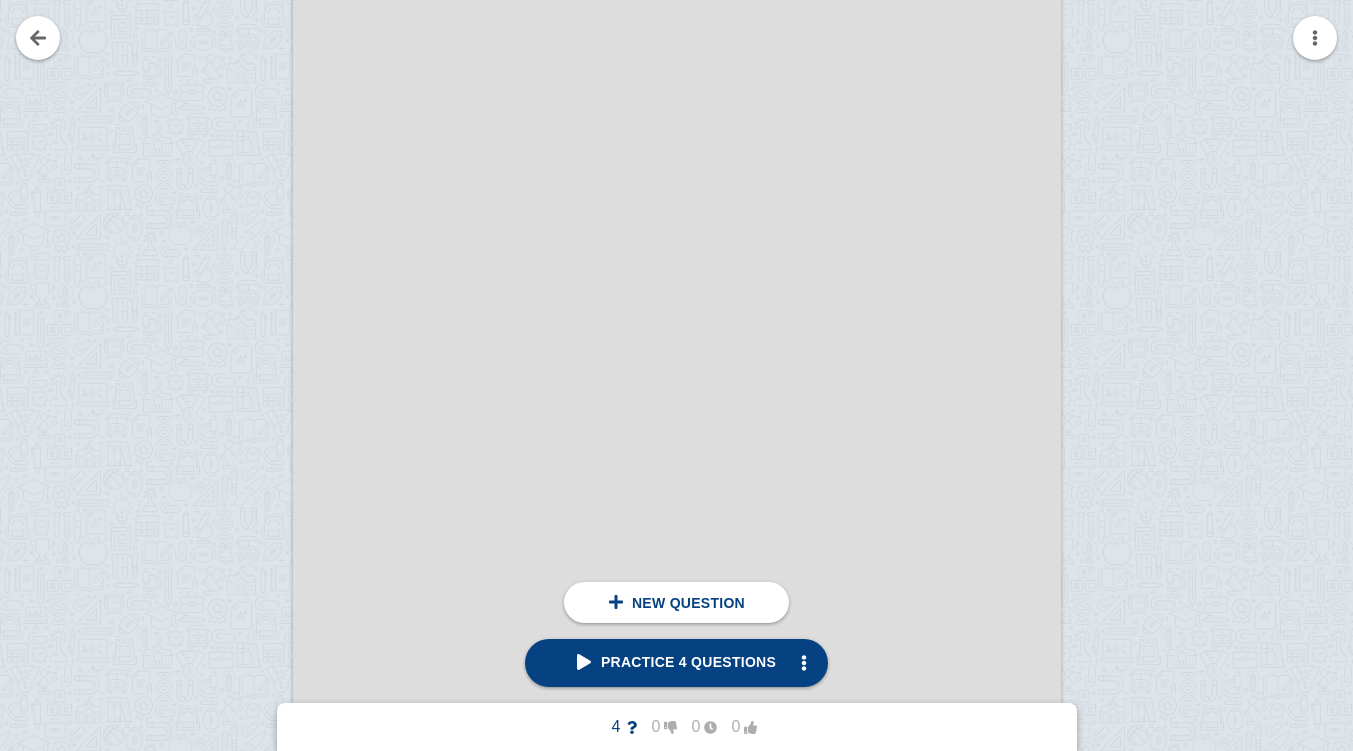 scroll, scrollTop: 5851, scrollLeft: 0, axis: vertical 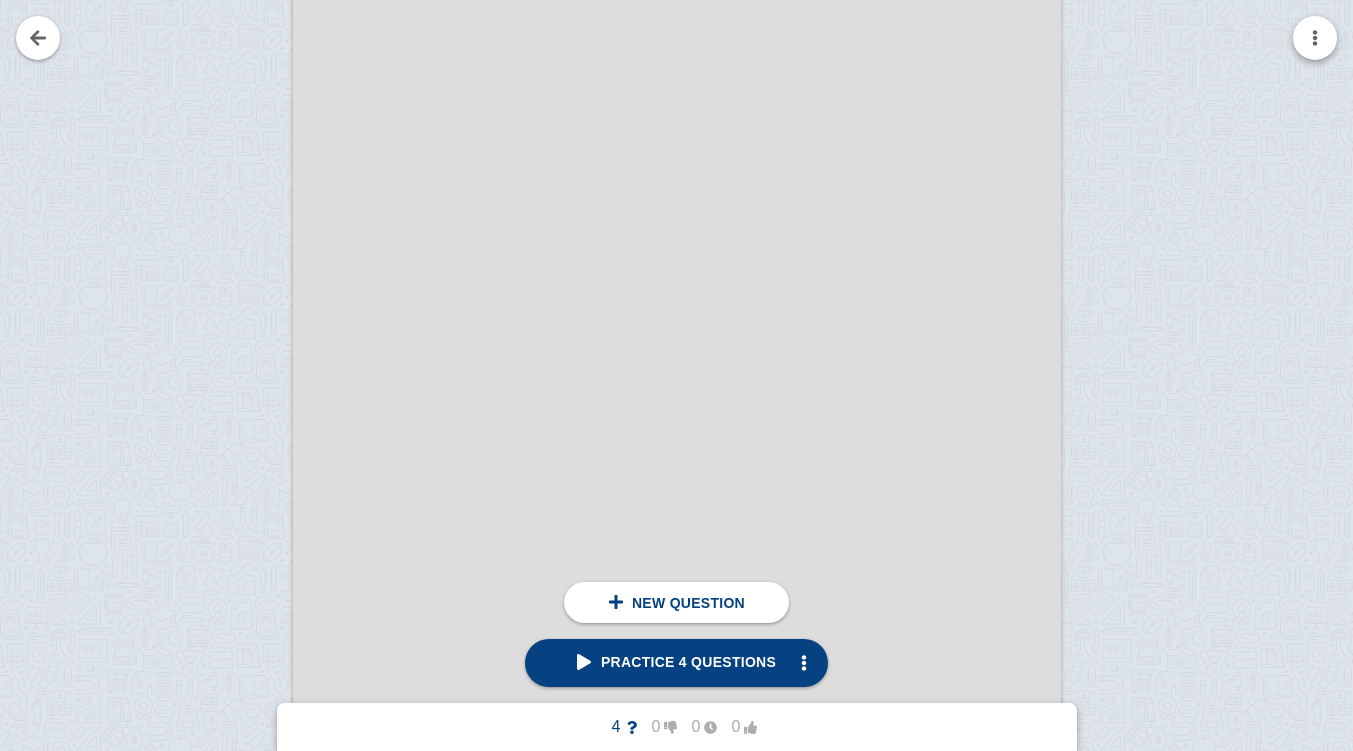 click at bounding box center (1315, 38) 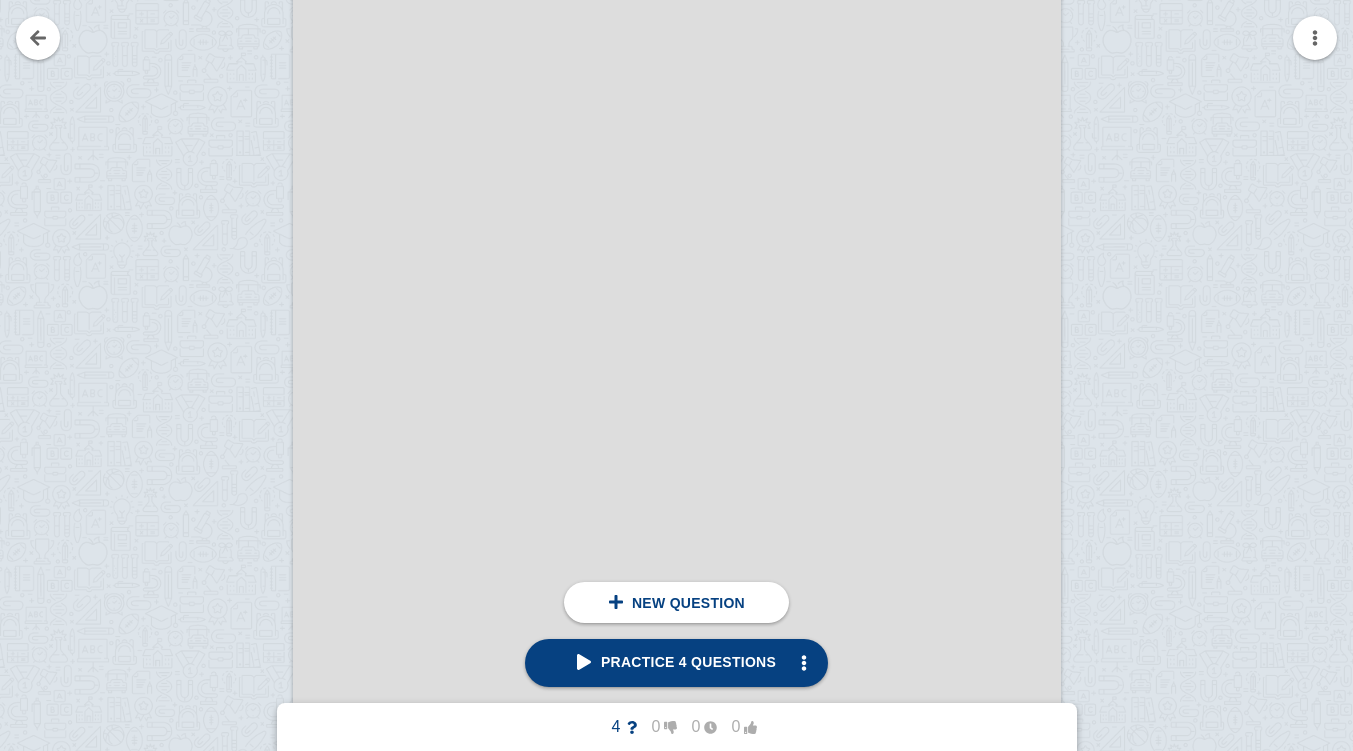 click at bounding box center [676, 375] 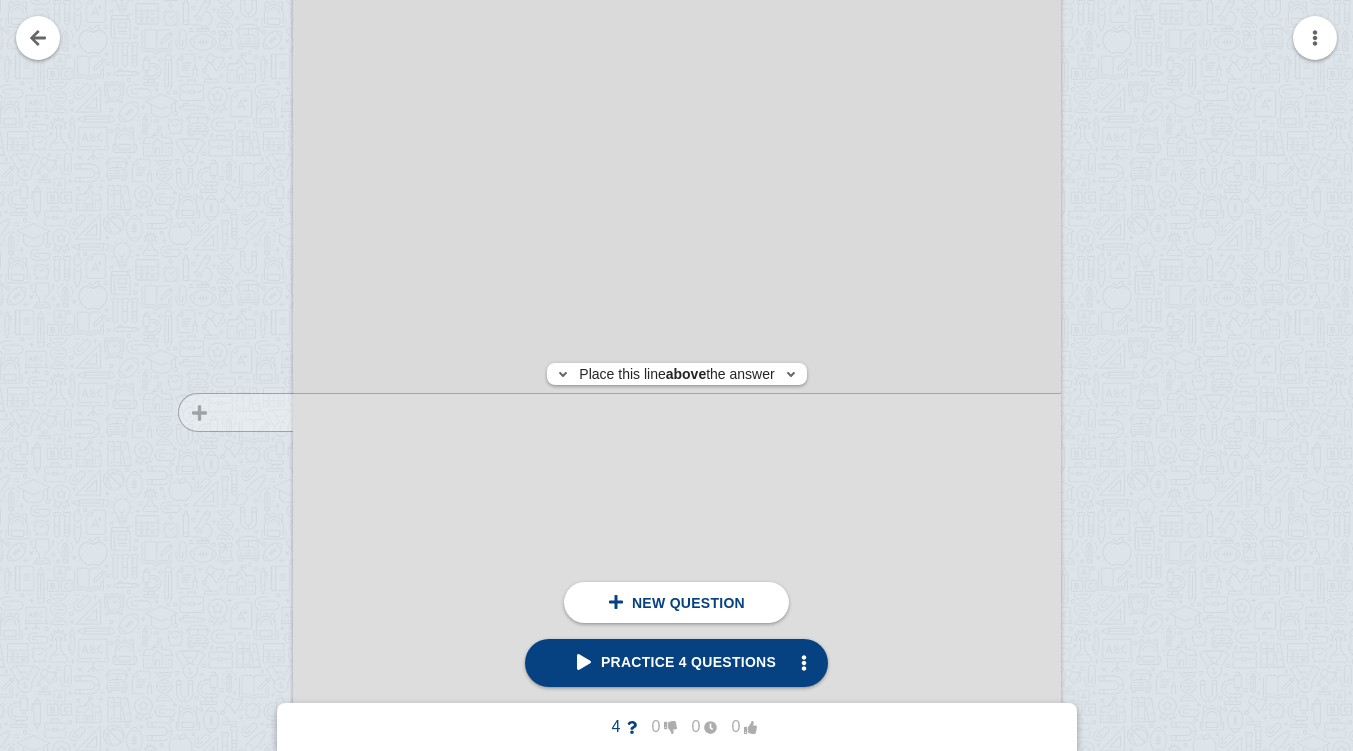 click at bounding box center (226, 456) 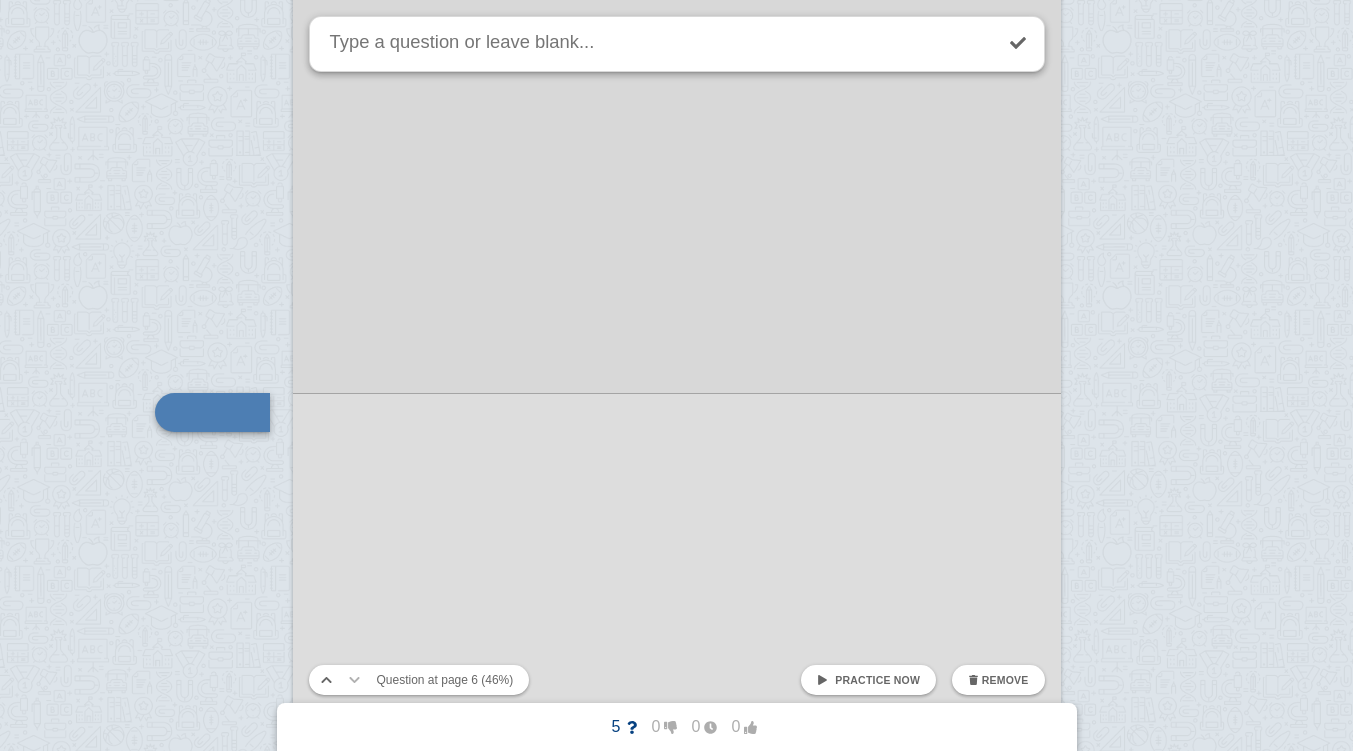 scroll, scrollTop: 5996, scrollLeft: 0, axis: vertical 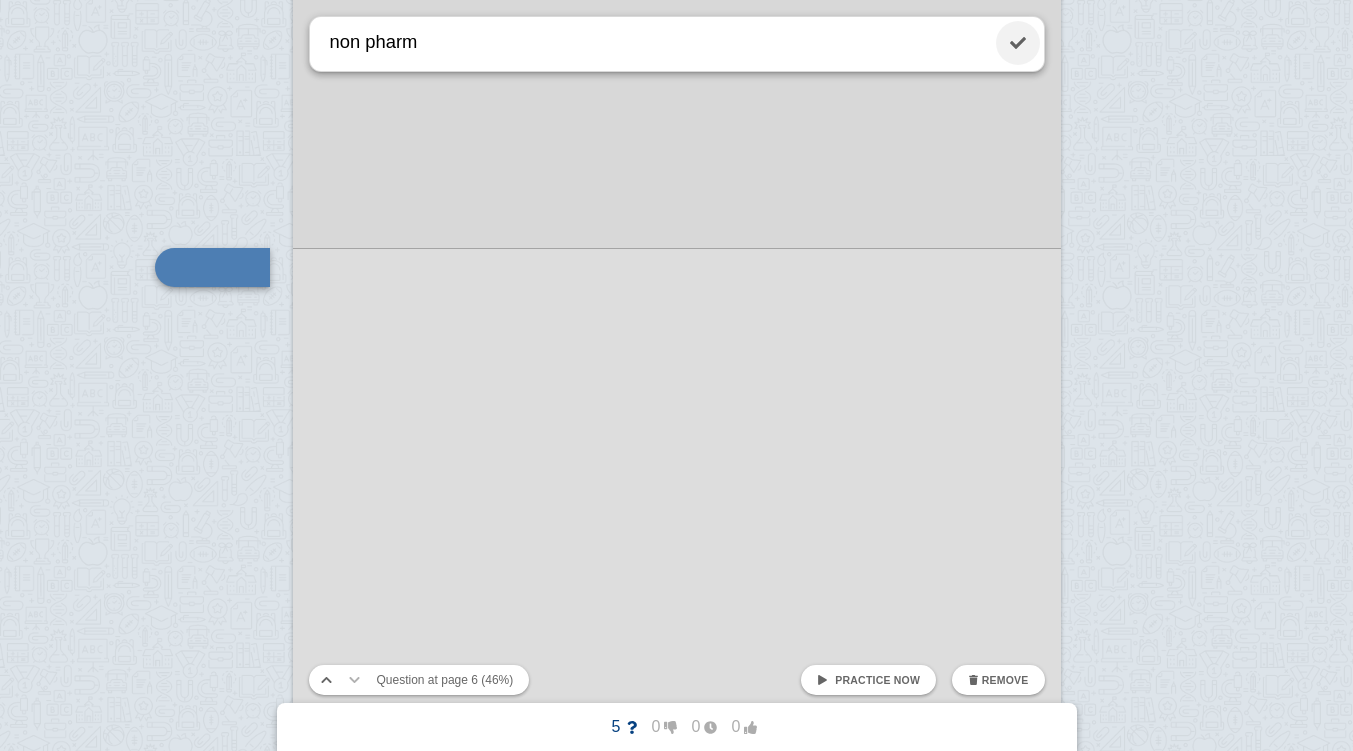 type on "non pharm" 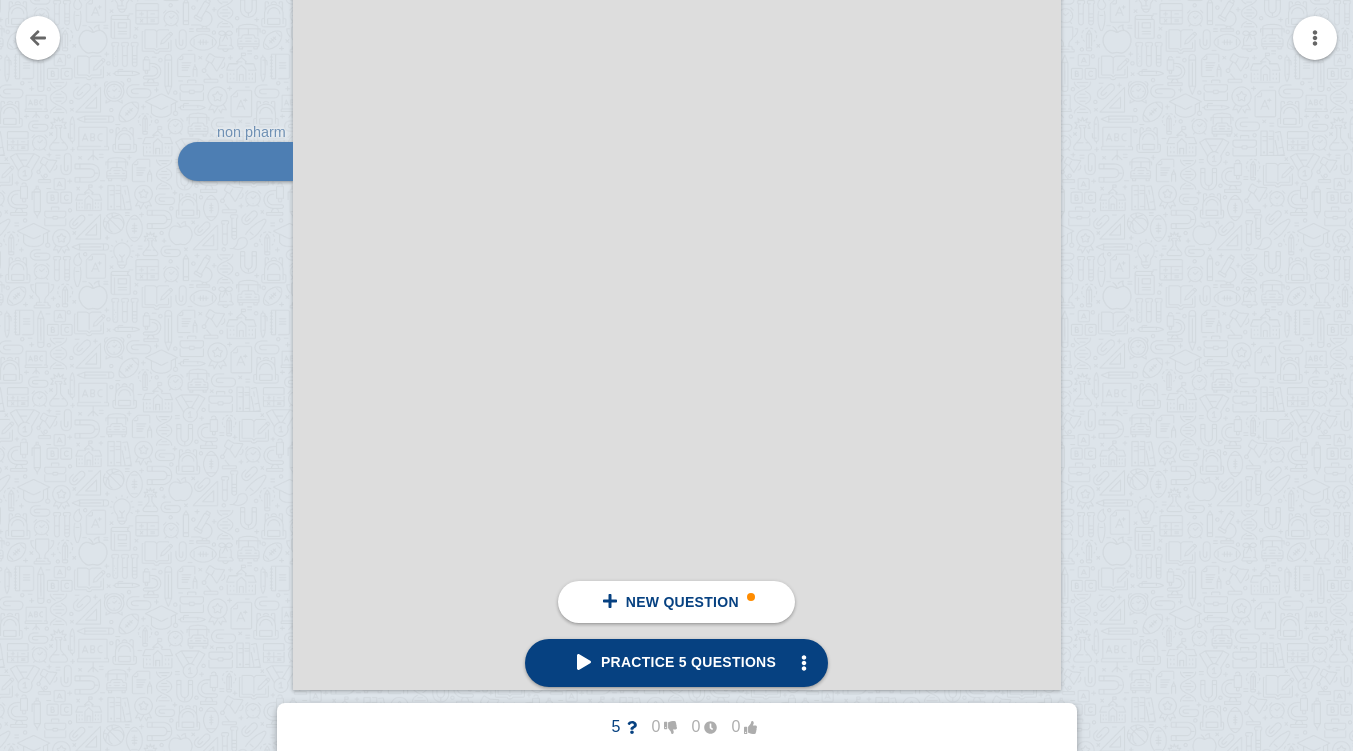 scroll, scrollTop: 6110, scrollLeft: 0, axis: vertical 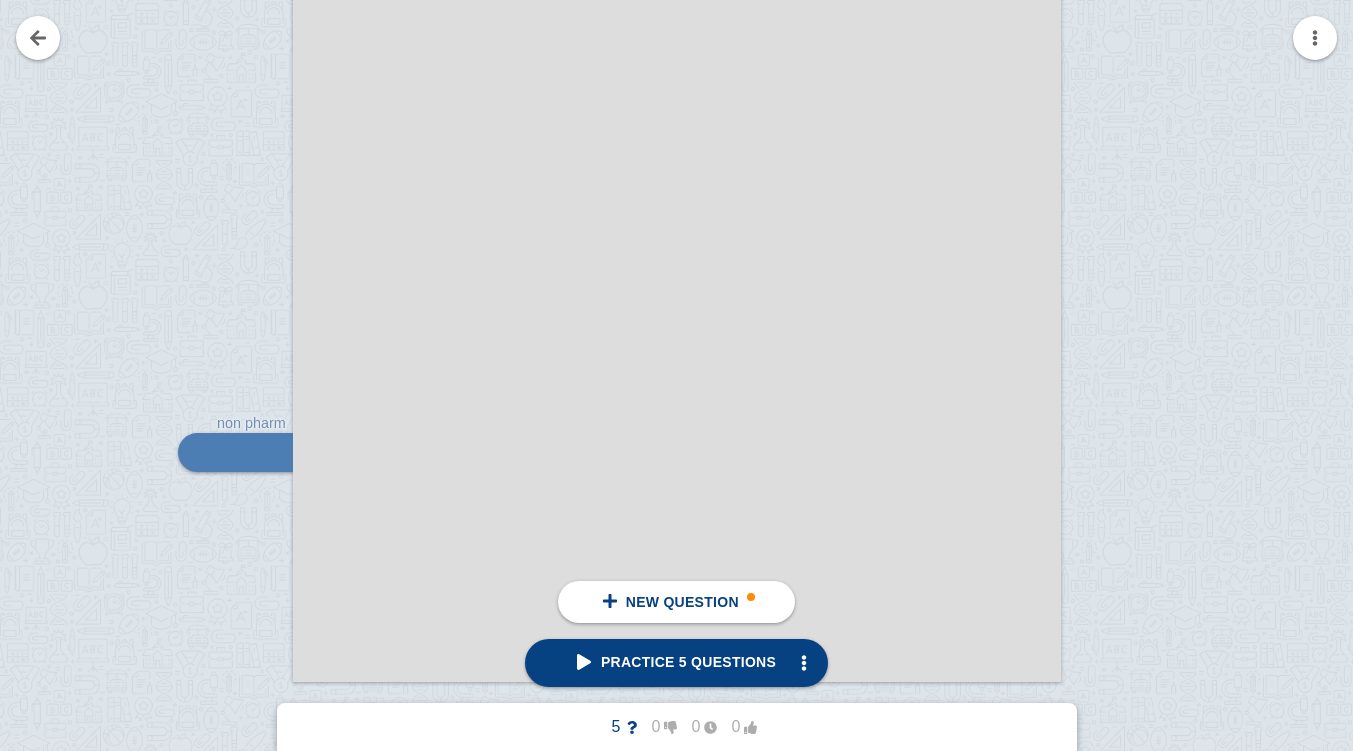 click at bounding box center [226, 197] 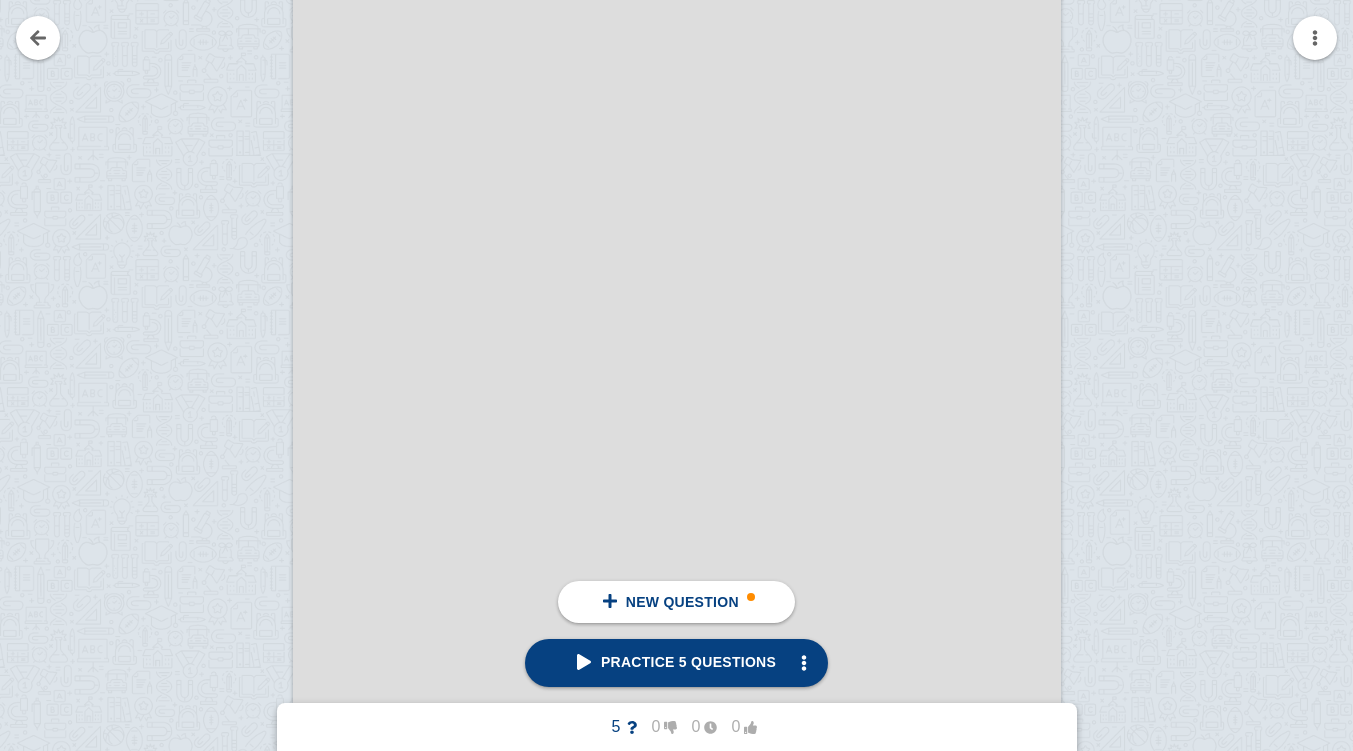 scroll, scrollTop: 6925, scrollLeft: 0, axis: vertical 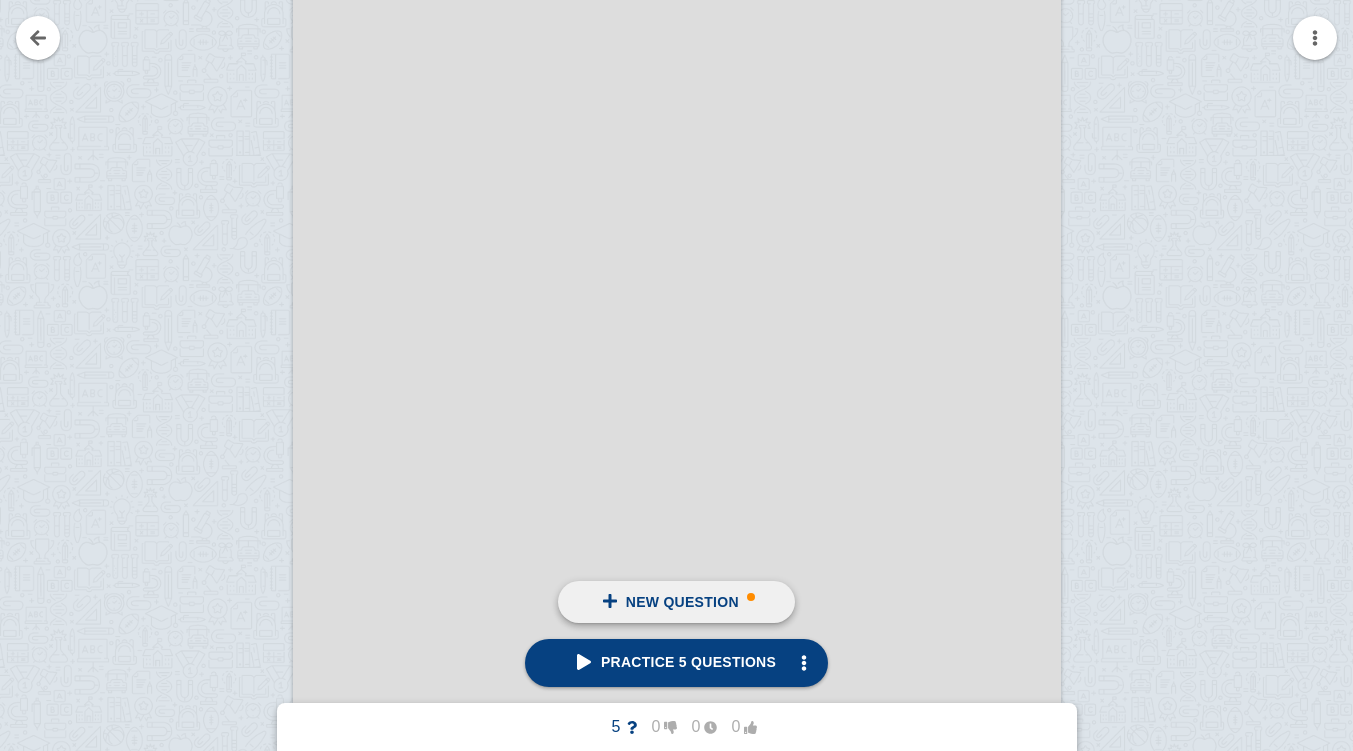 click on "New question" at bounding box center (676, 602) 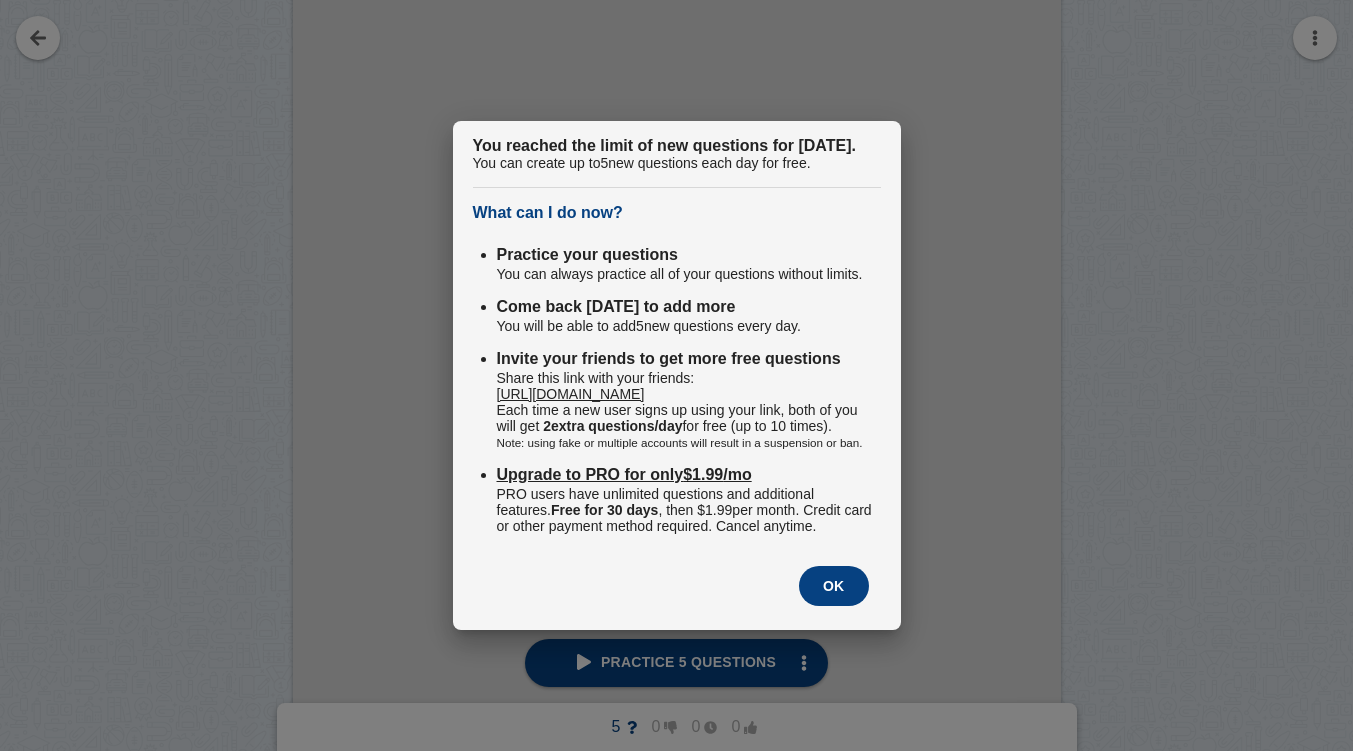 click on "OK" at bounding box center [834, 586] 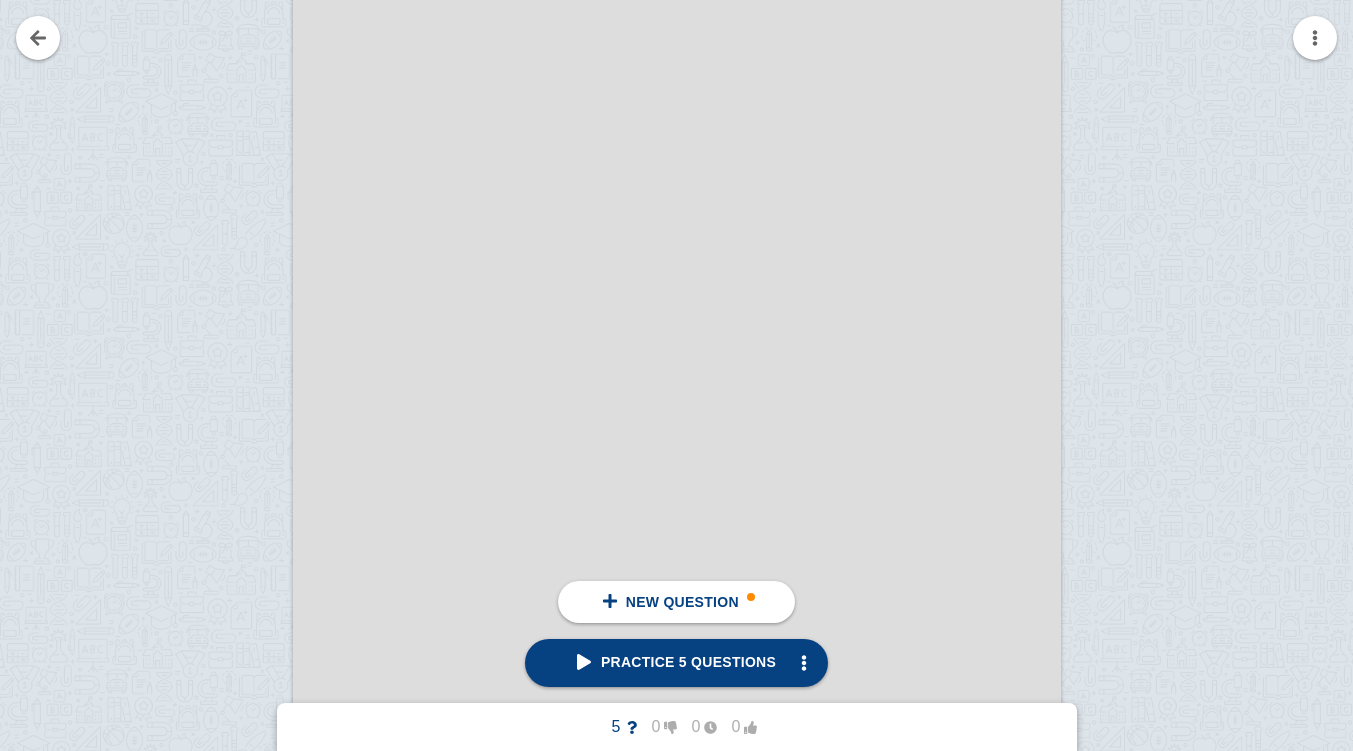 scroll, scrollTop: 6888, scrollLeft: 0, axis: vertical 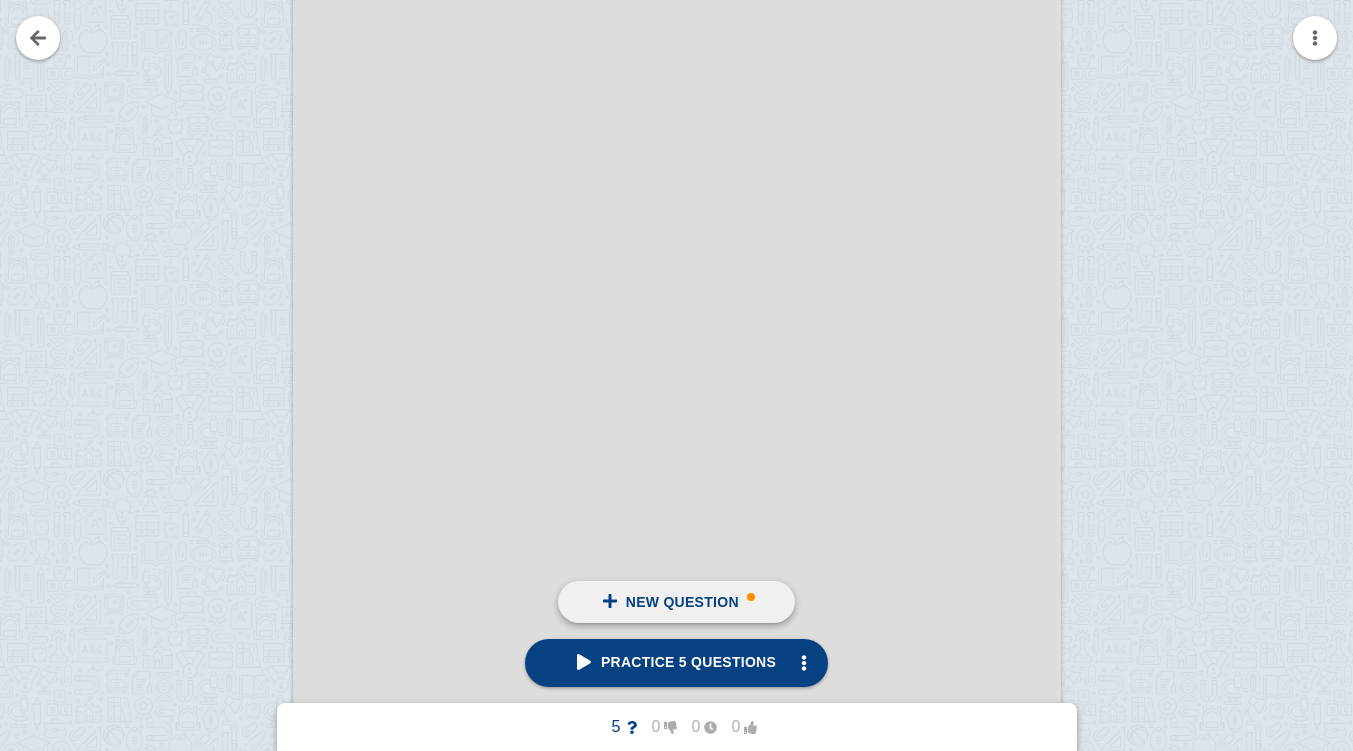 click on "New question" at bounding box center [676, 602] 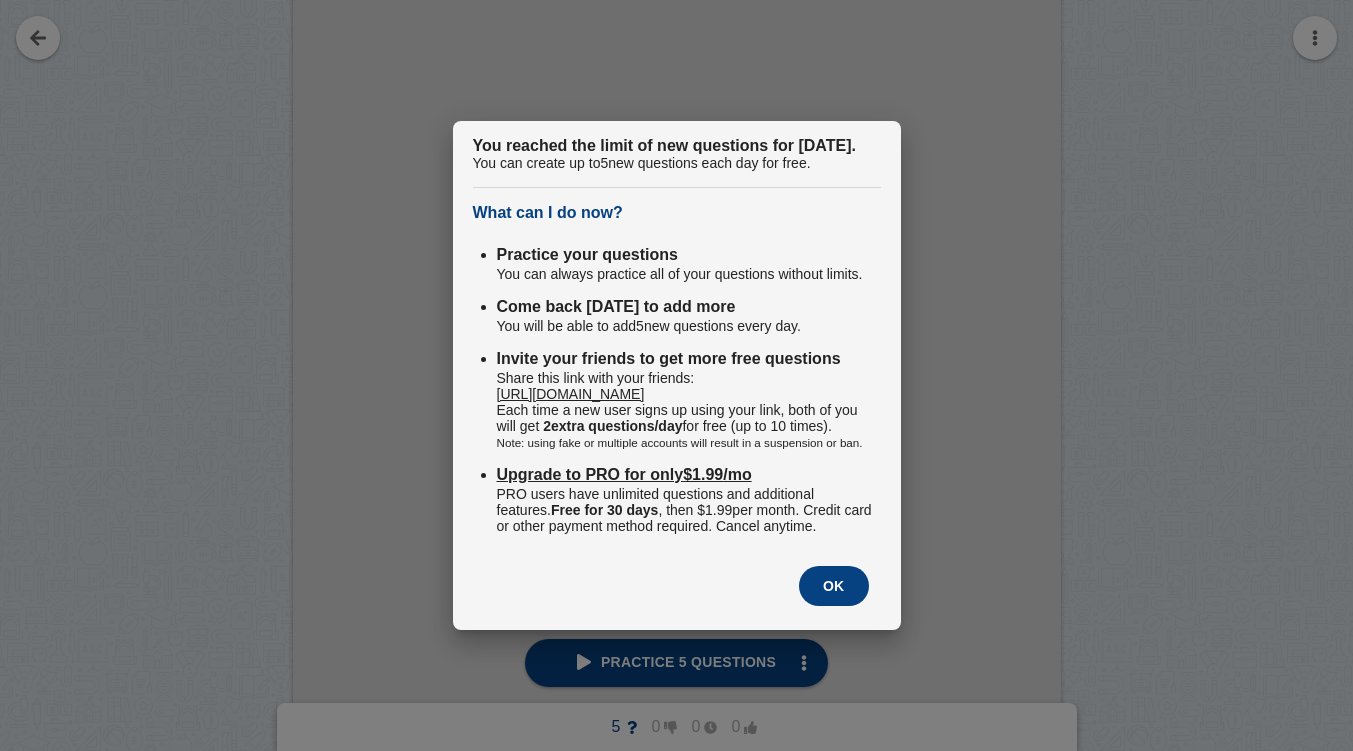 click on "Upgrade to PRO for only  $1.99 /mo" at bounding box center [624, 474] 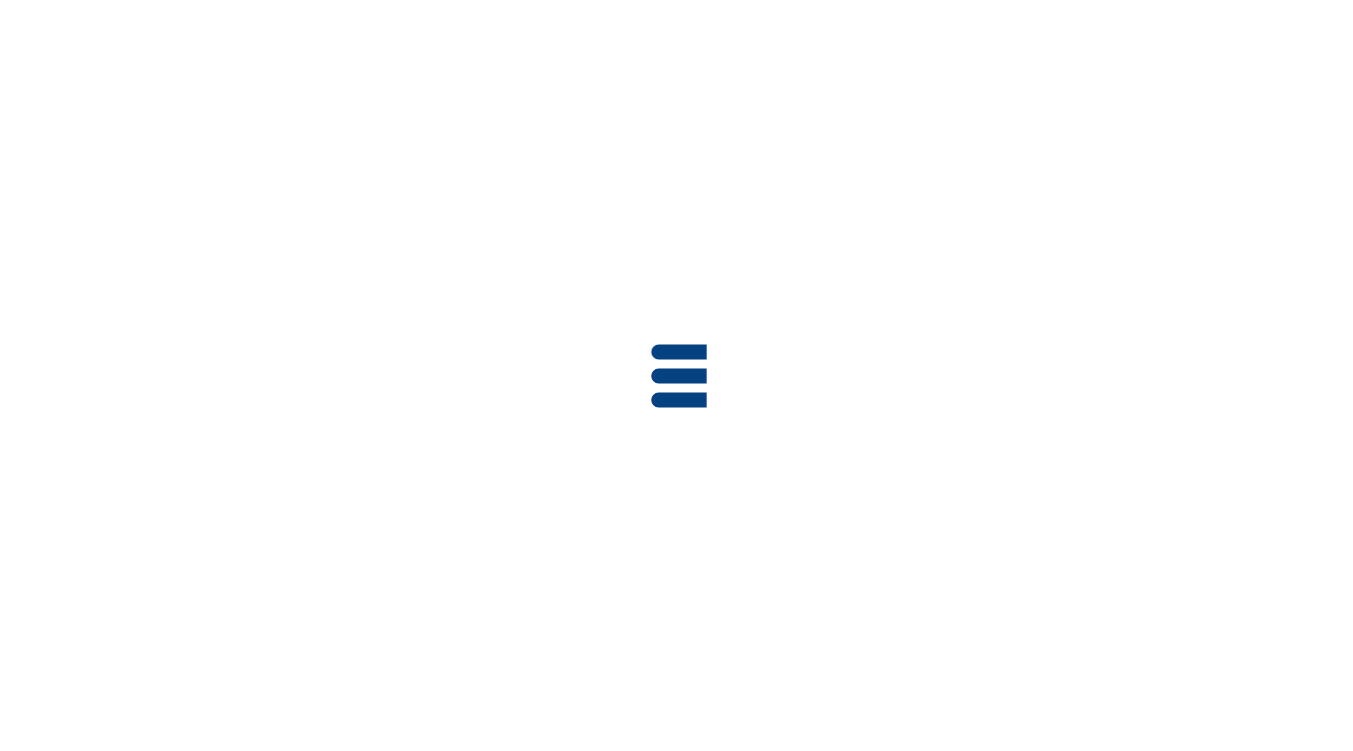 scroll, scrollTop: 0, scrollLeft: 0, axis: both 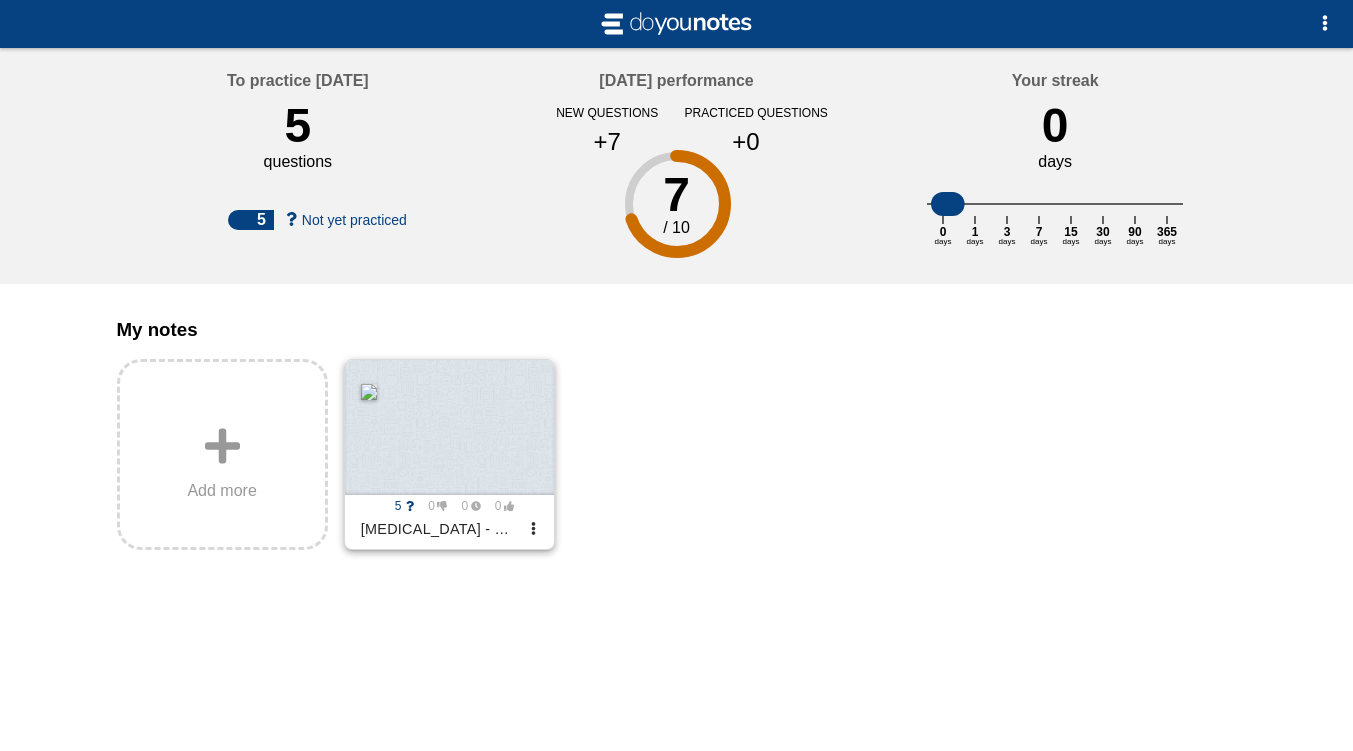 click at bounding box center [449, 427] 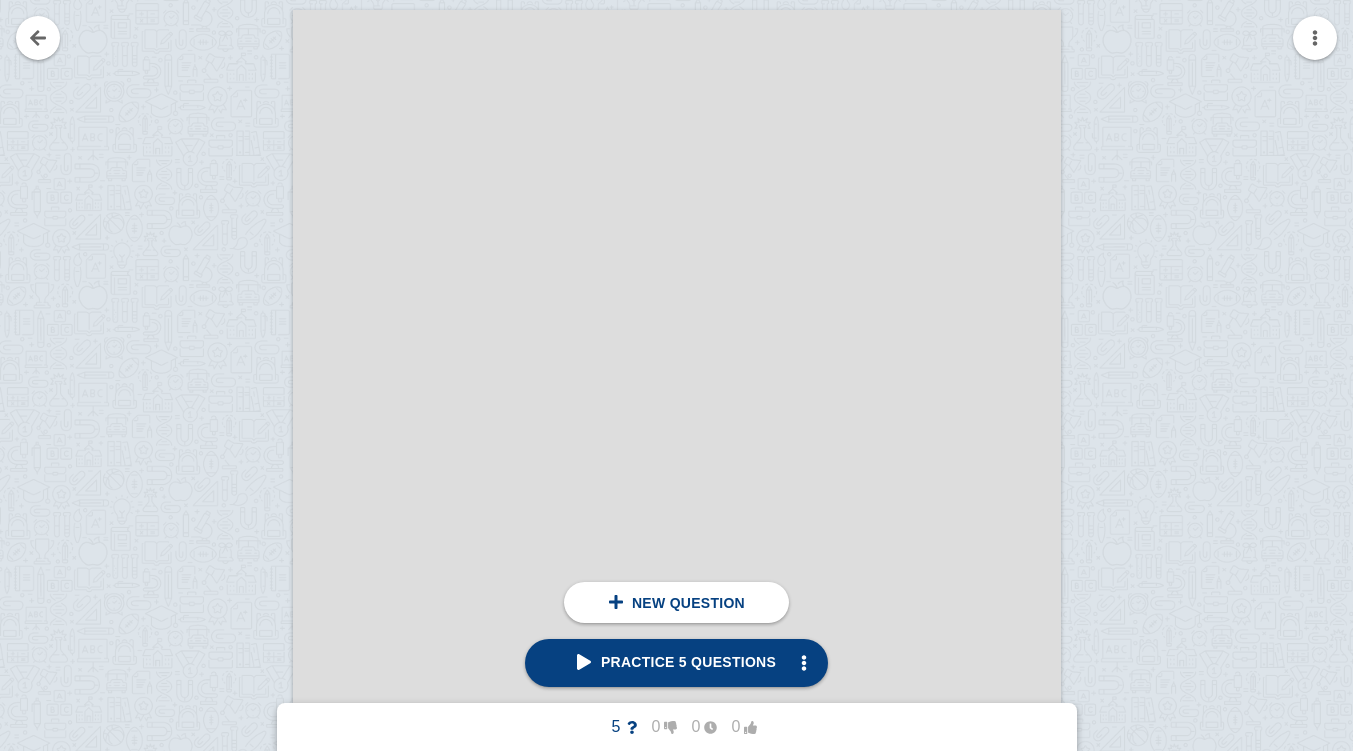 scroll, scrollTop: 6868, scrollLeft: 0, axis: vertical 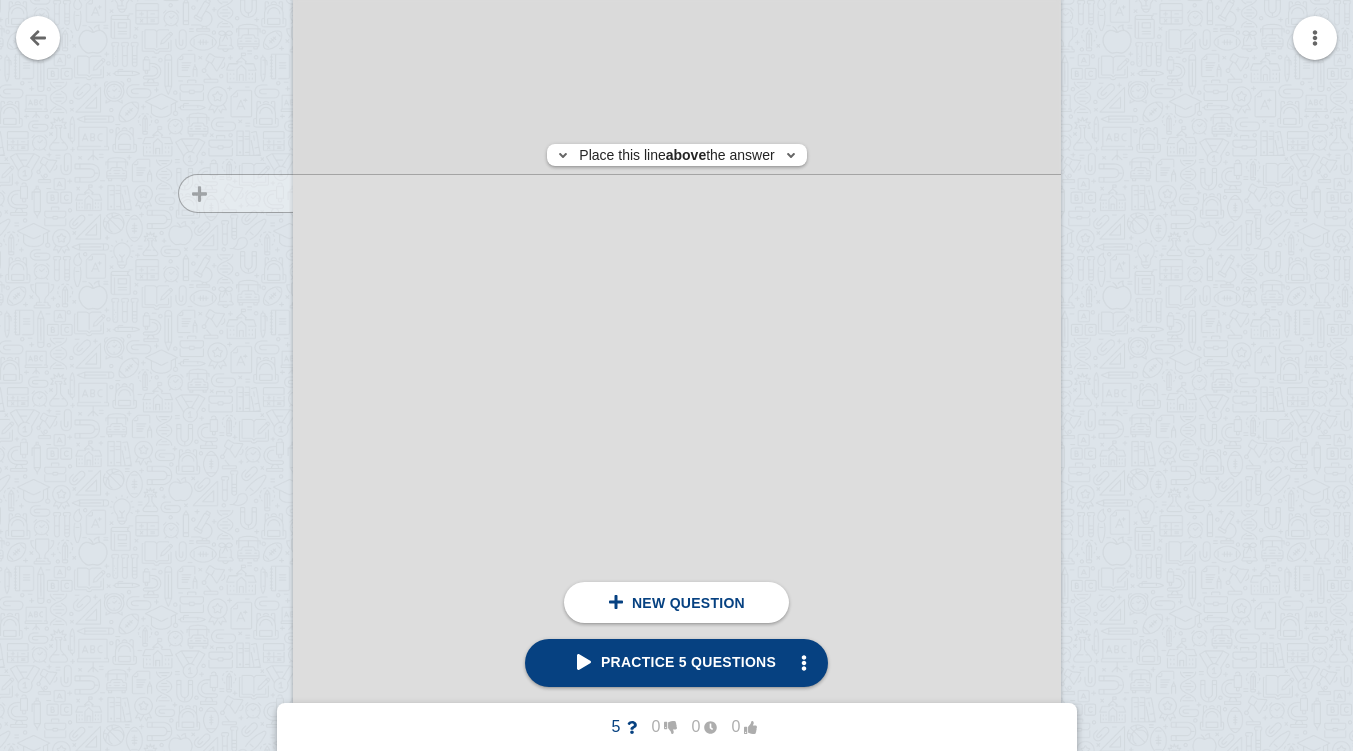 click at bounding box center (226, 523) 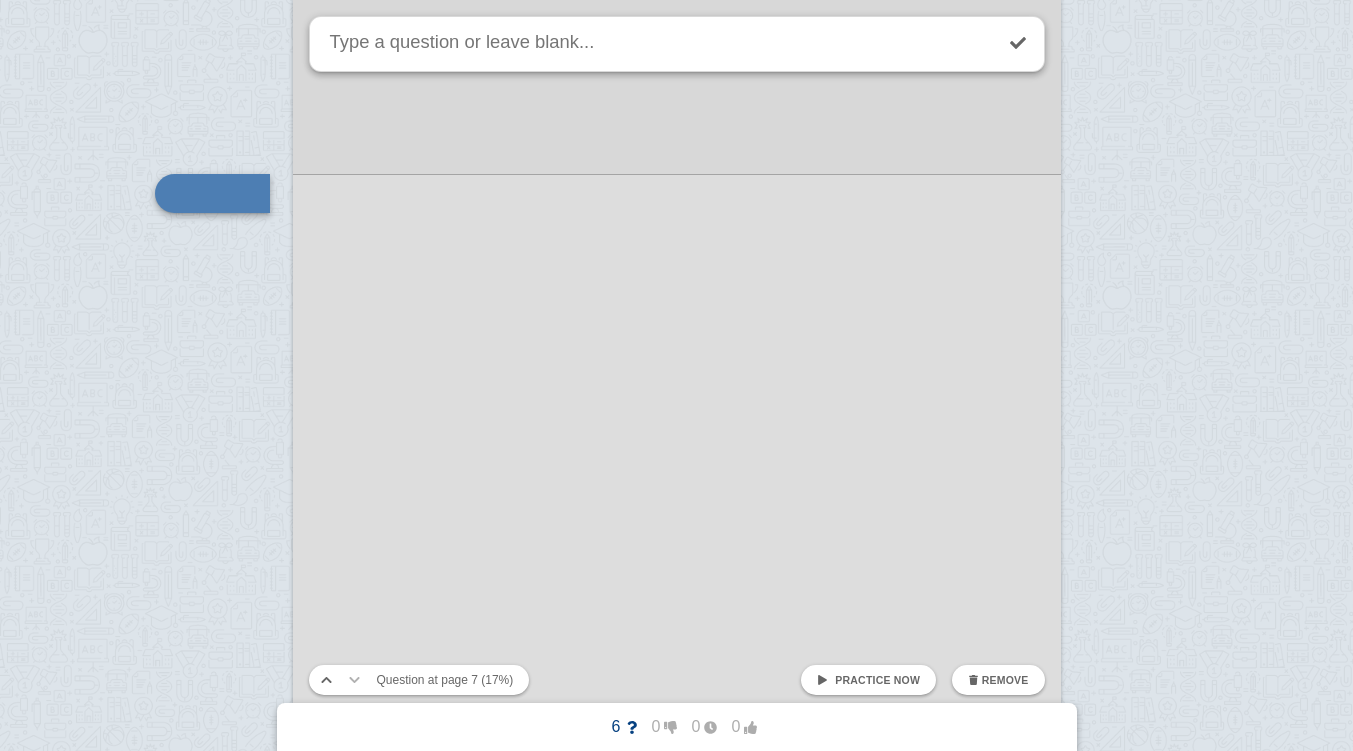 scroll, scrollTop: 6794, scrollLeft: 0, axis: vertical 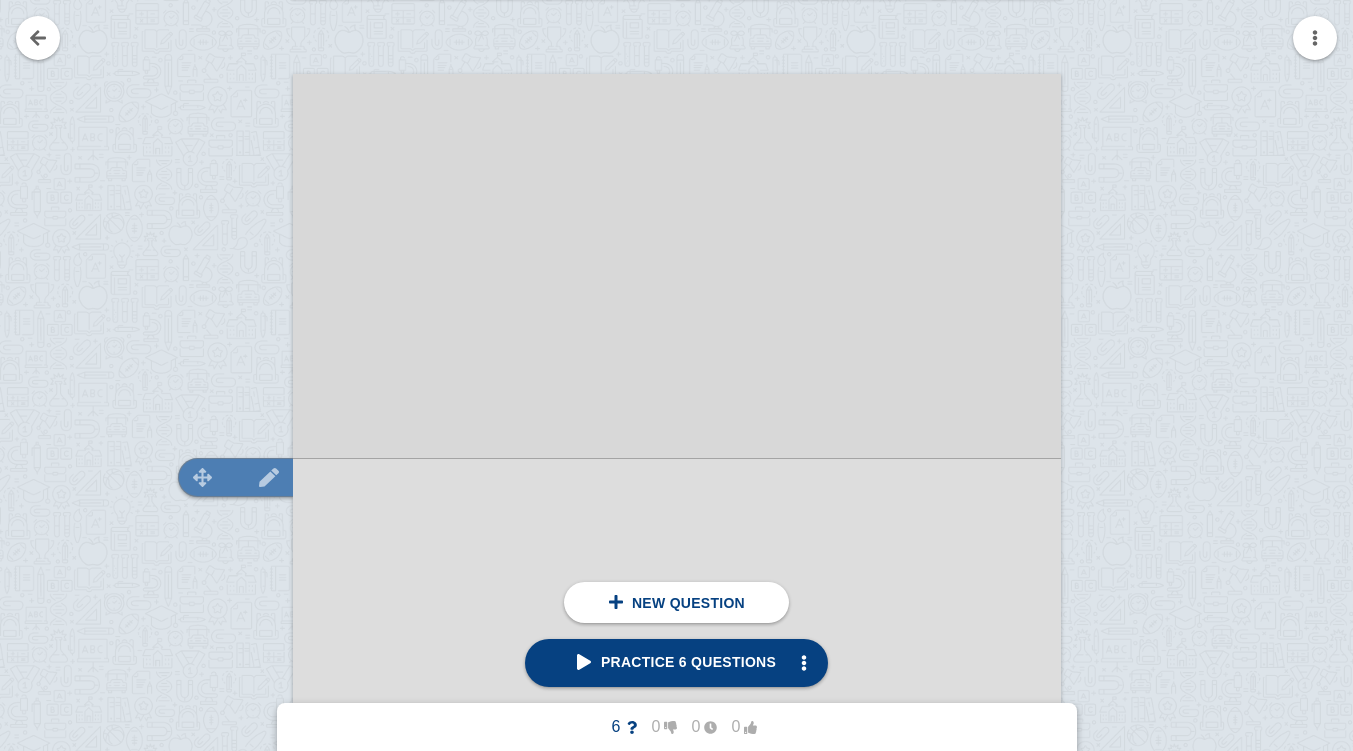 click at bounding box center [203, 477] 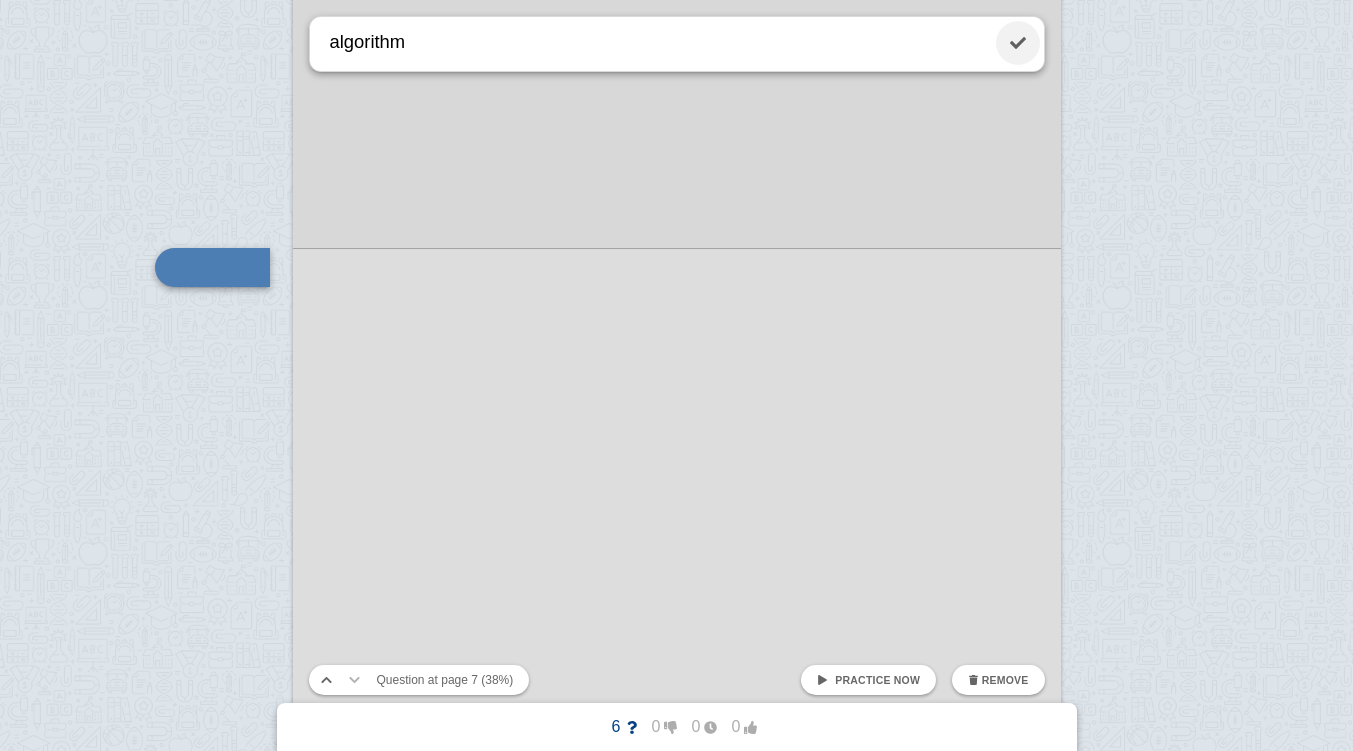 type on "algorithm" 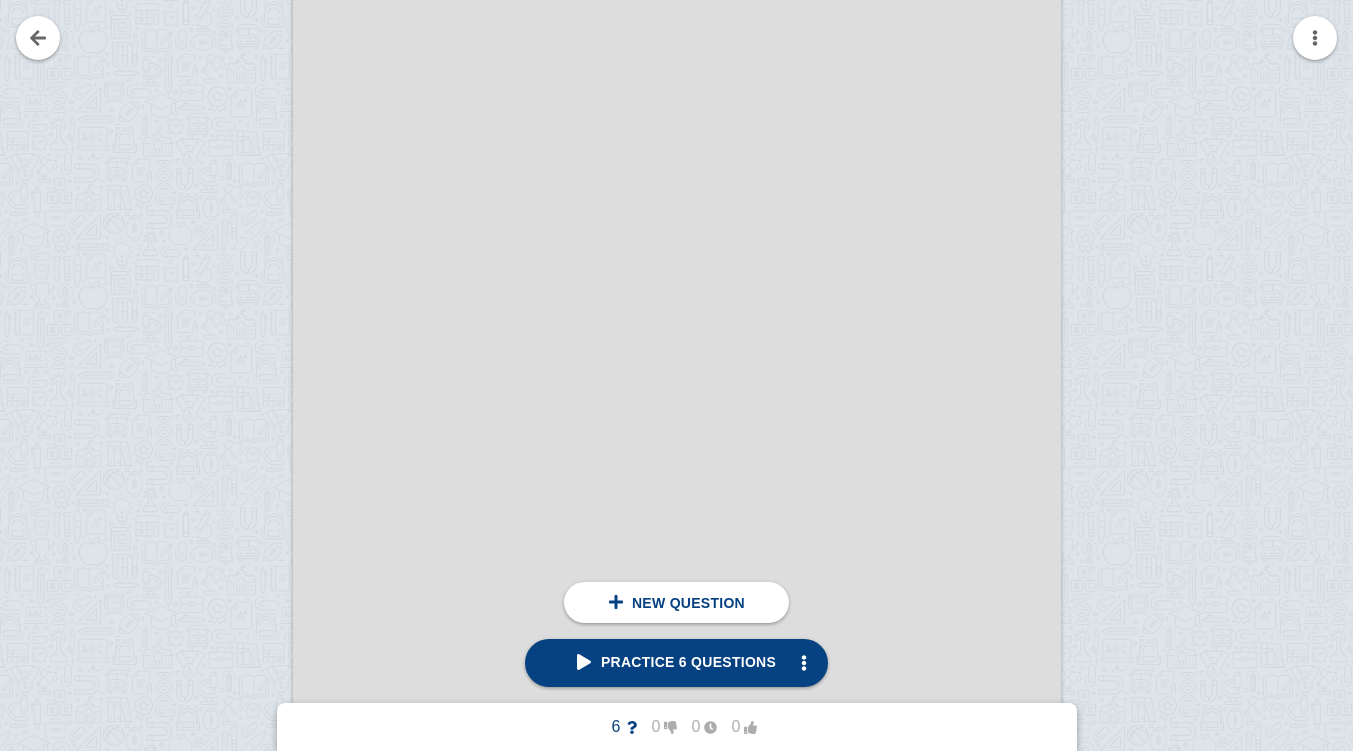 scroll, scrollTop: 7976, scrollLeft: 0, axis: vertical 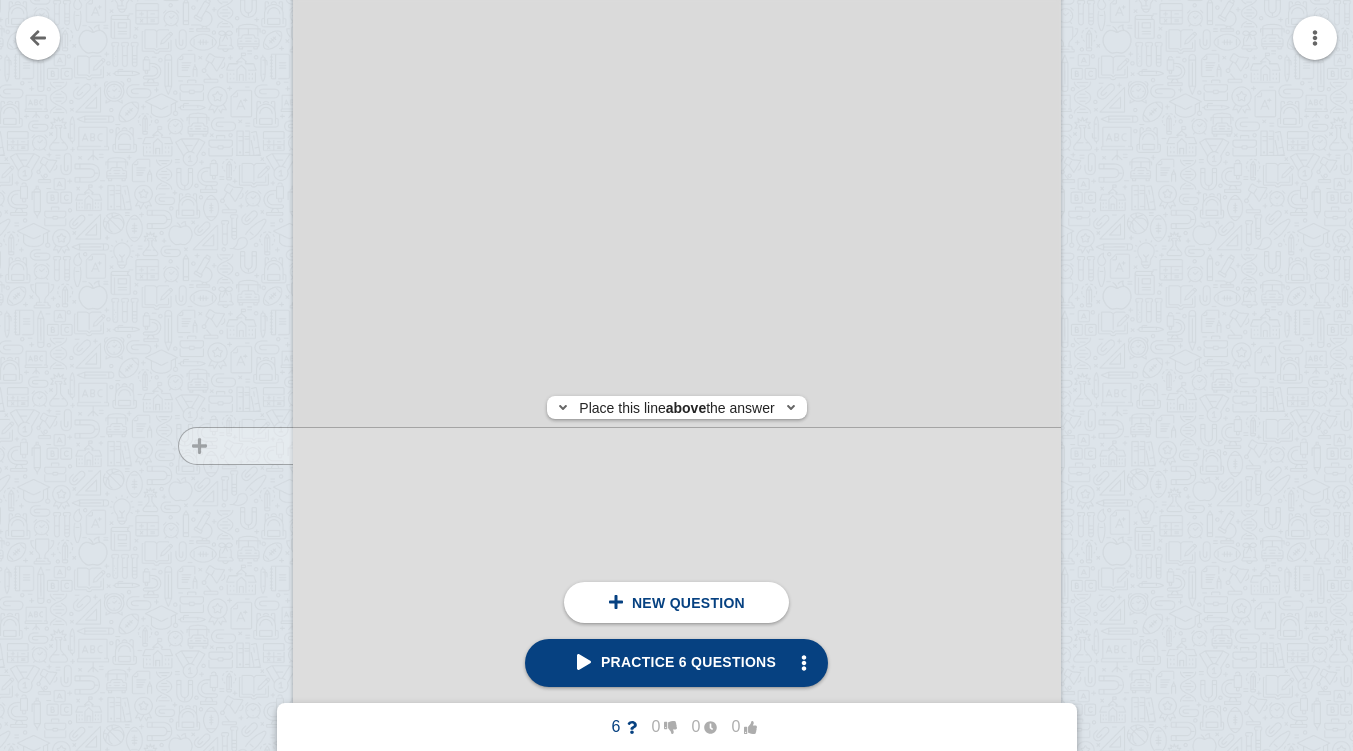 click at bounding box center (226, 500) 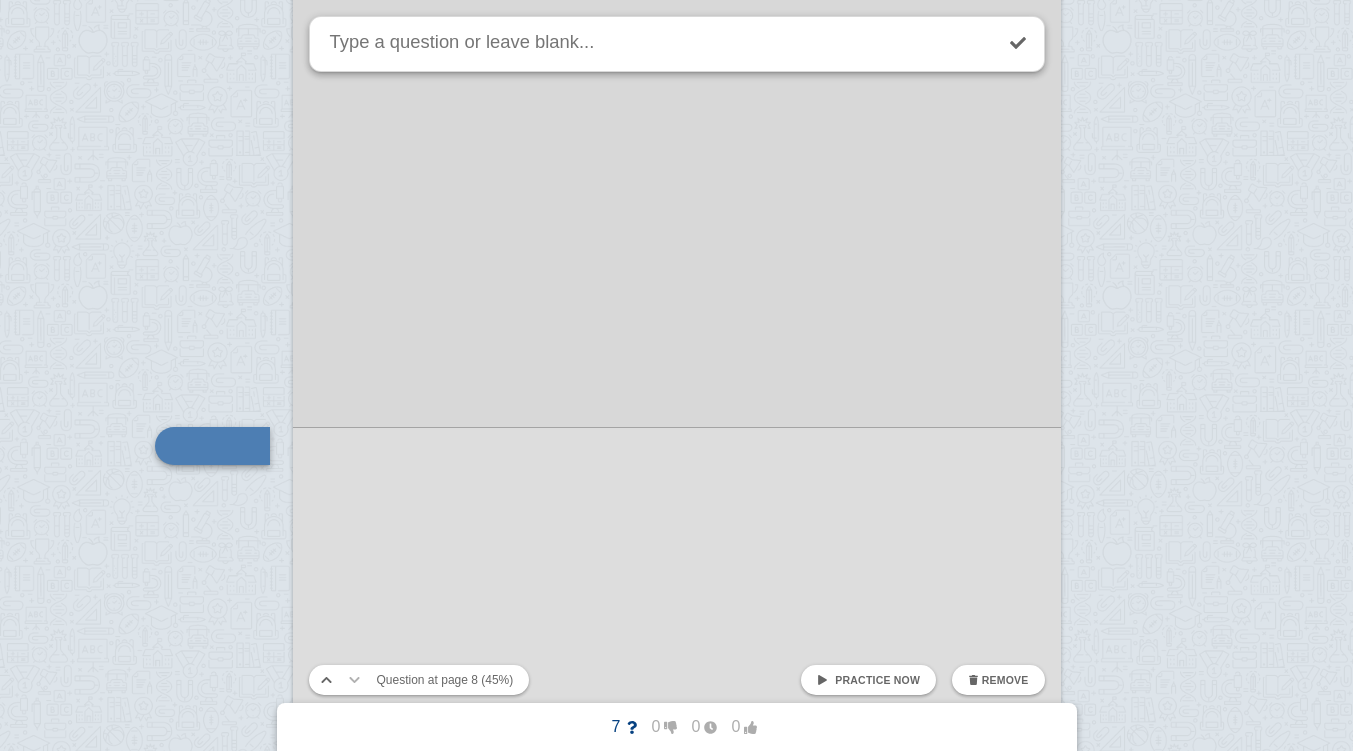 scroll, scrollTop: 8155, scrollLeft: 0, axis: vertical 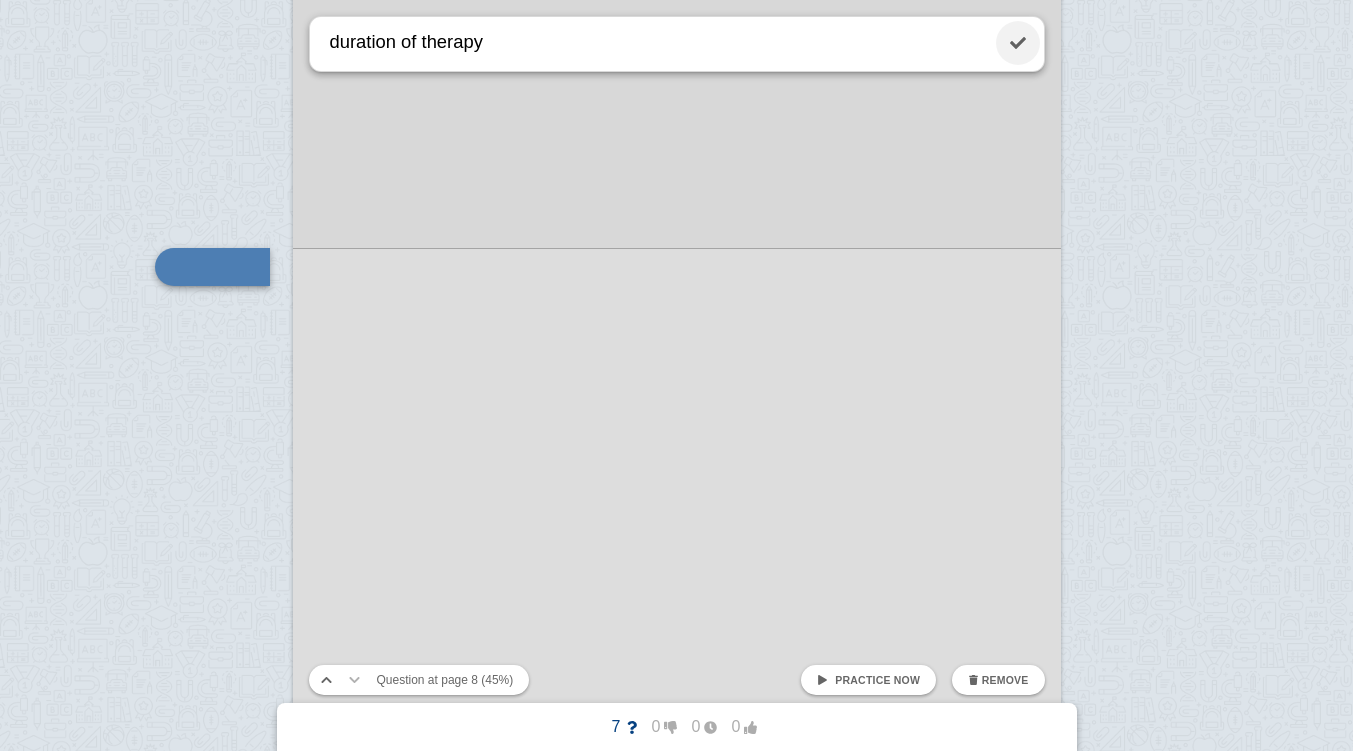 type on "duration of therapy" 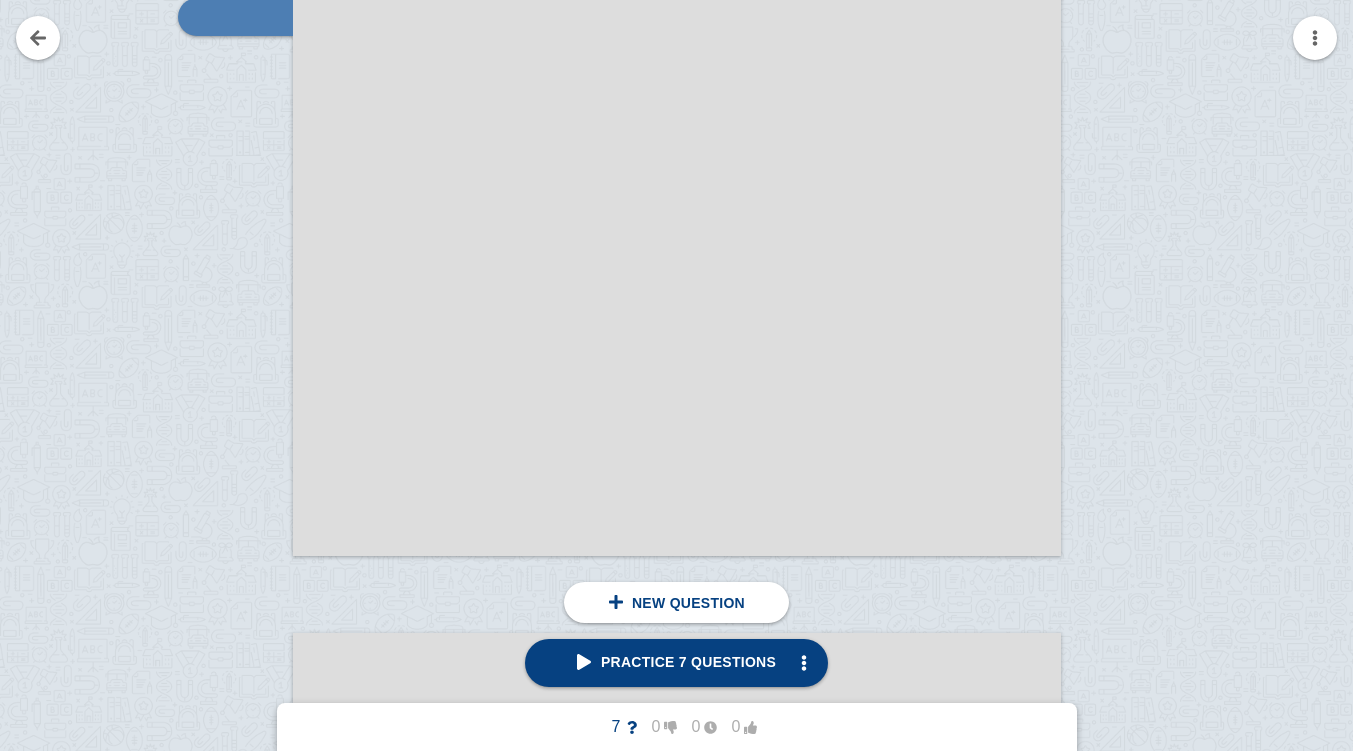 scroll, scrollTop: 8411, scrollLeft: 0, axis: vertical 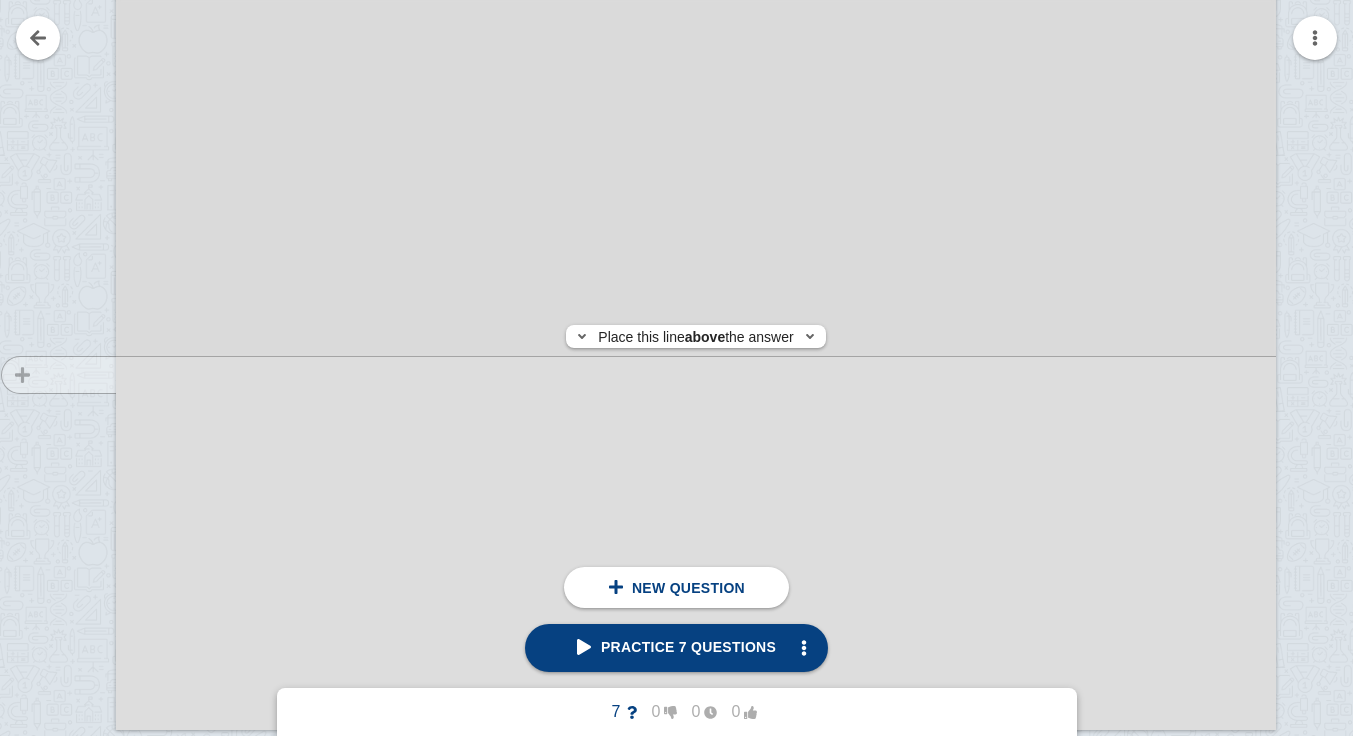 click at bounding box center (49, -12) 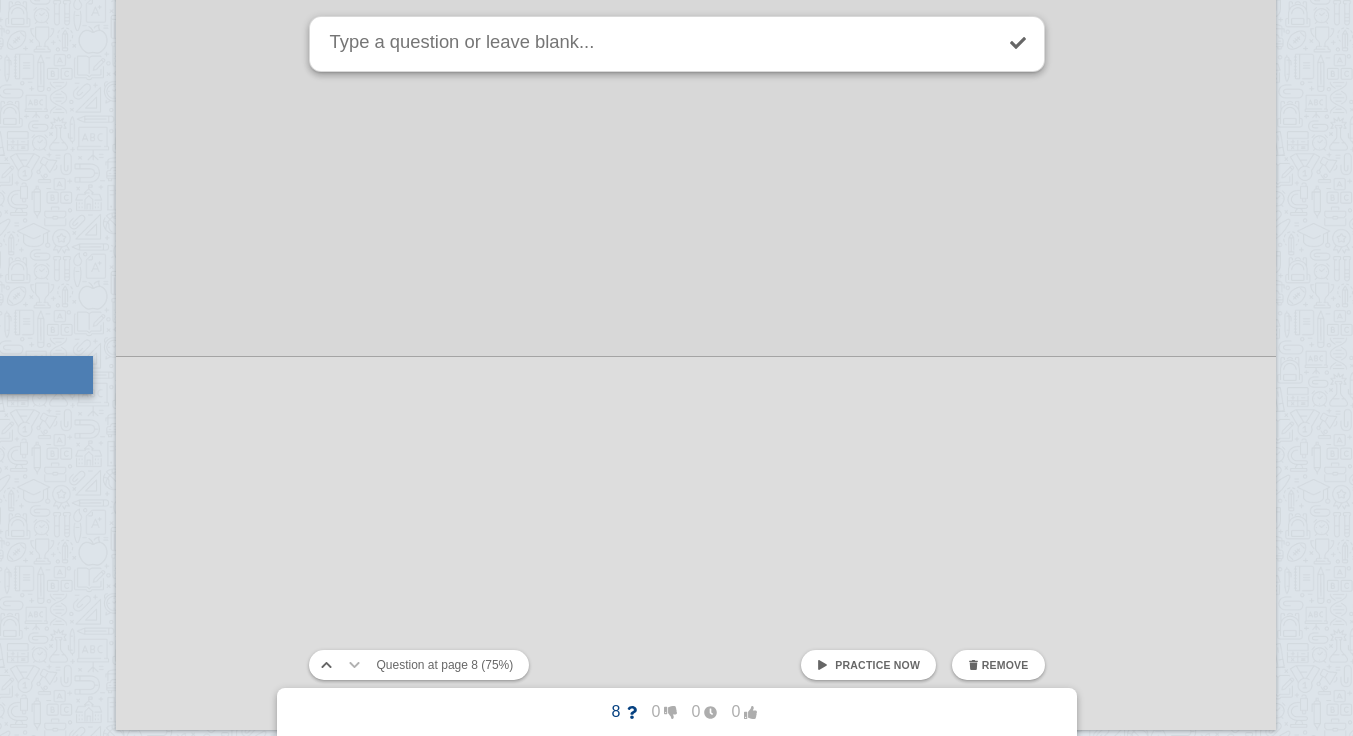 scroll, scrollTop: 12794, scrollLeft: 88, axis: both 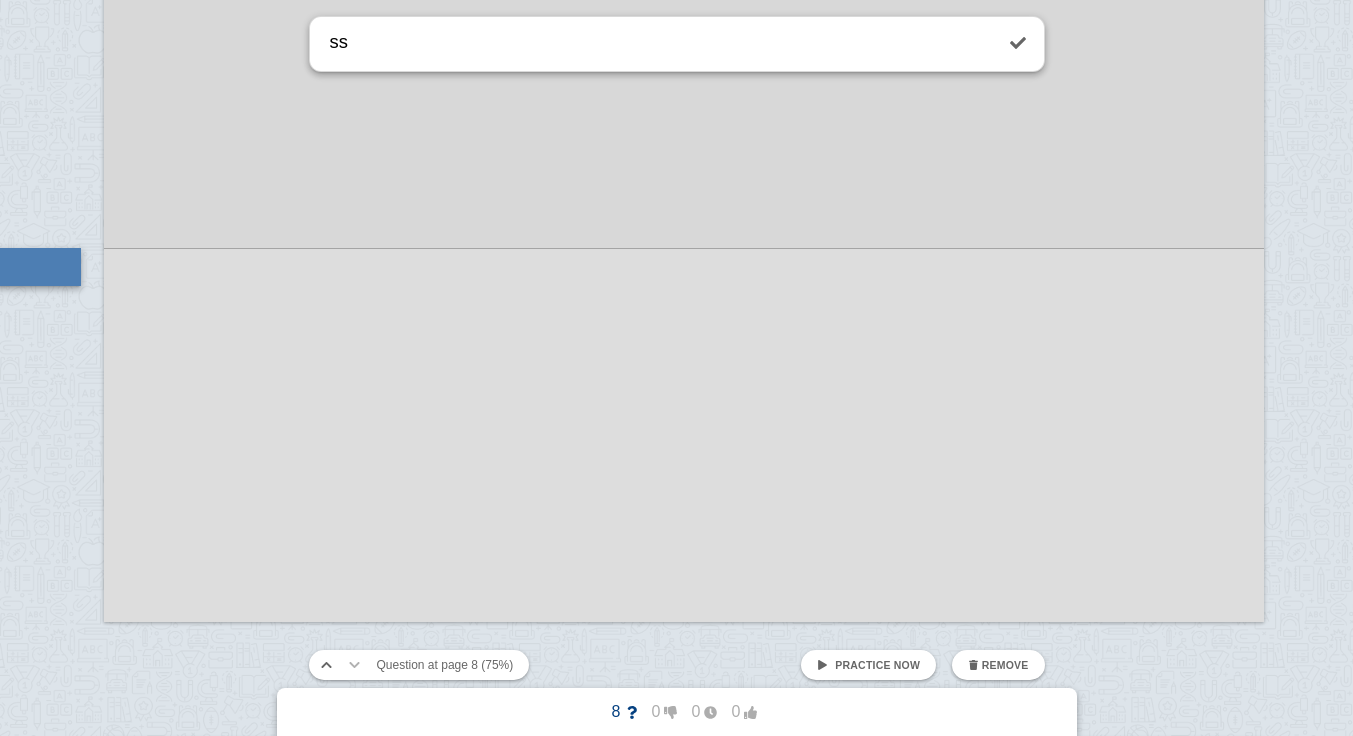 type on "s" 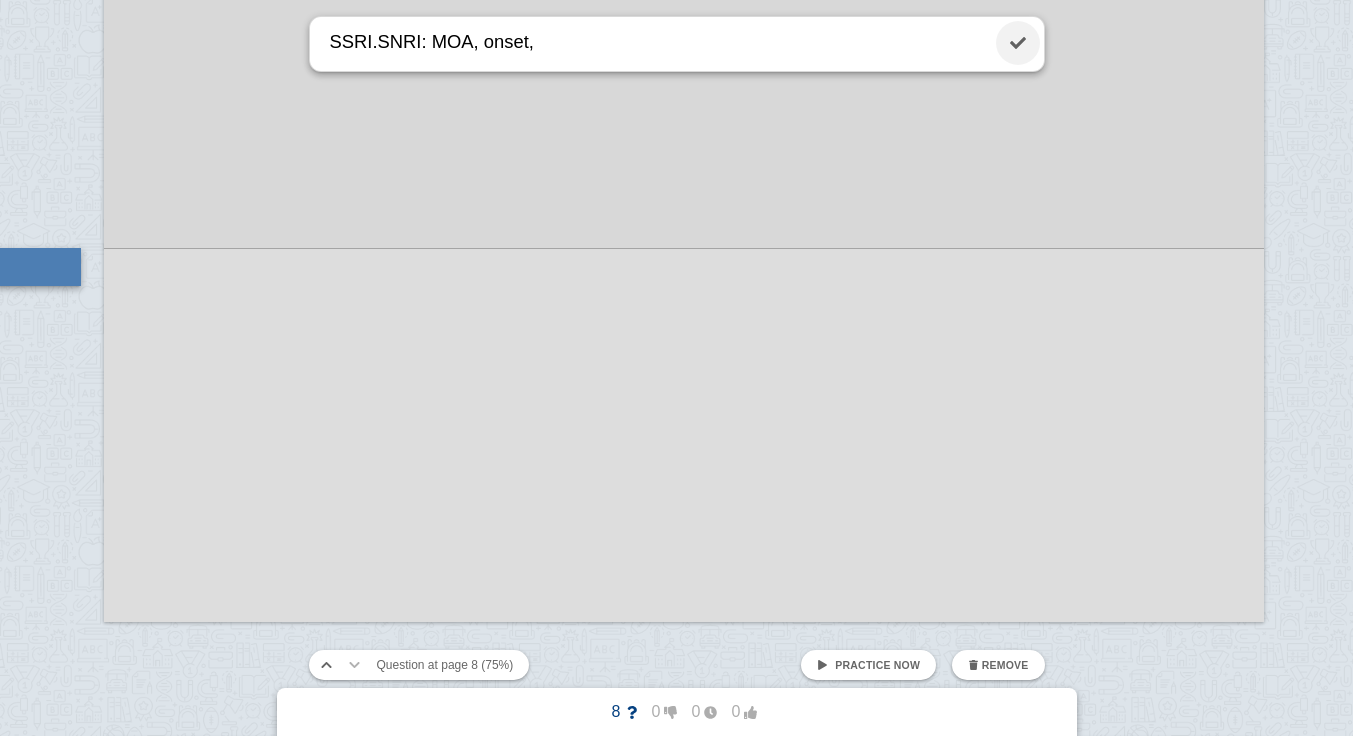 type on "SSRI.SNRI: MOA, onset," 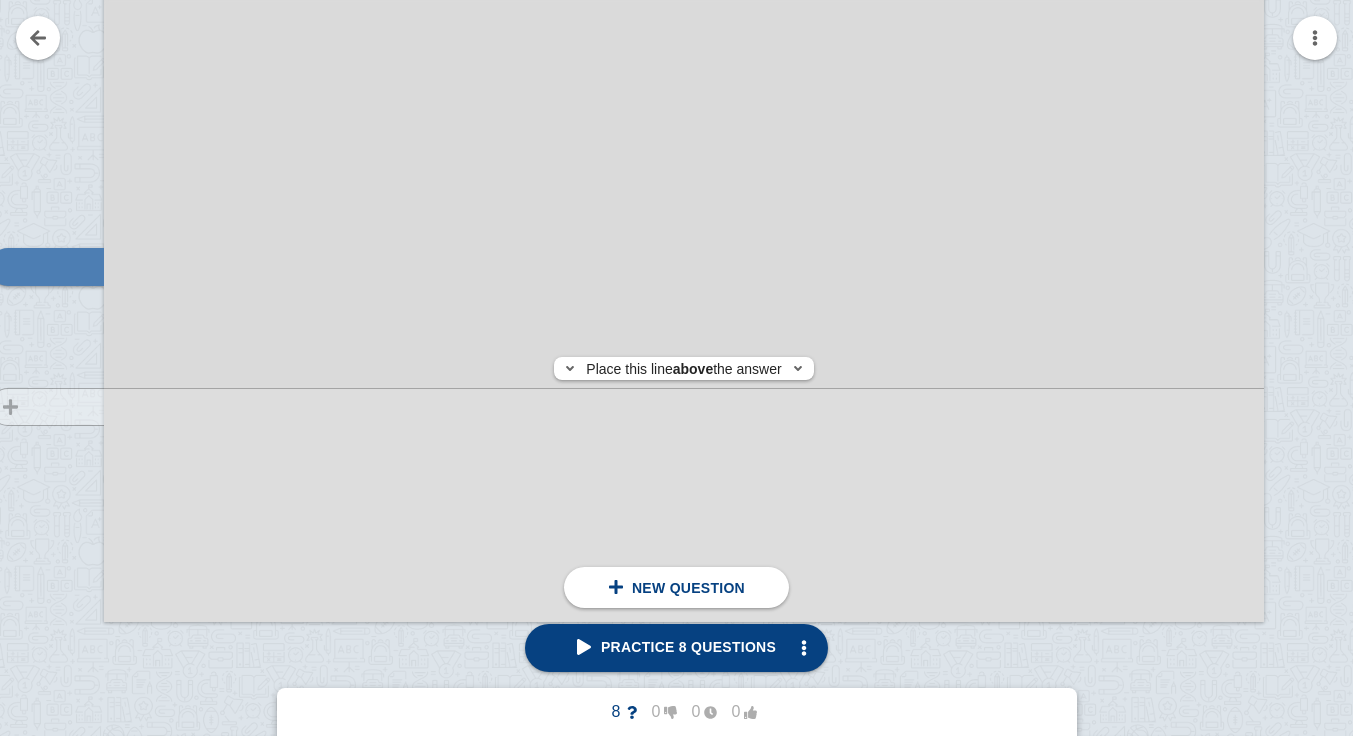 click at bounding box center [37, -120] 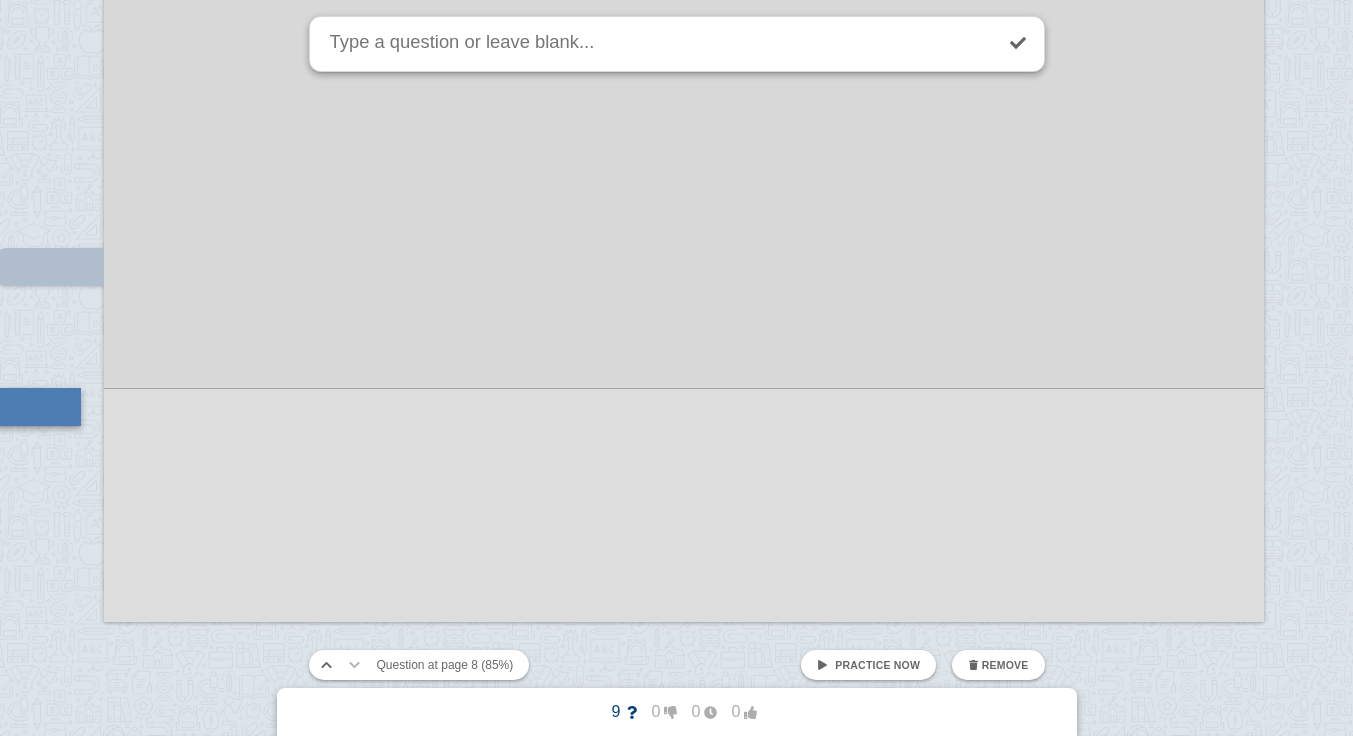 scroll, scrollTop: 12934, scrollLeft: 88, axis: both 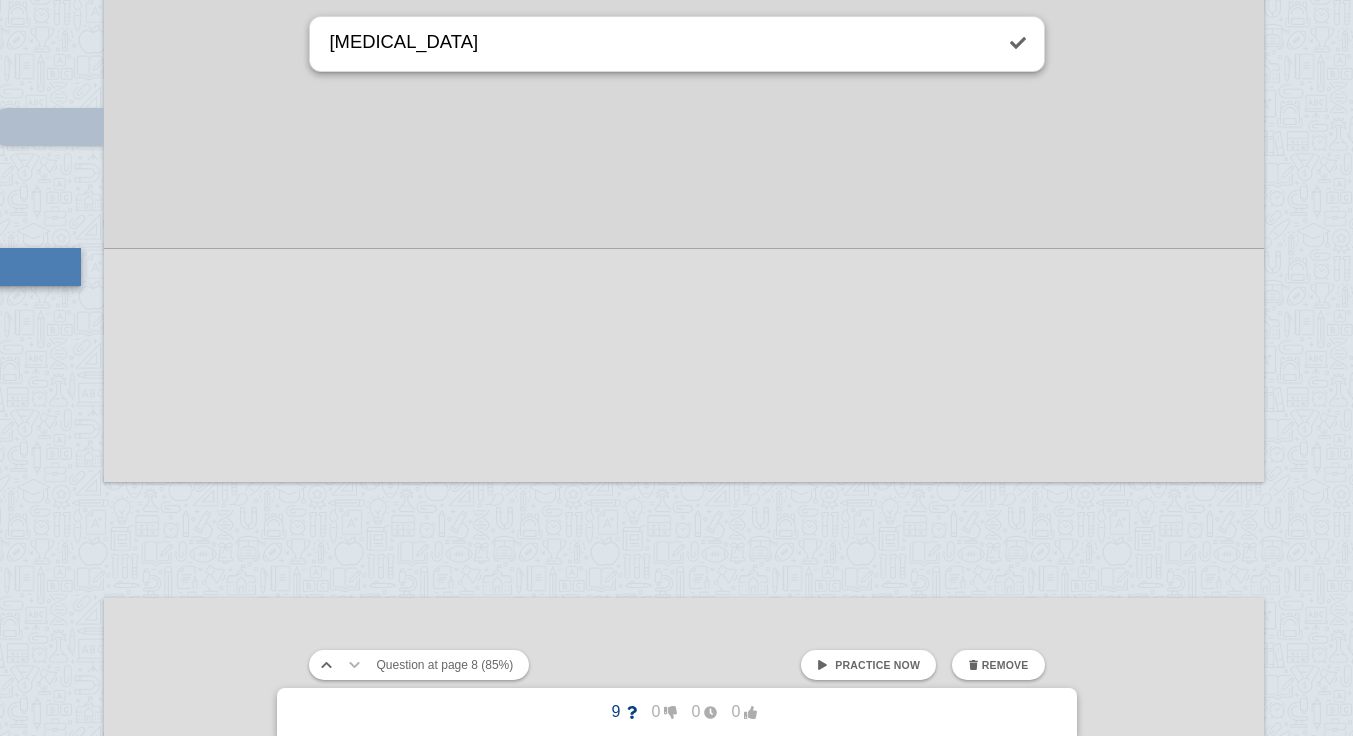 type on "[MEDICAL_DATA]" 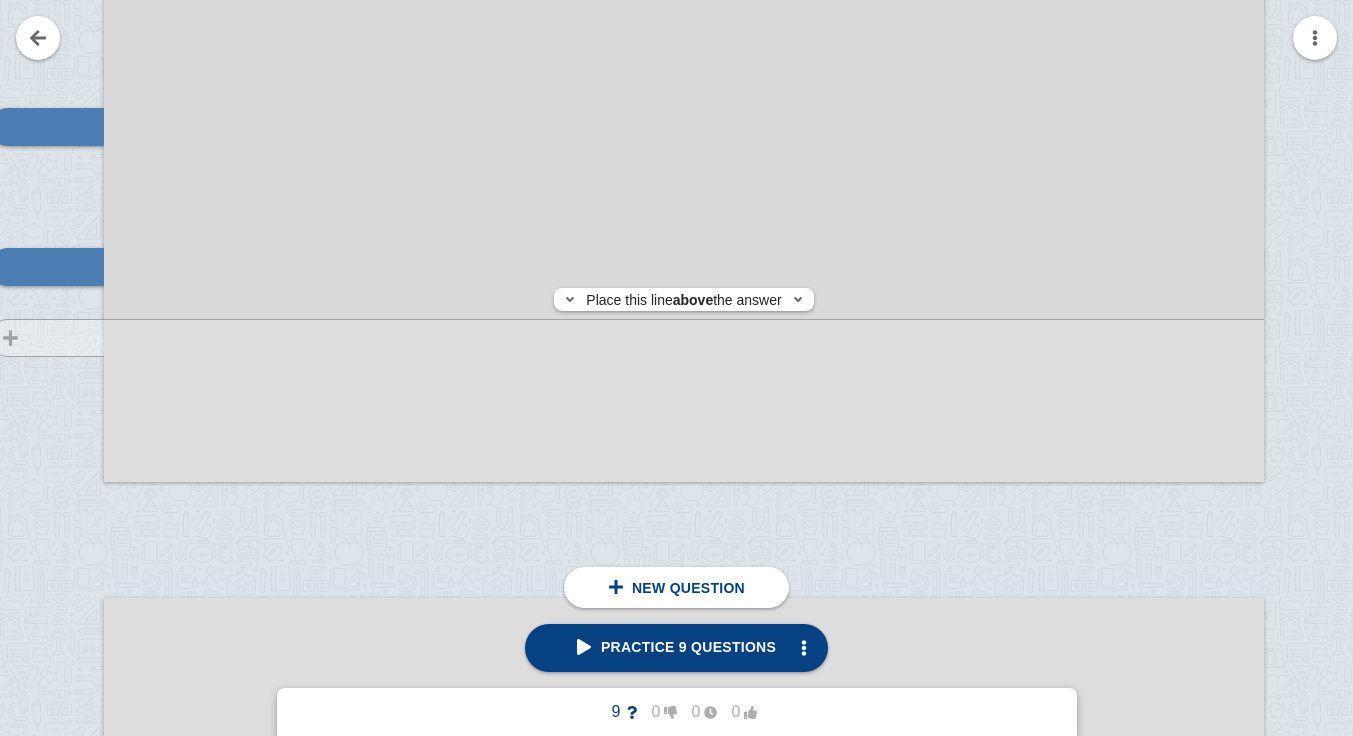 click at bounding box center (37, -260) 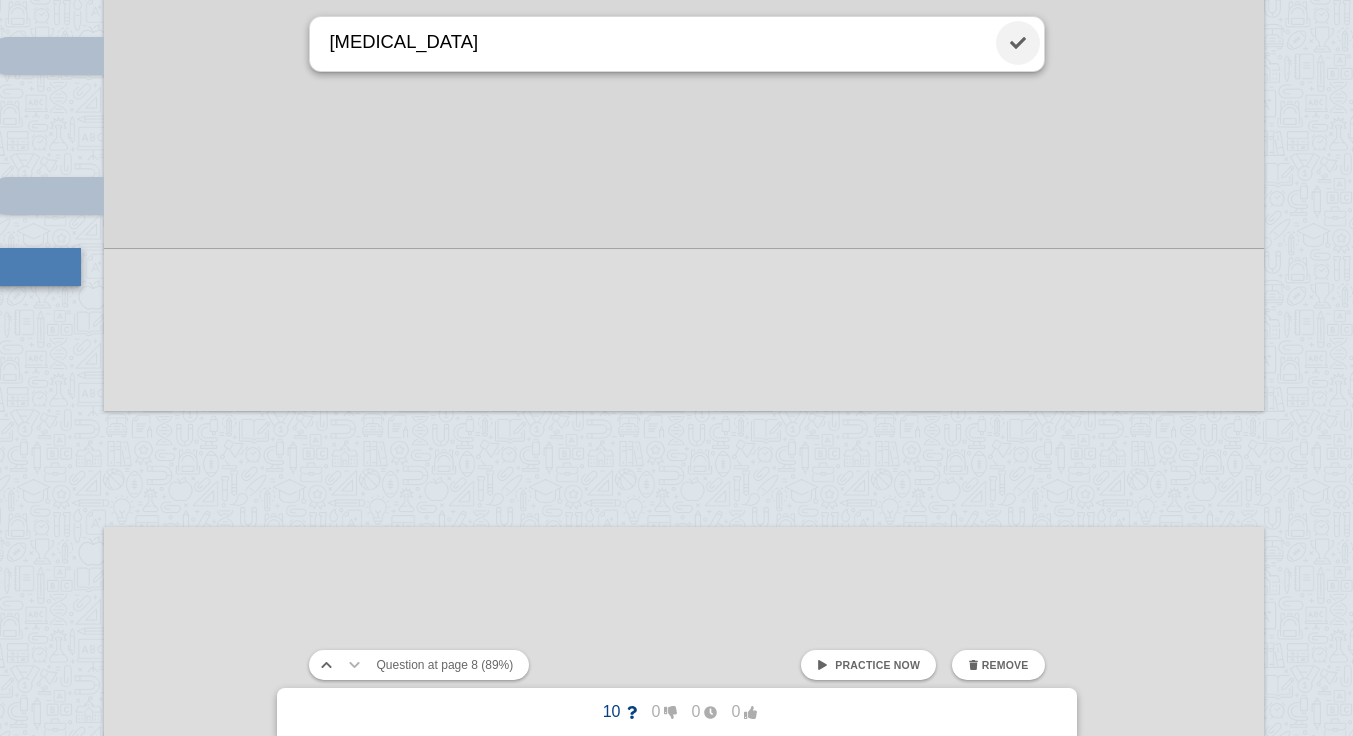 type on "[MEDICAL_DATA]" 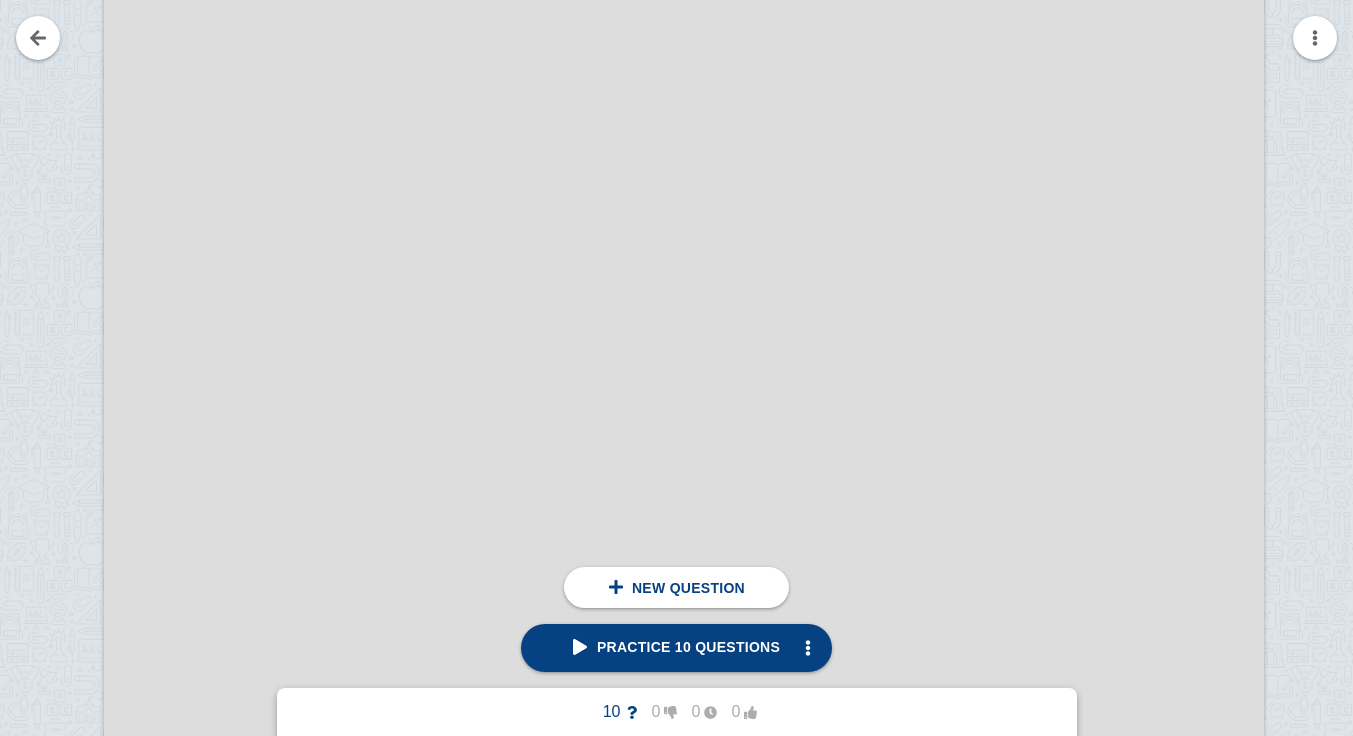 scroll, scrollTop: 13647, scrollLeft: 88, axis: both 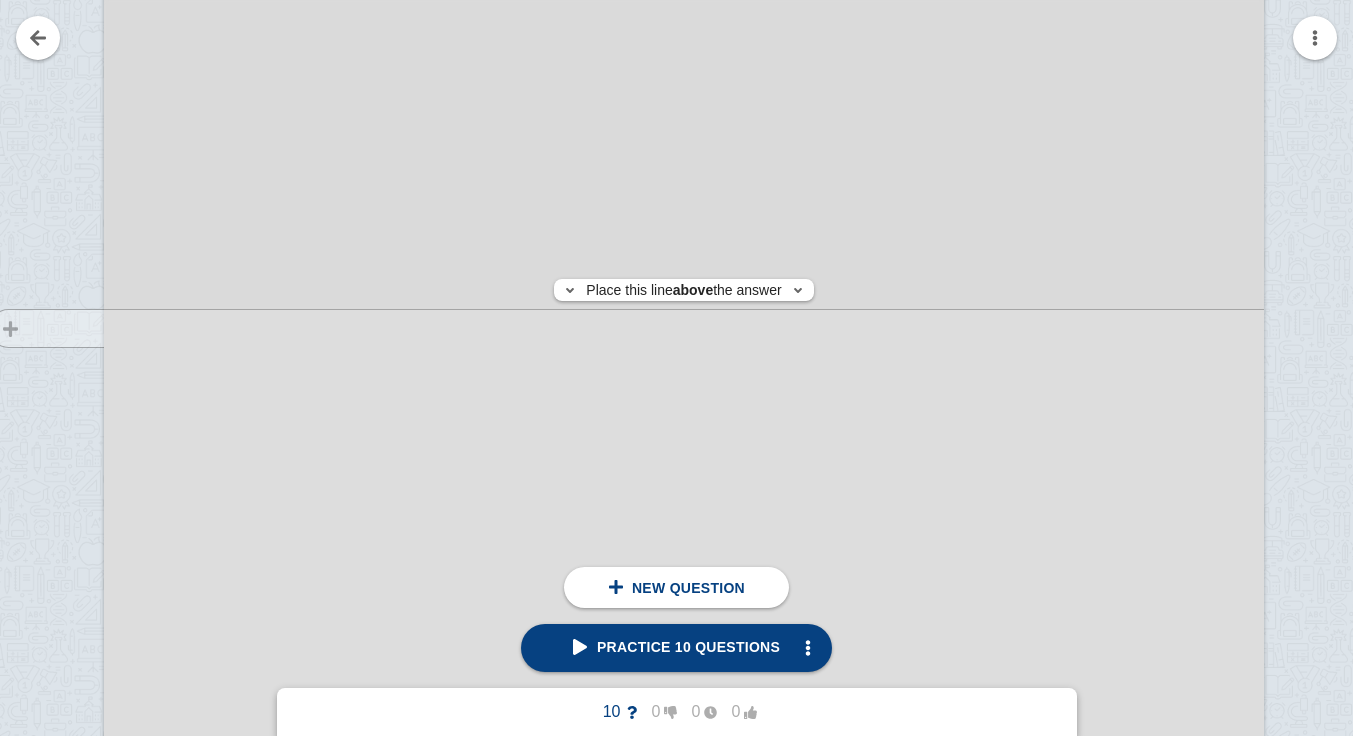 click at bounding box center [37, 665] 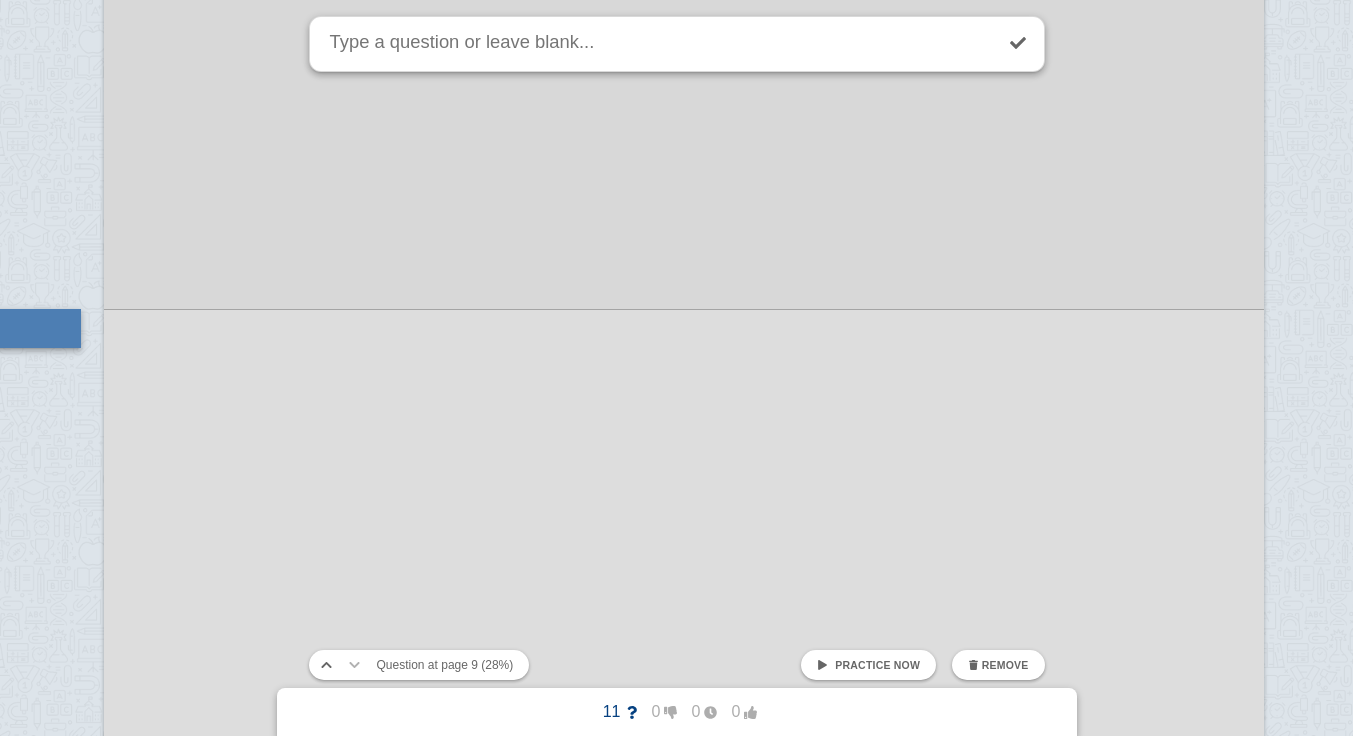 scroll, scrollTop: 13708, scrollLeft: 88, axis: both 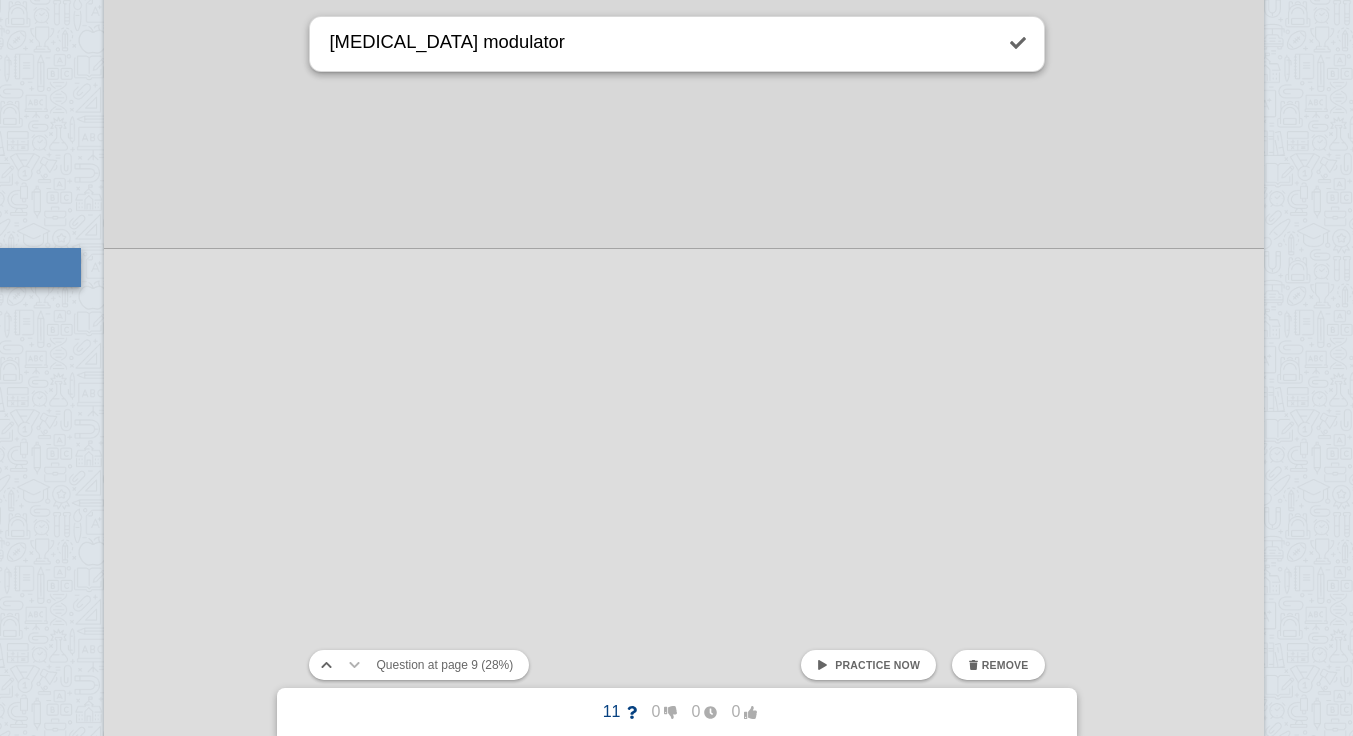 type on "[MEDICAL_DATA] modulator" 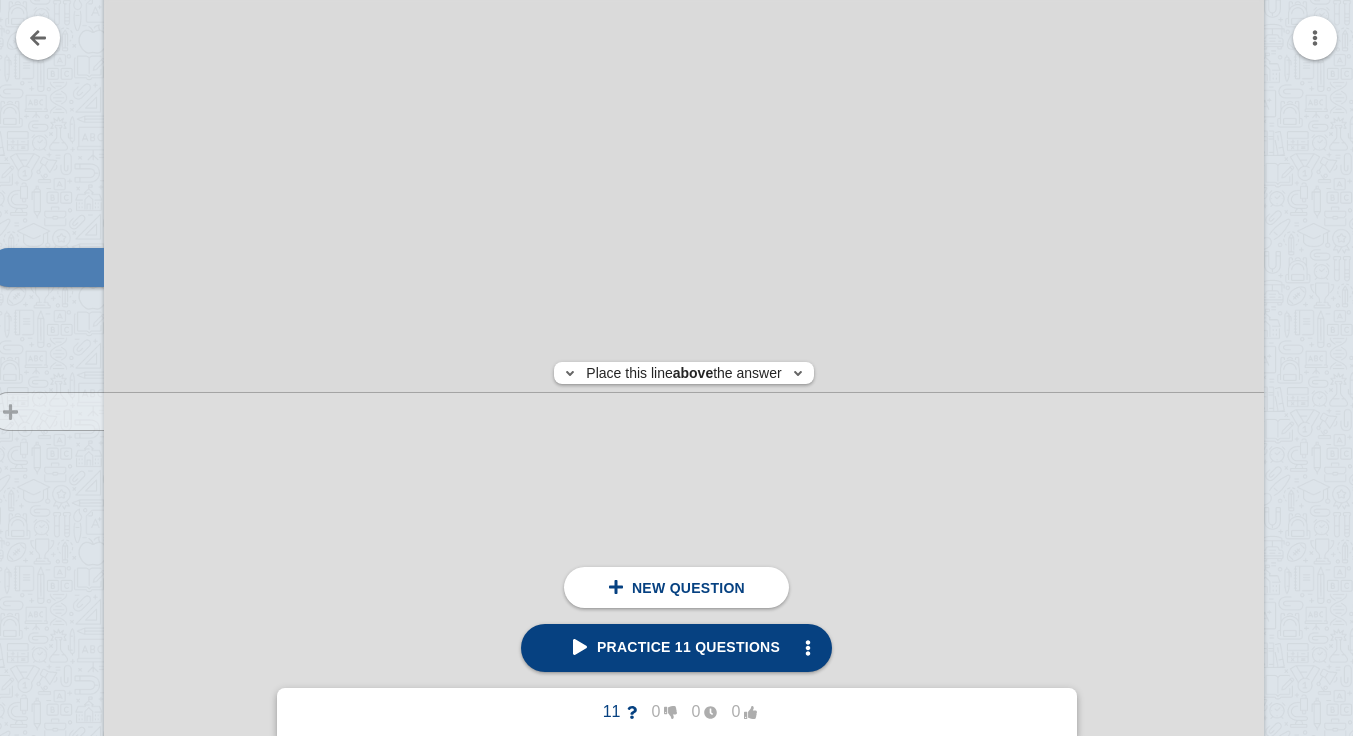 click at bounding box center [37, 604] 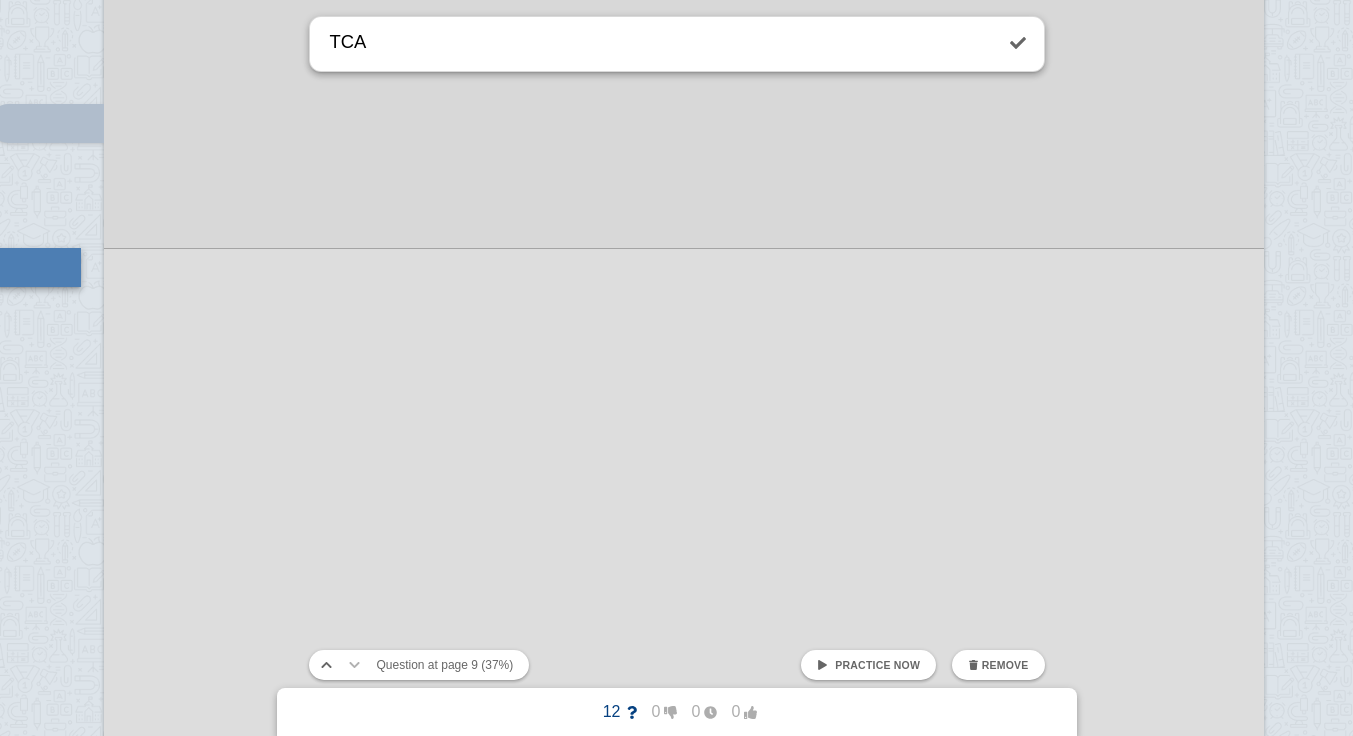 type on "TCA" 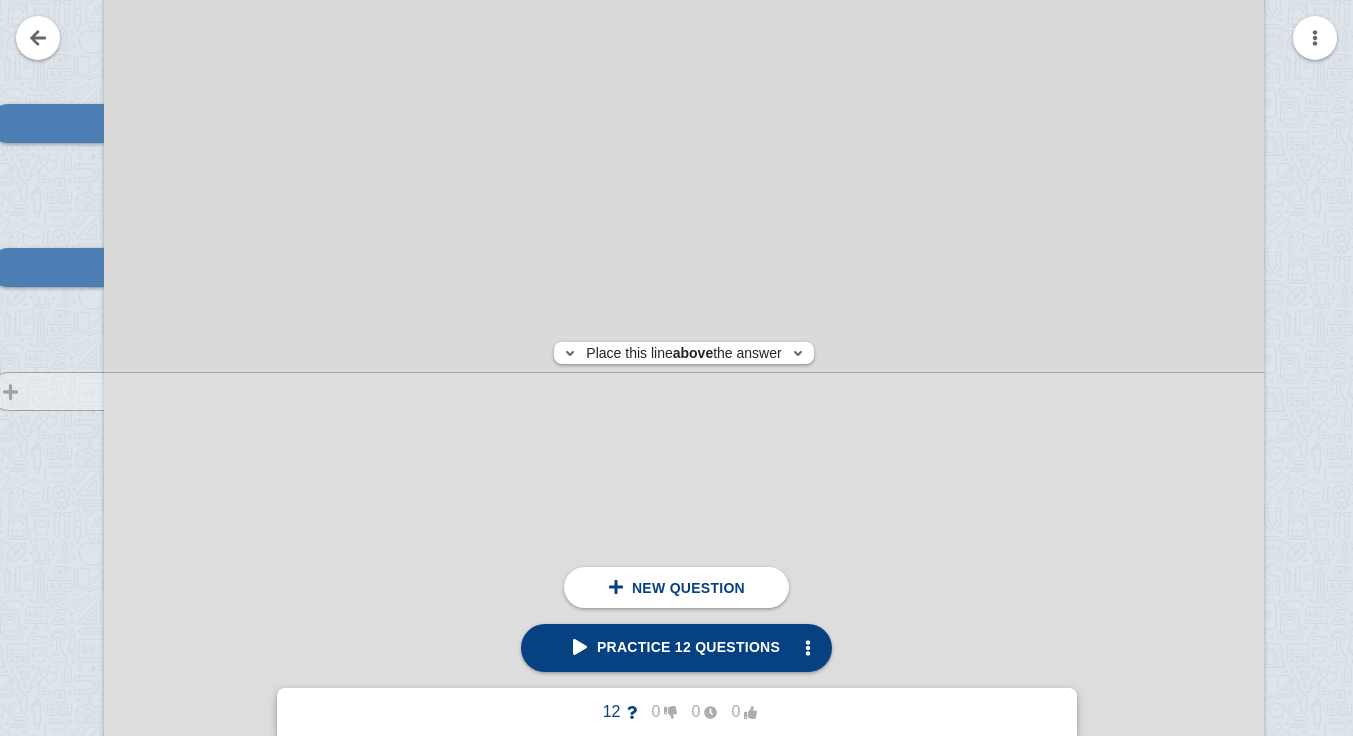 click at bounding box center [37, 460] 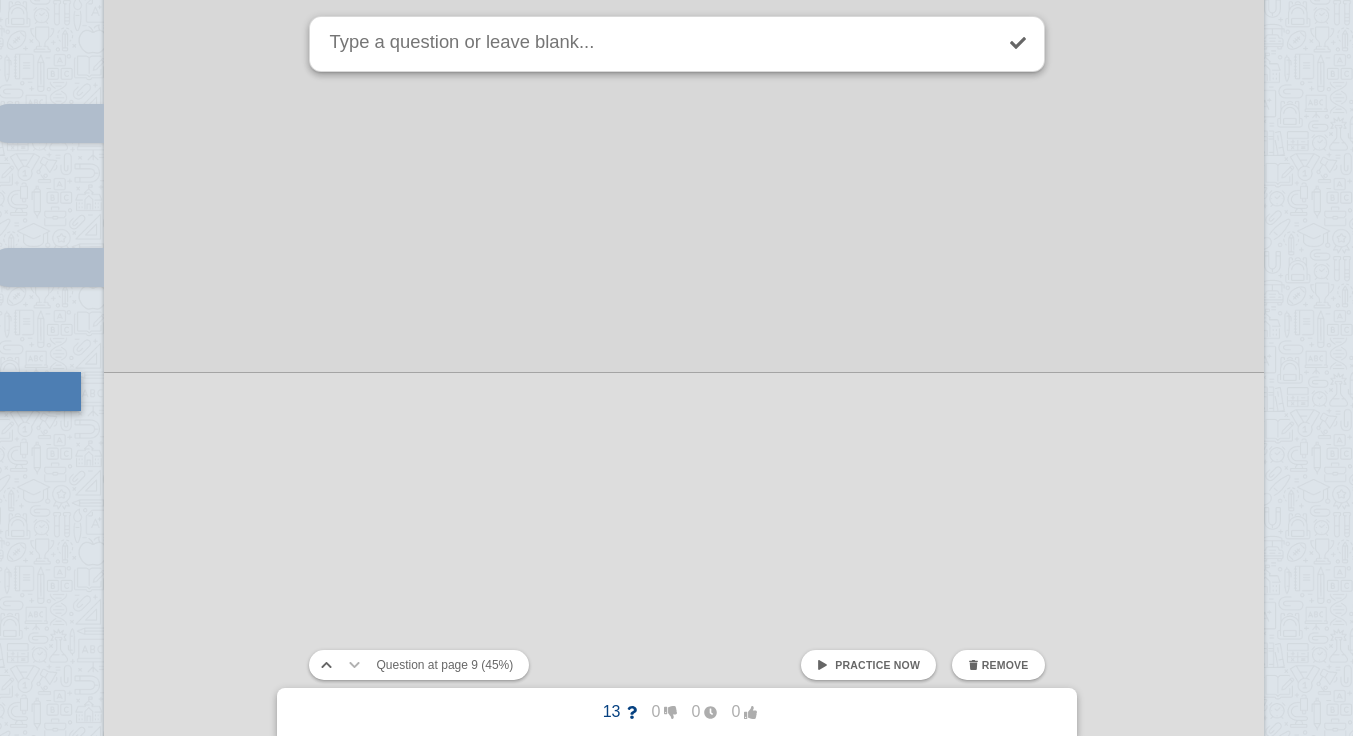 scroll, scrollTop: 13976, scrollLeft: 88, axis: both 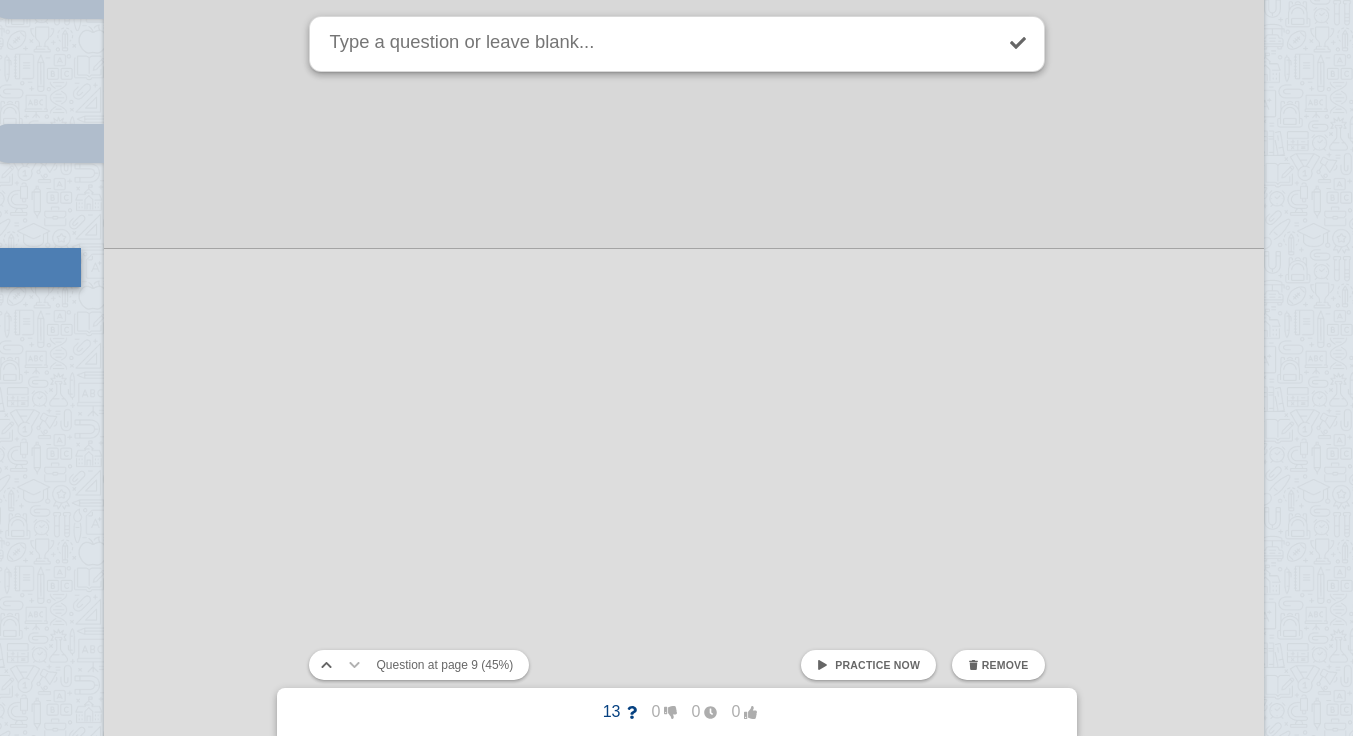 type on "m" 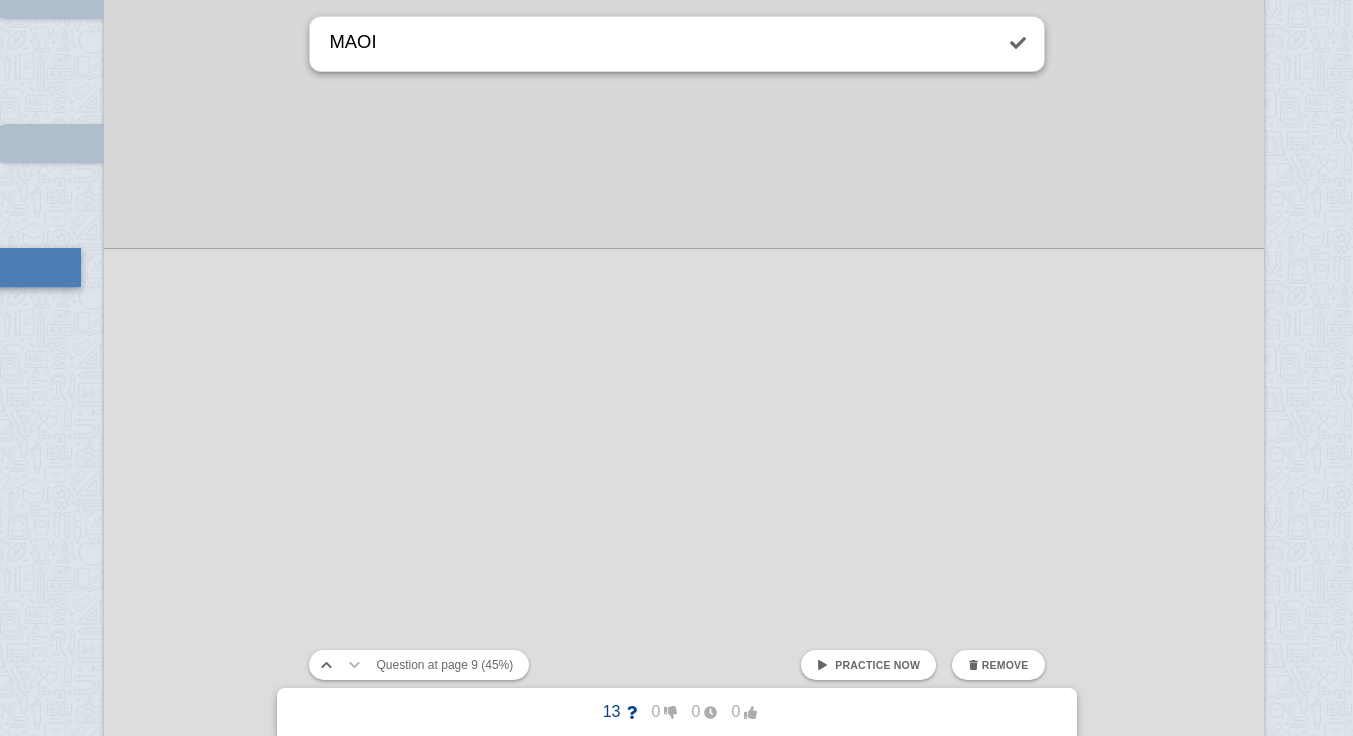 type on "MAOI" 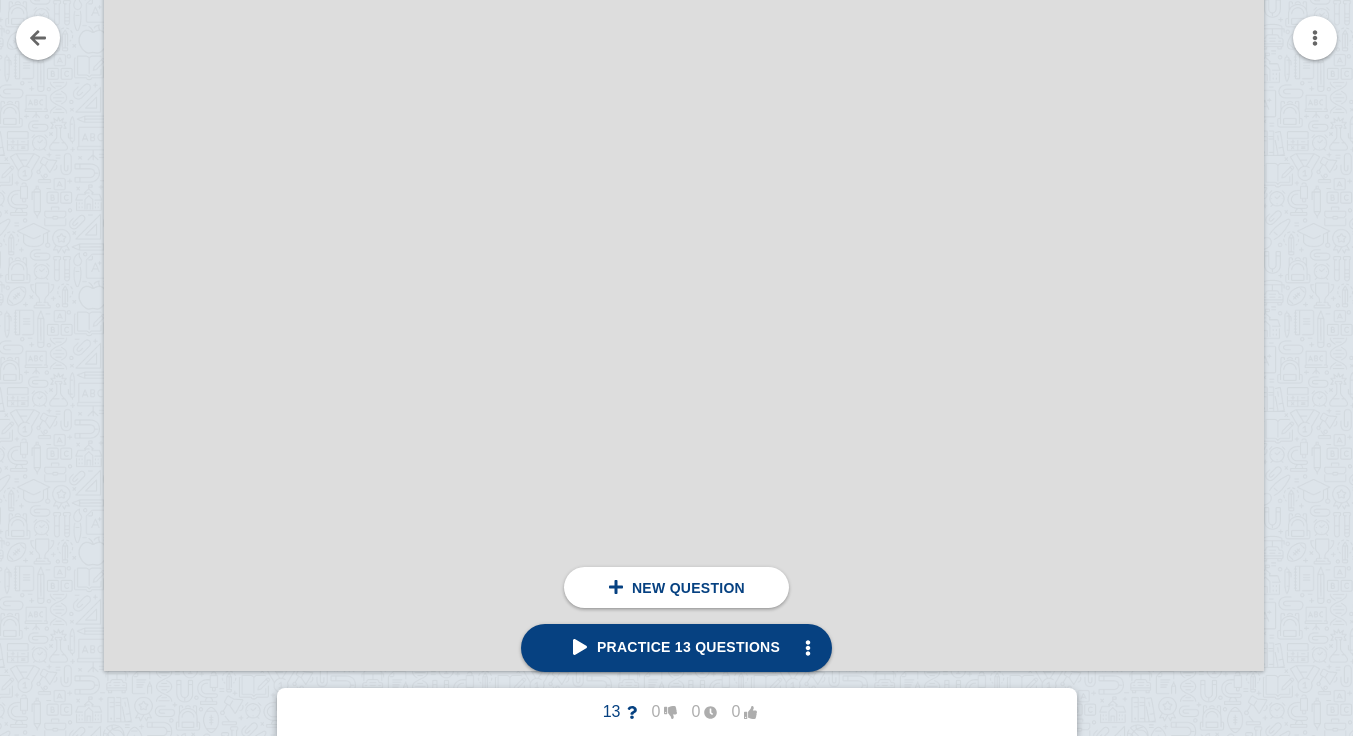 scroll, scrollTop: 16024, scrollLeft: 88, axis: both 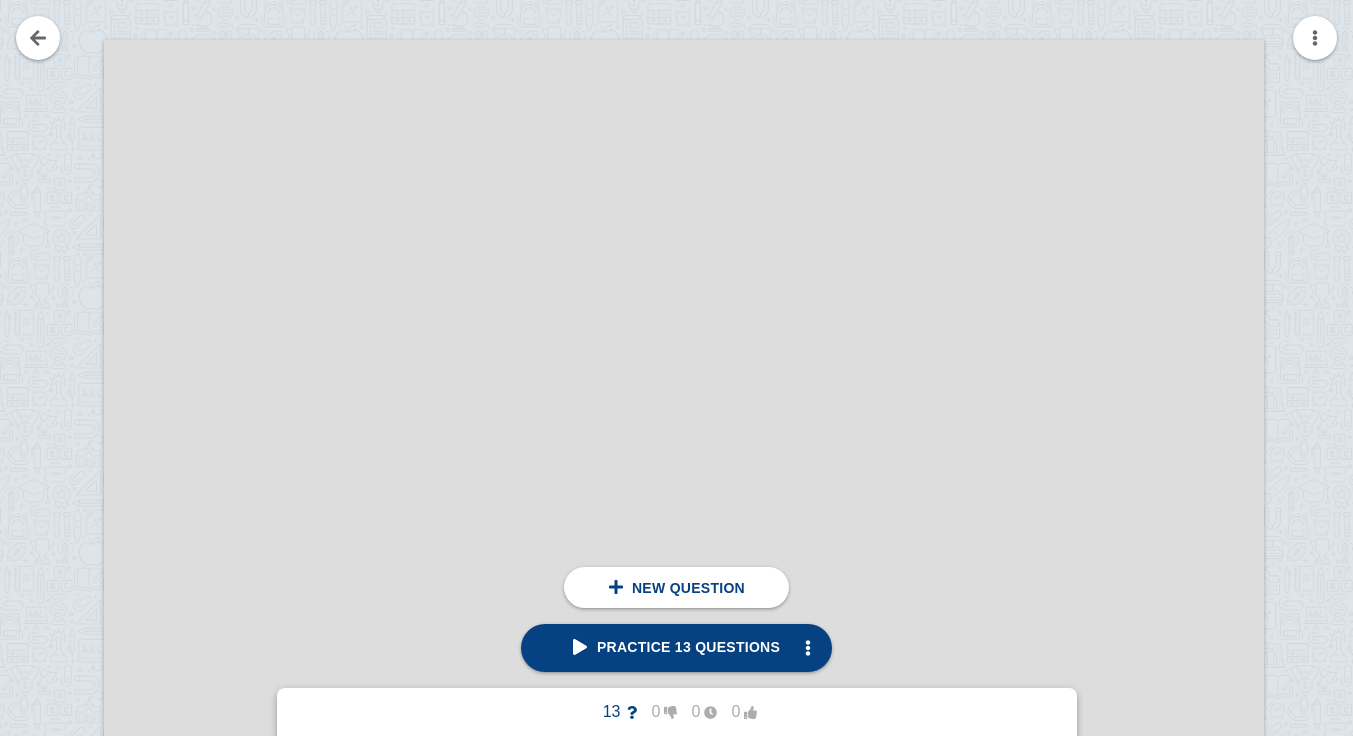 click at bounding box center [684, 801] 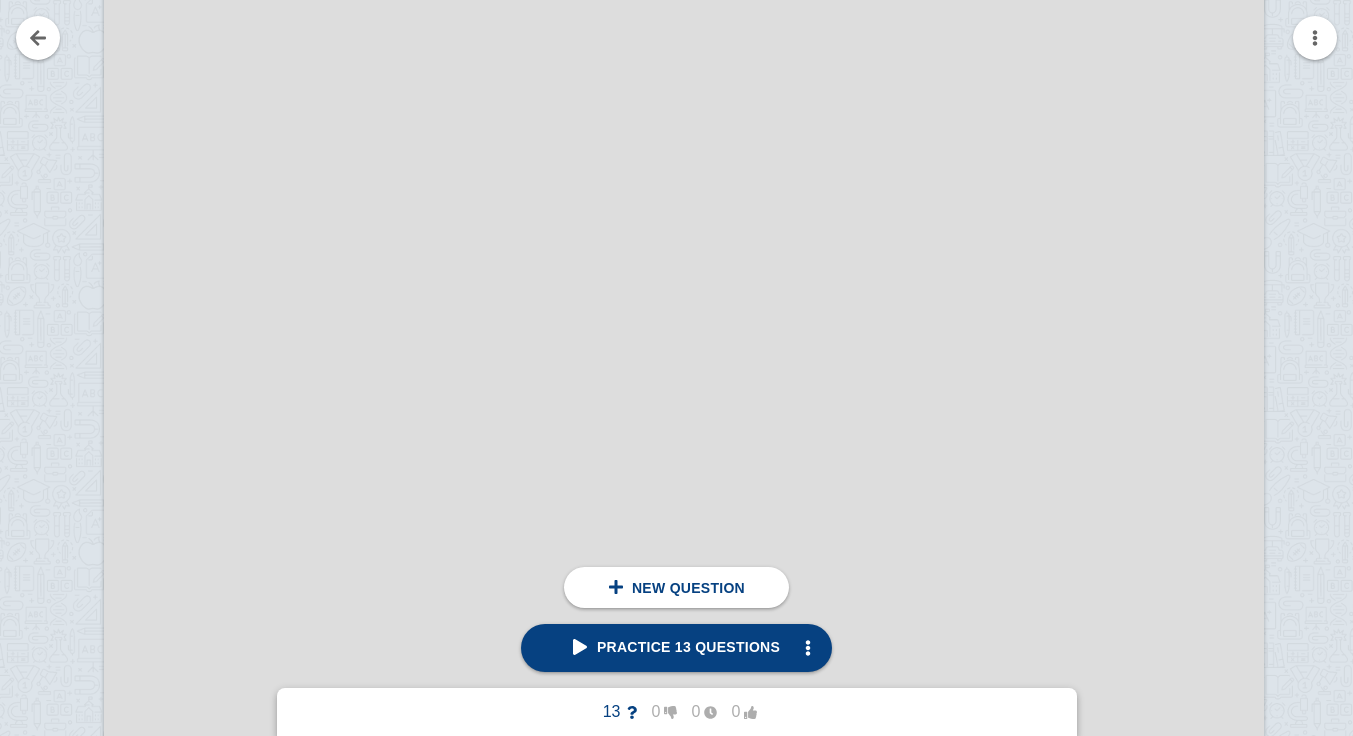 scroll, scrollTop: 16934, scrollLeft: 88, axis: both 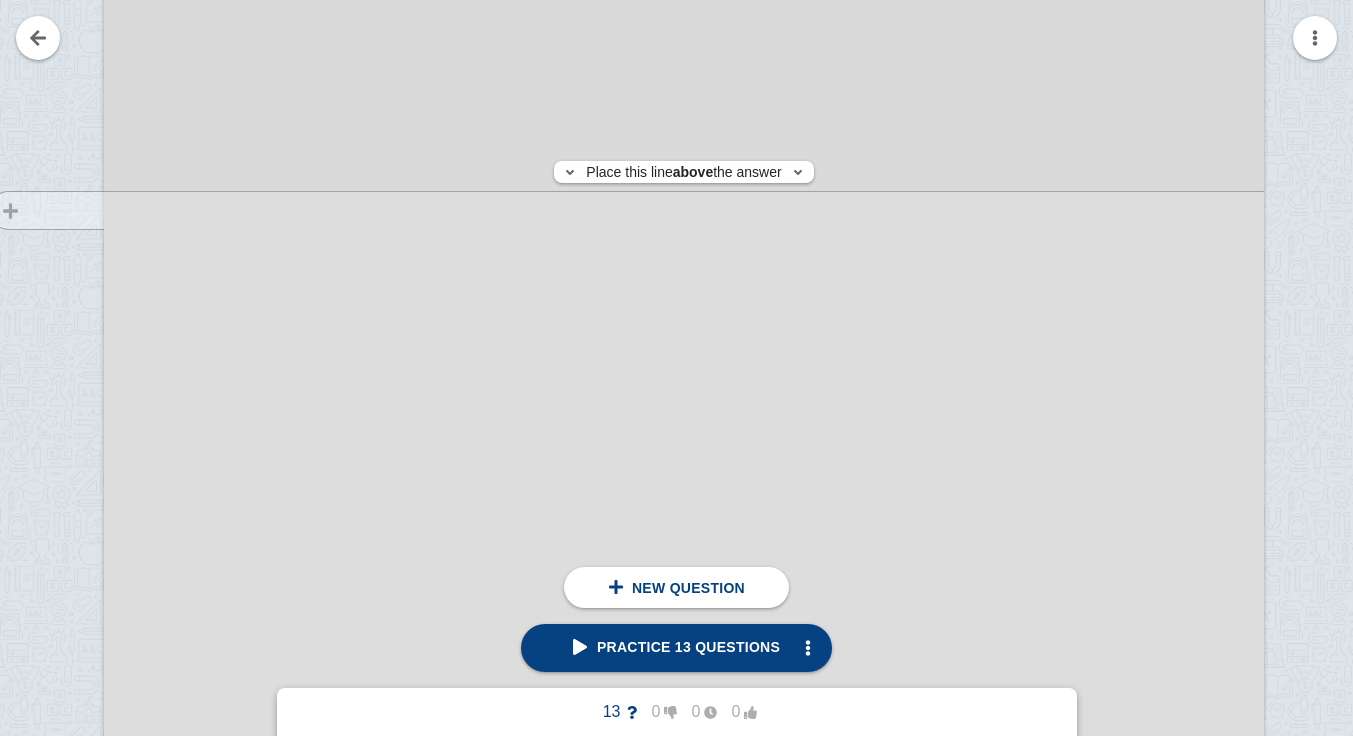 click at bounding box center [37, 655] 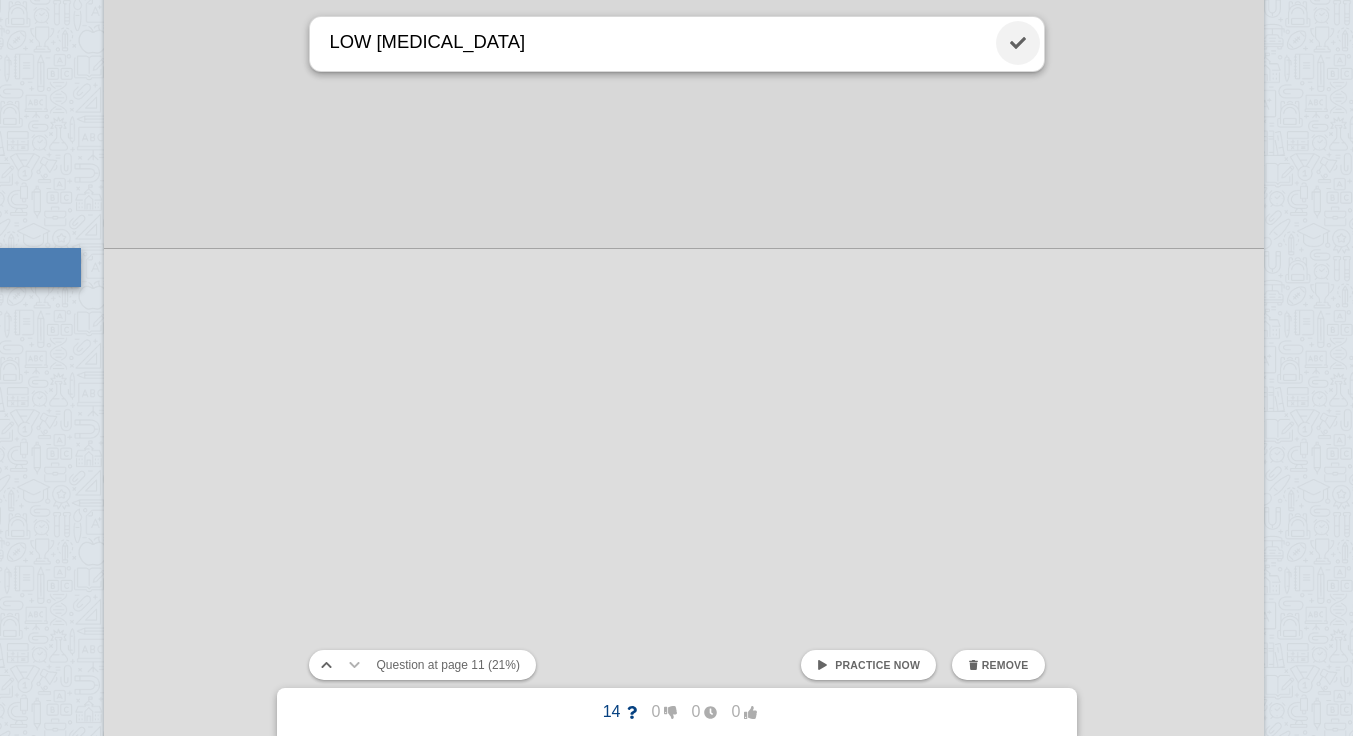 type on "LOW [MEDICAL_DATA]" 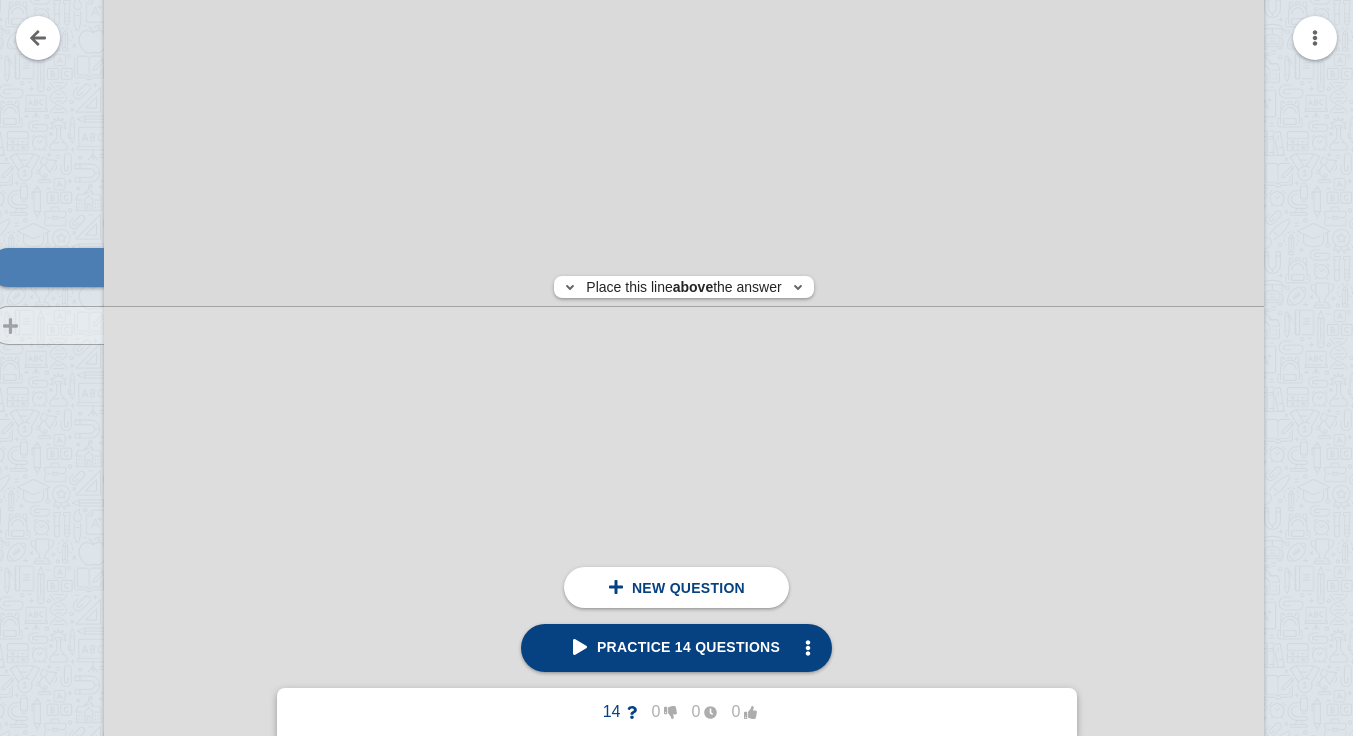 click at bounding box center (37, 712) 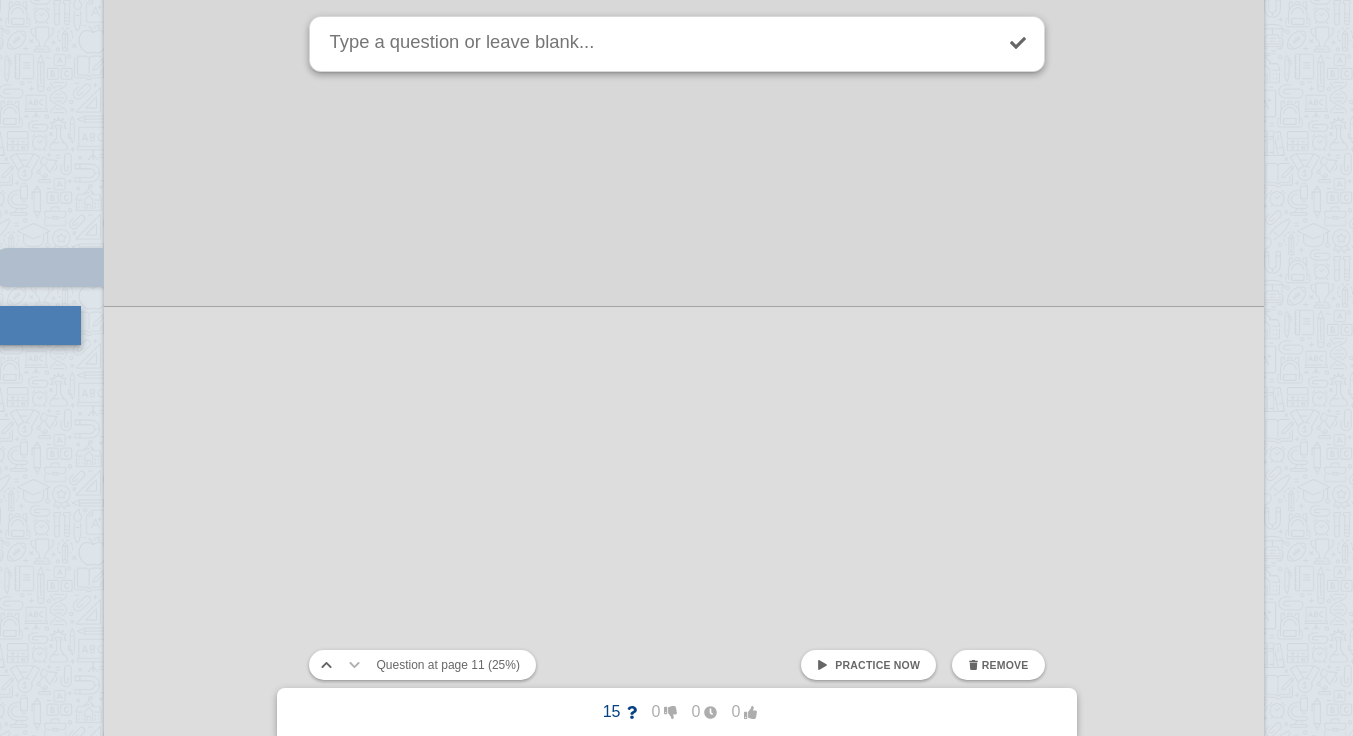 scroll, scrollTop: 16935, scrollLeft: 88, axis: both 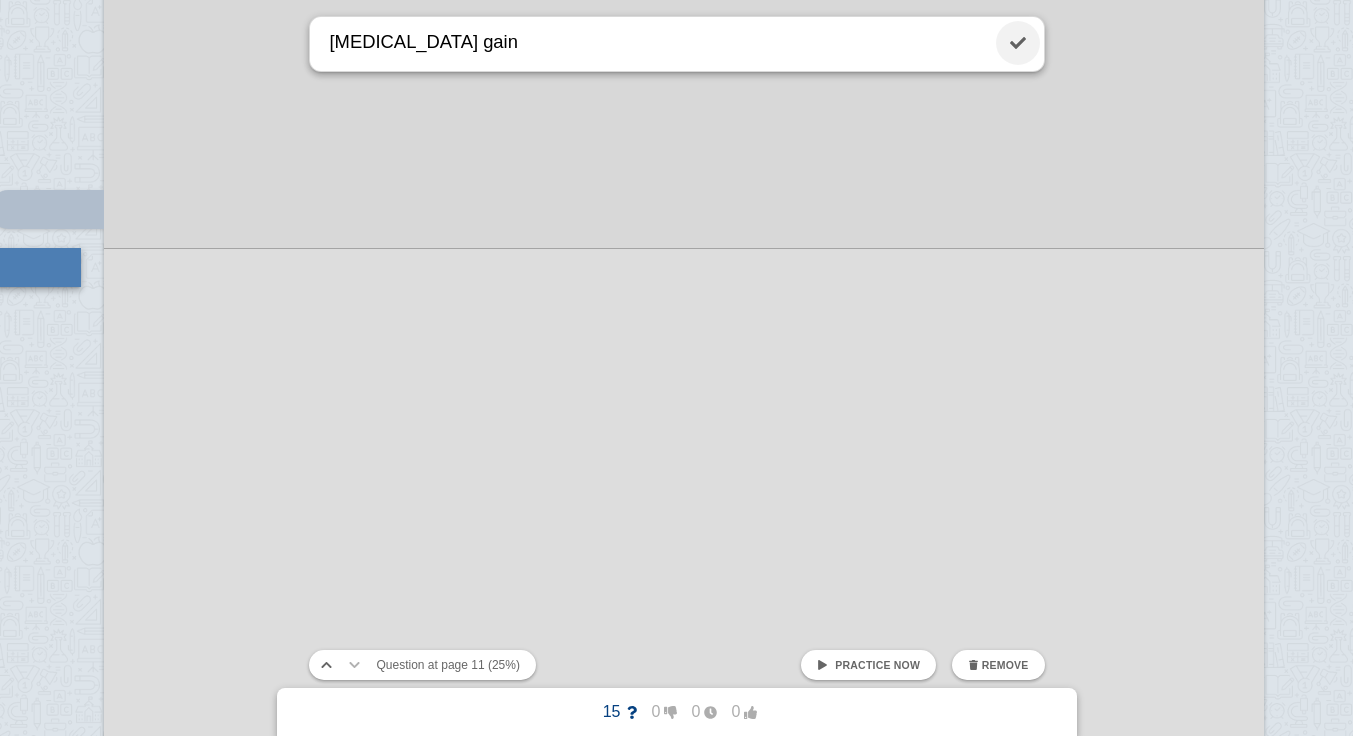 type on "[MEDICAL_DATA] gain" 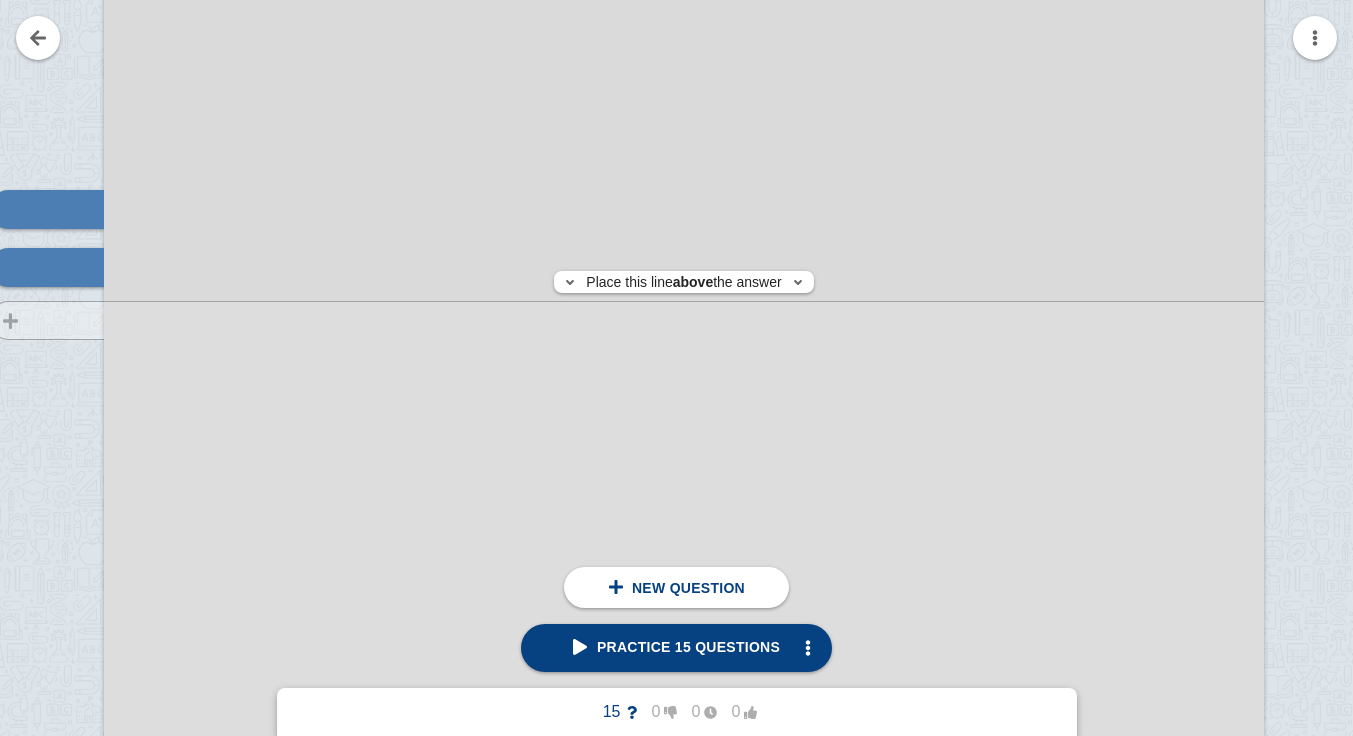 click at bounding box center [37, 654] 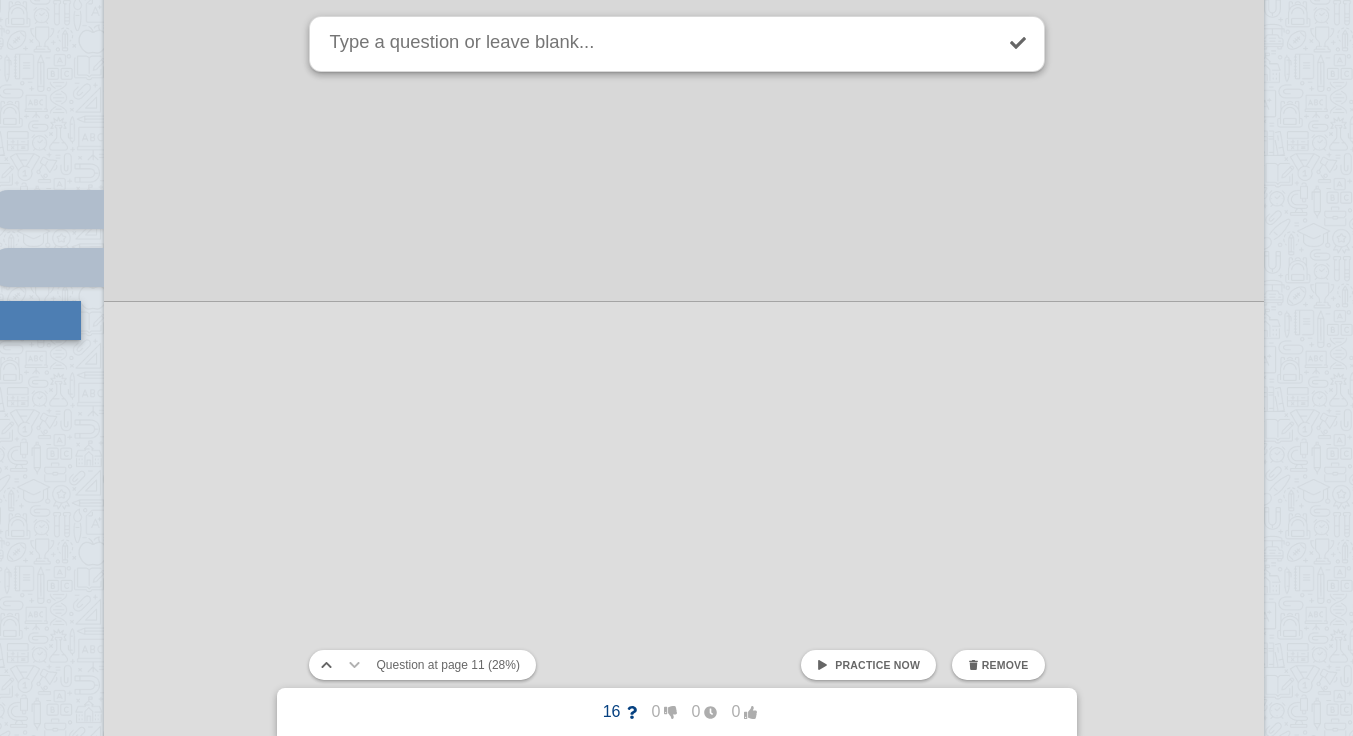scroll, scrollTop: 16988, scrollLeft: 88, axis: both 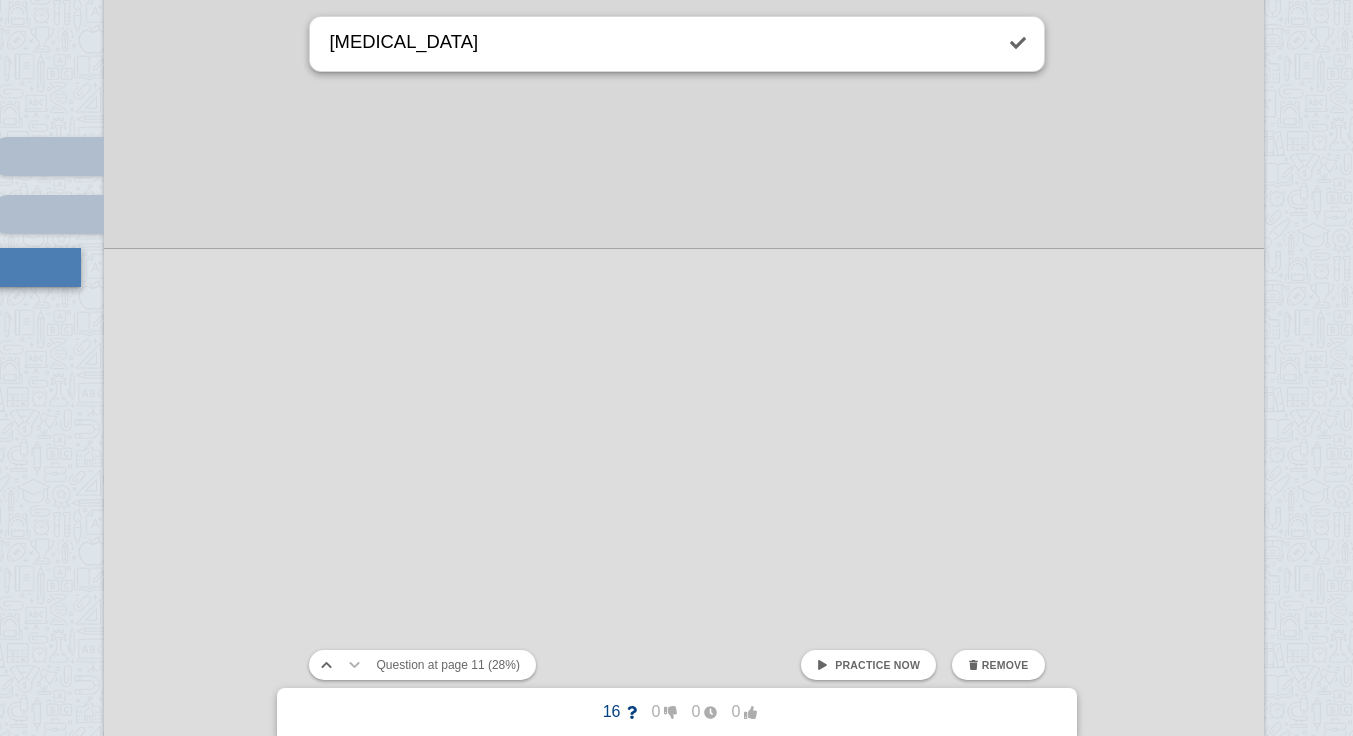 type on "[MEDICAL_DATA]" 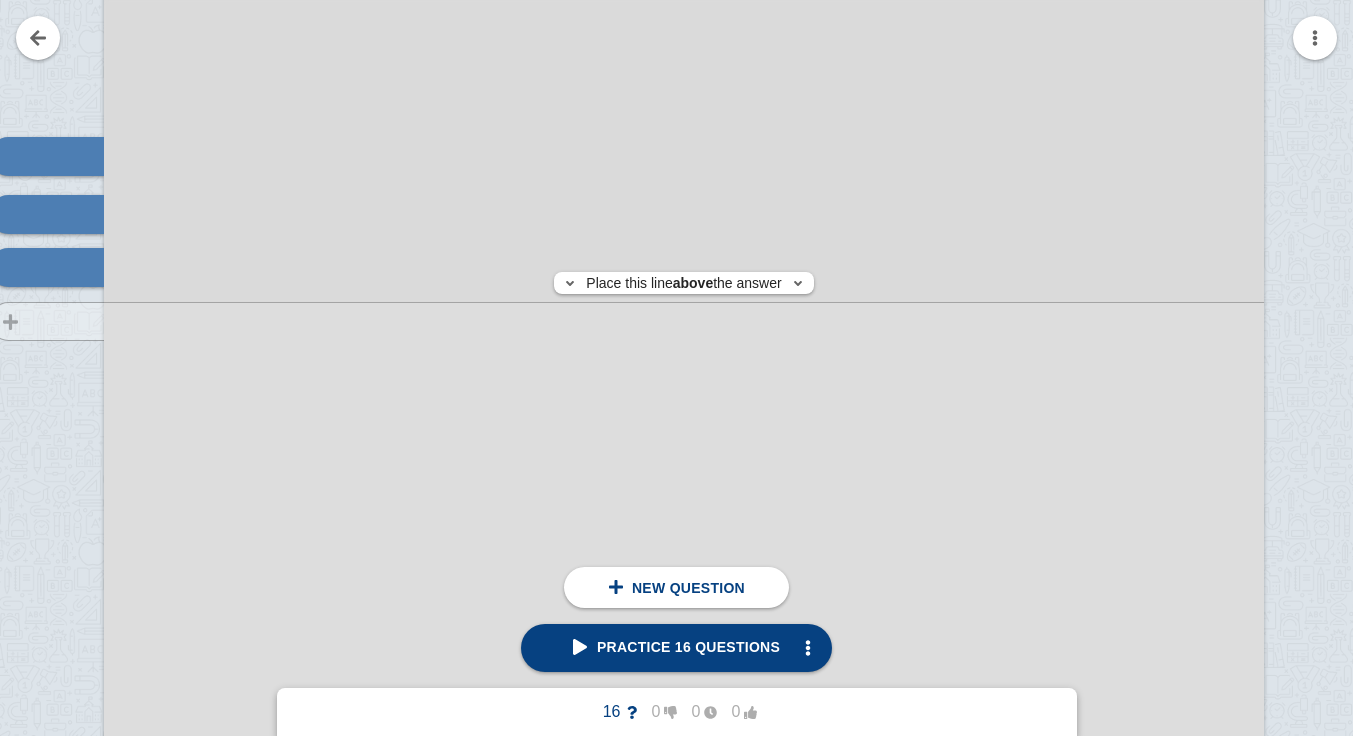 click at bounding box center [37, 601] 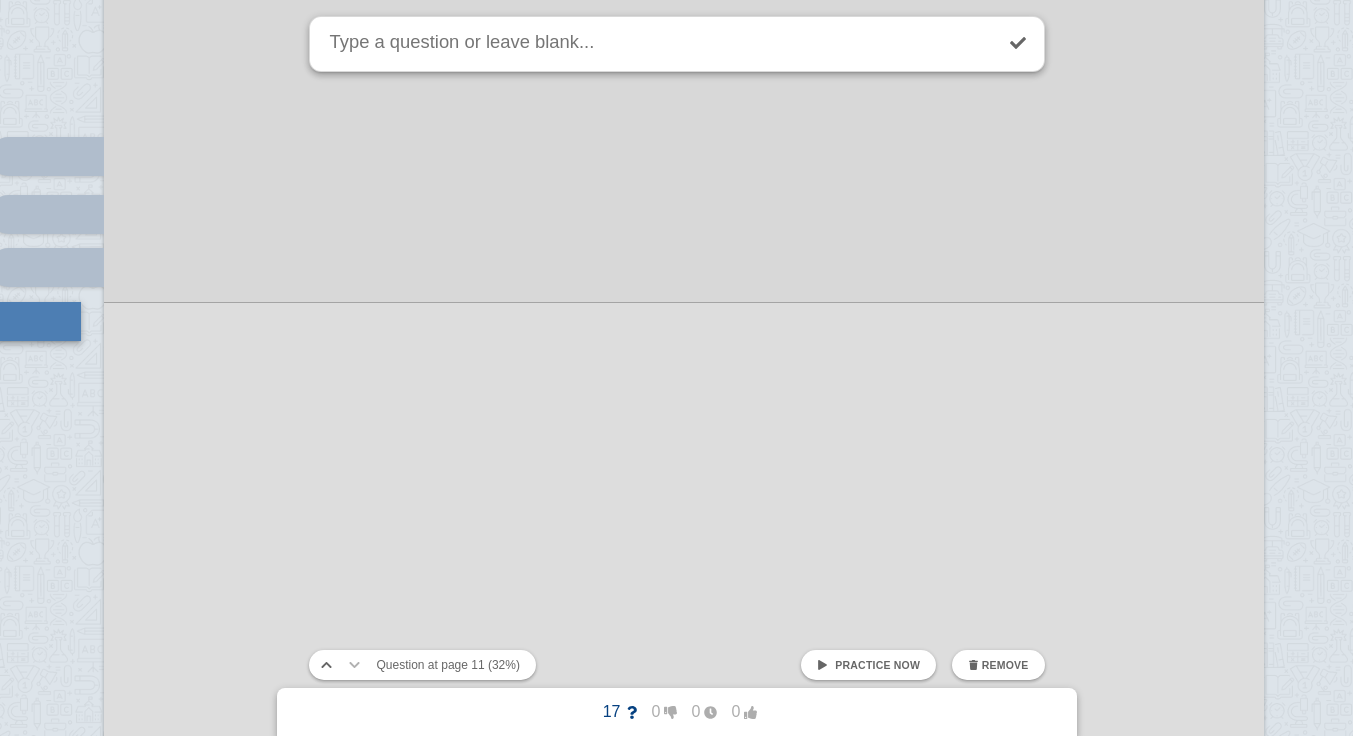 scroll, scrollTop: 17042, scrollLeft: 88, axis: both 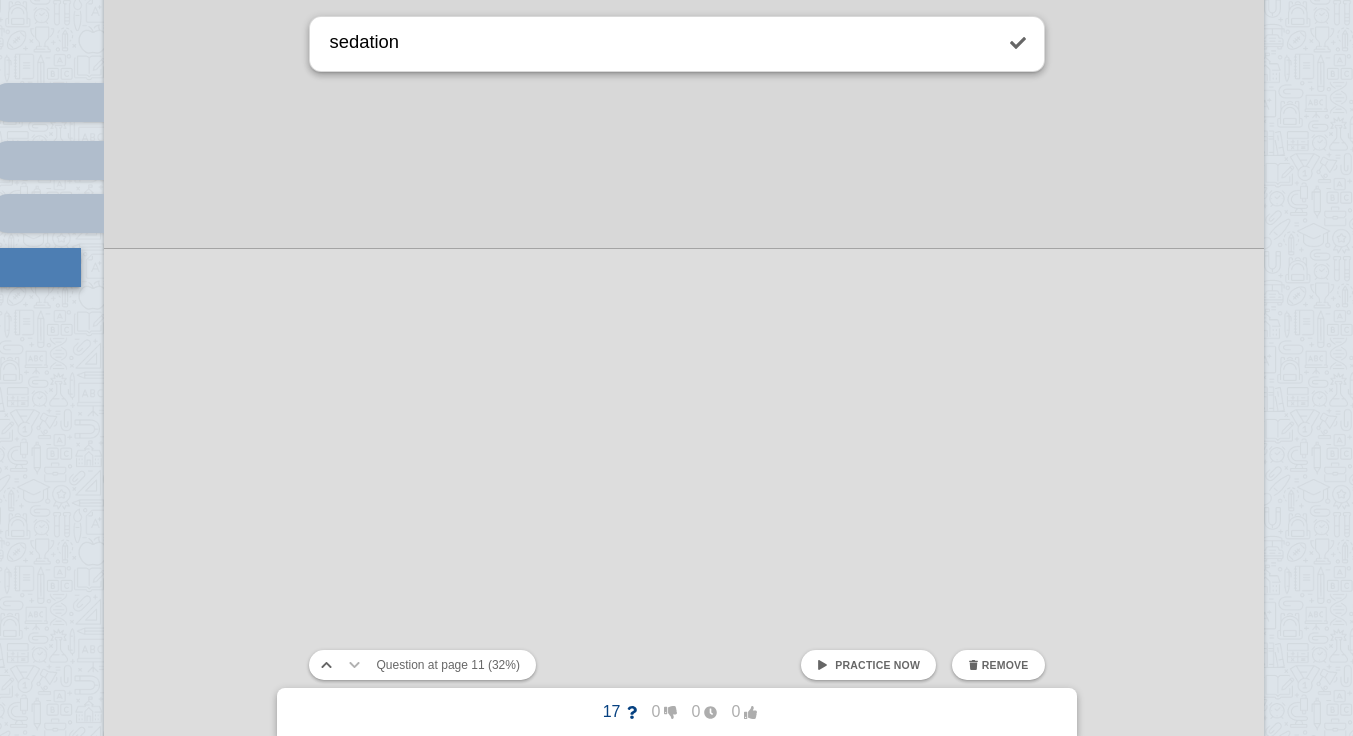 type on "sedation" 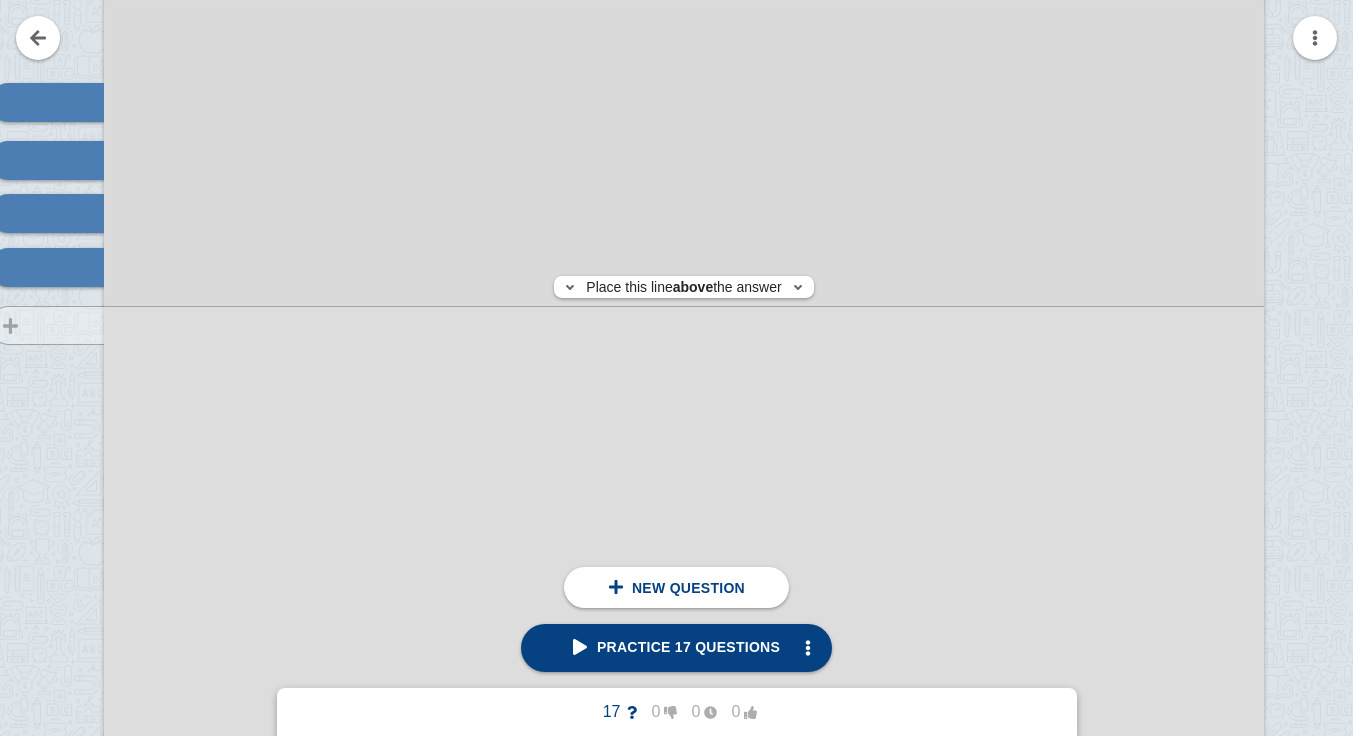 click at bounding box center (37, 547) 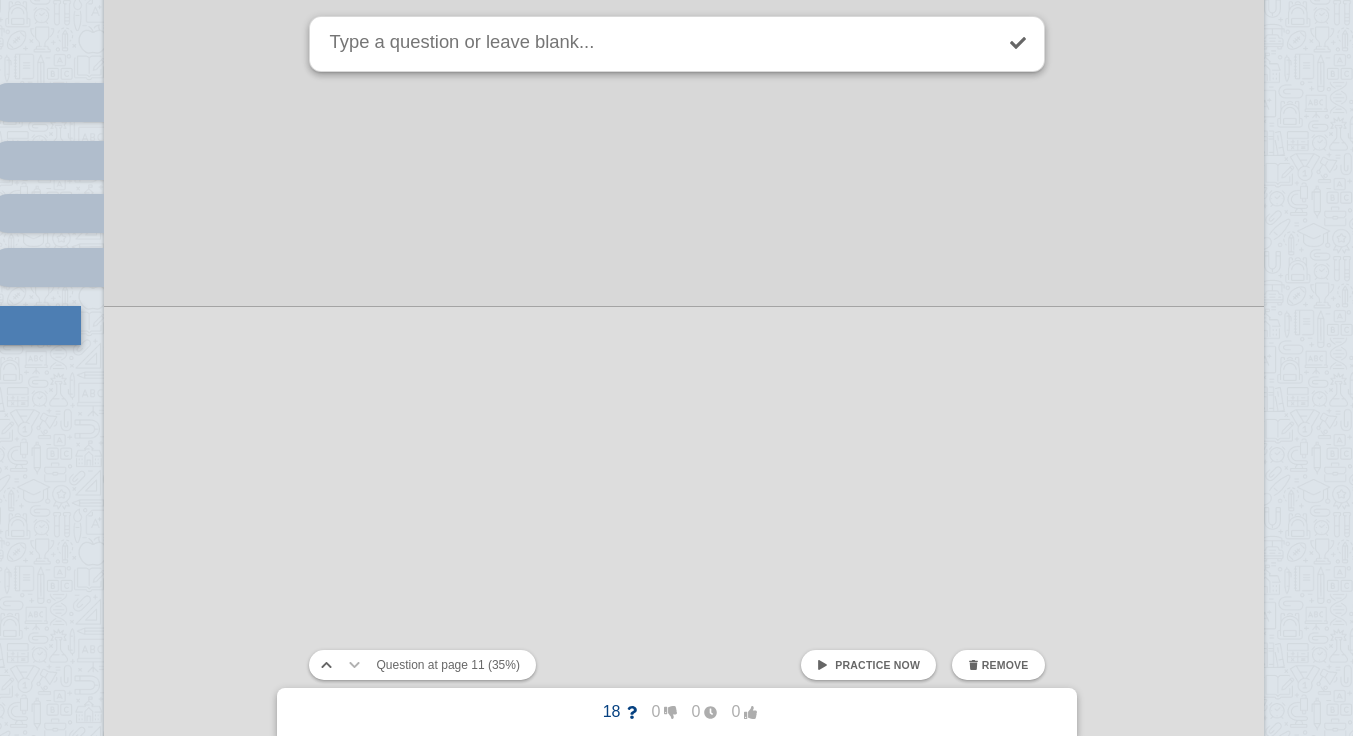 scroll, scrollTop: 17100, scrollLeft: 88, axis: both 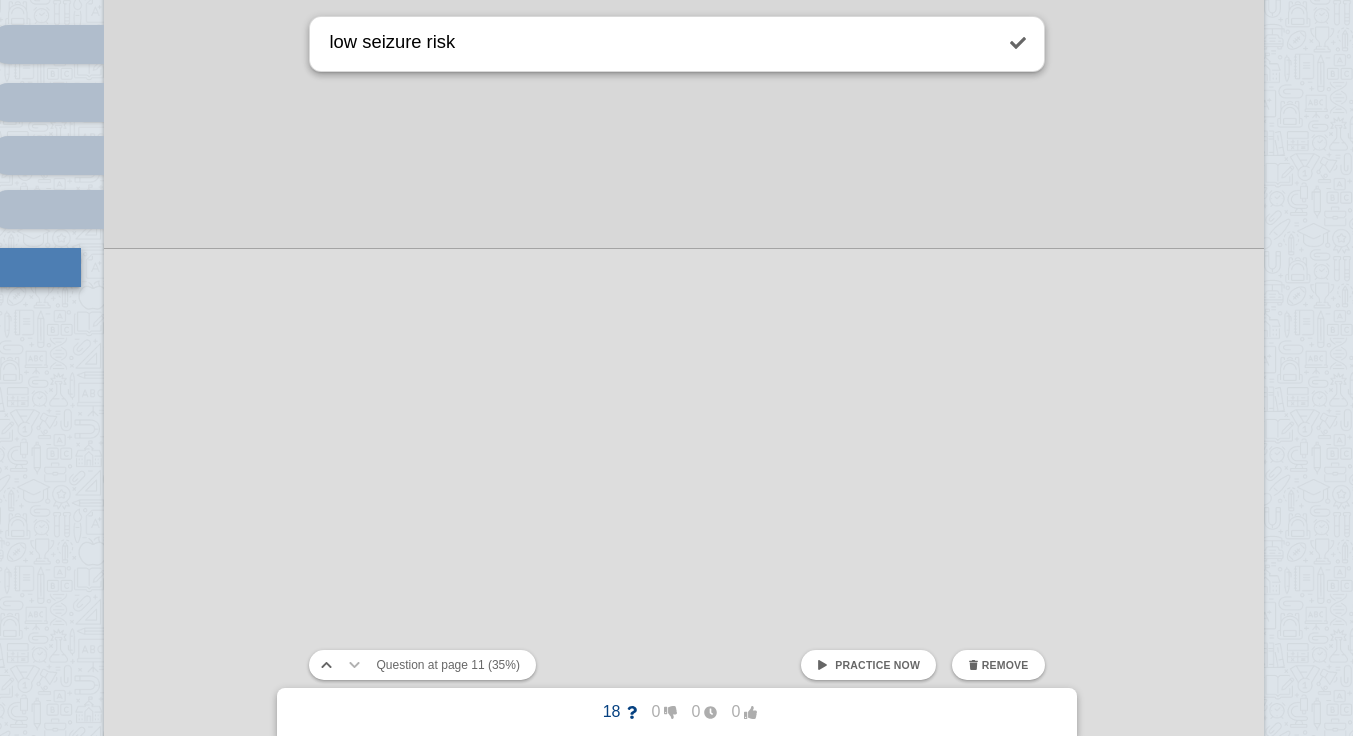 type on "low seizure risk" 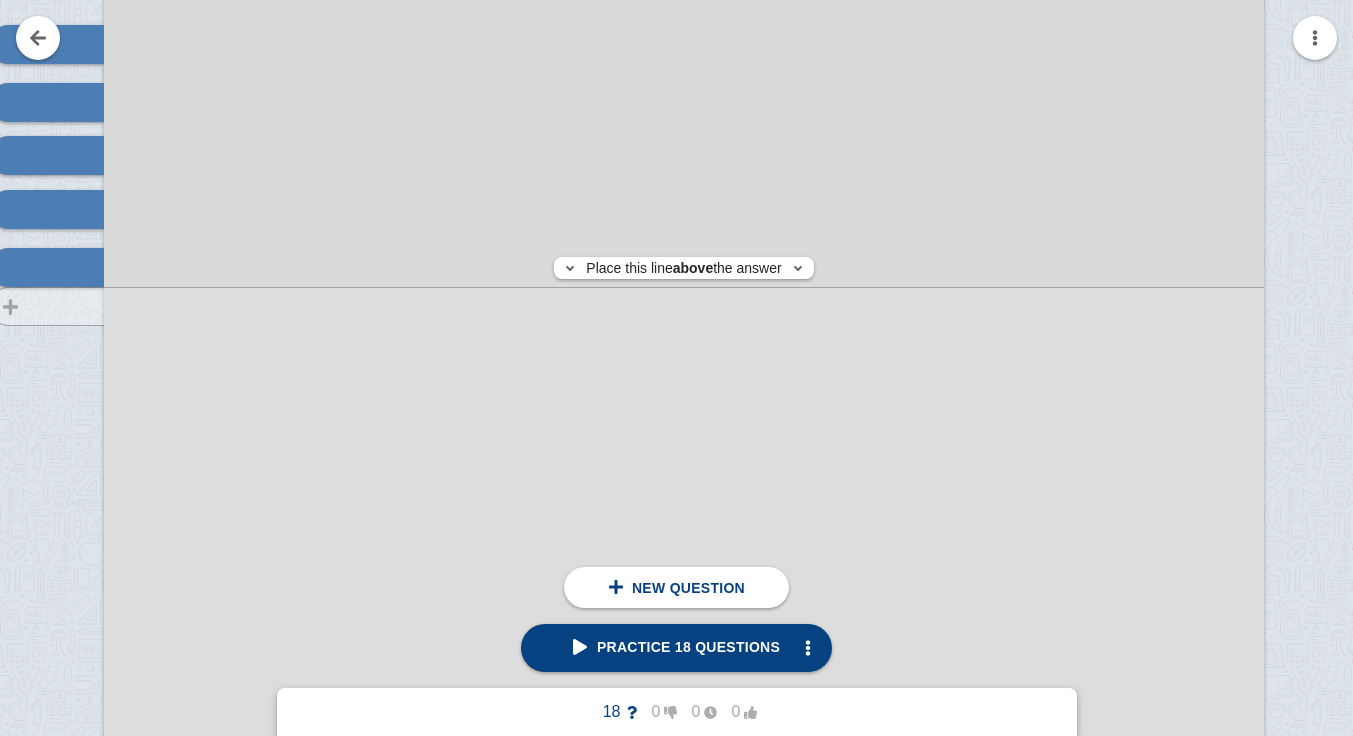 click at bounding box center (37, 489) 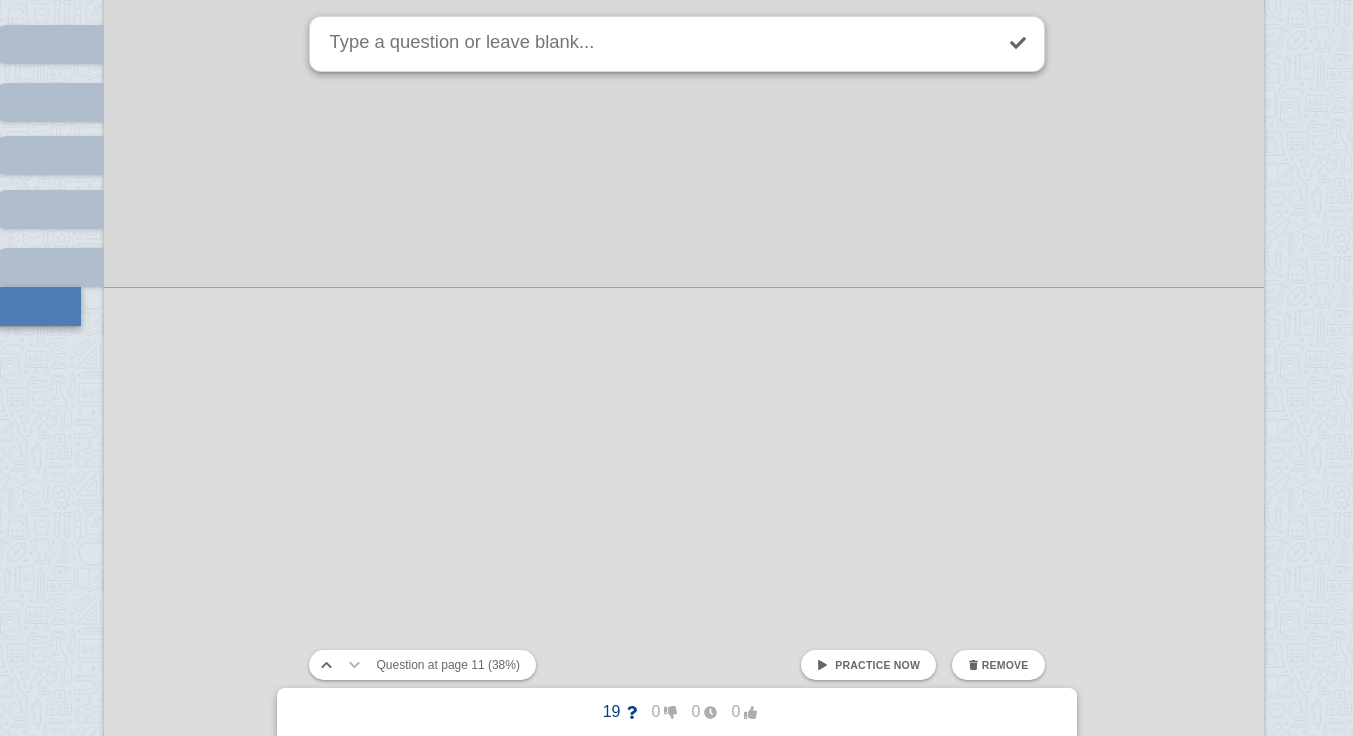 scroll, scrollTop: 17139, scrollLeft: 88, axis: both 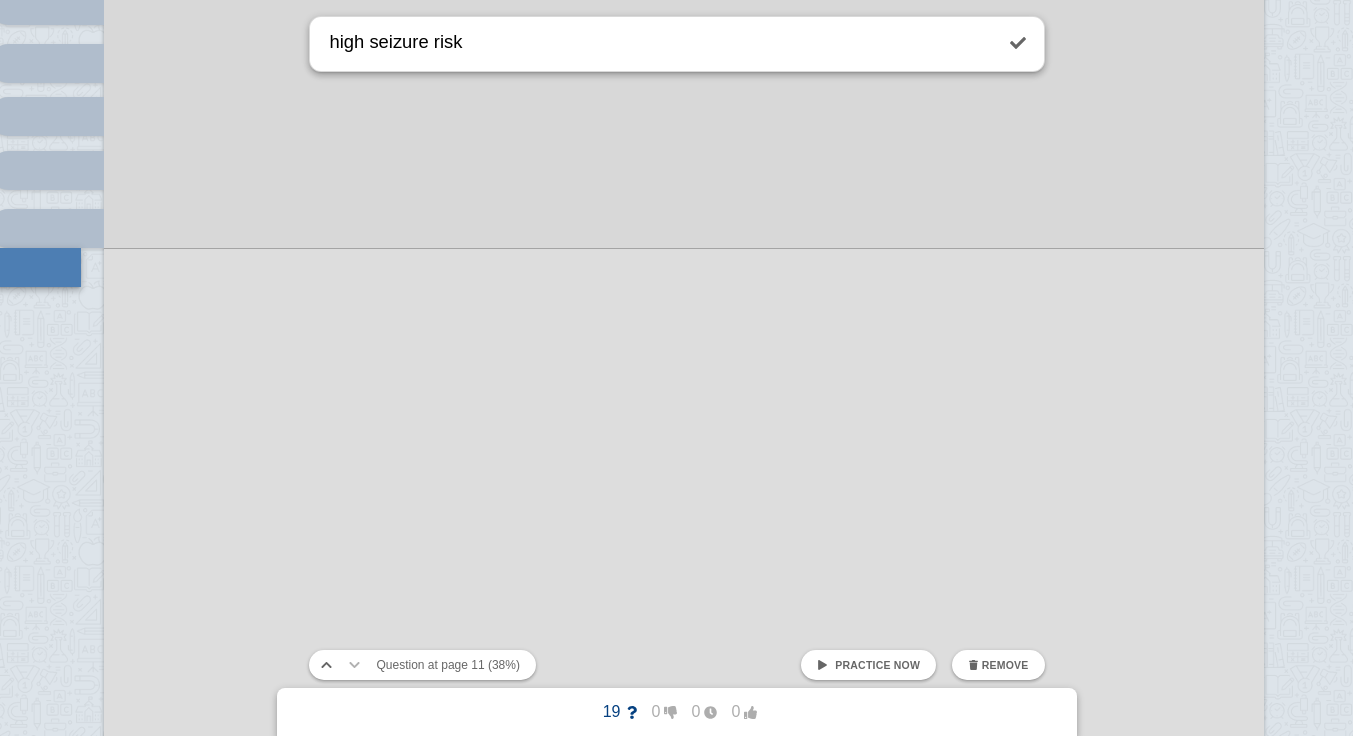 type on "high seizure risk" 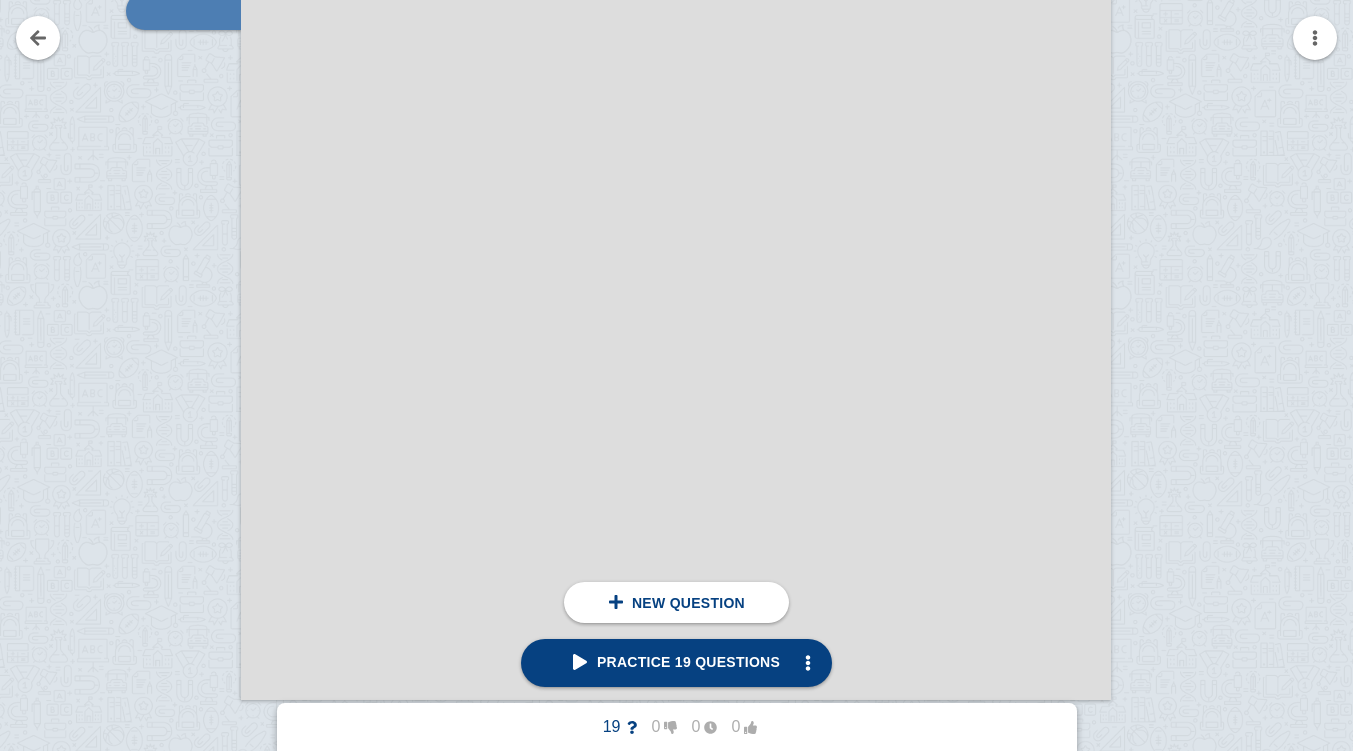 scroll, scrollTop: 13106, scrollLeft: 0, axis: vertical 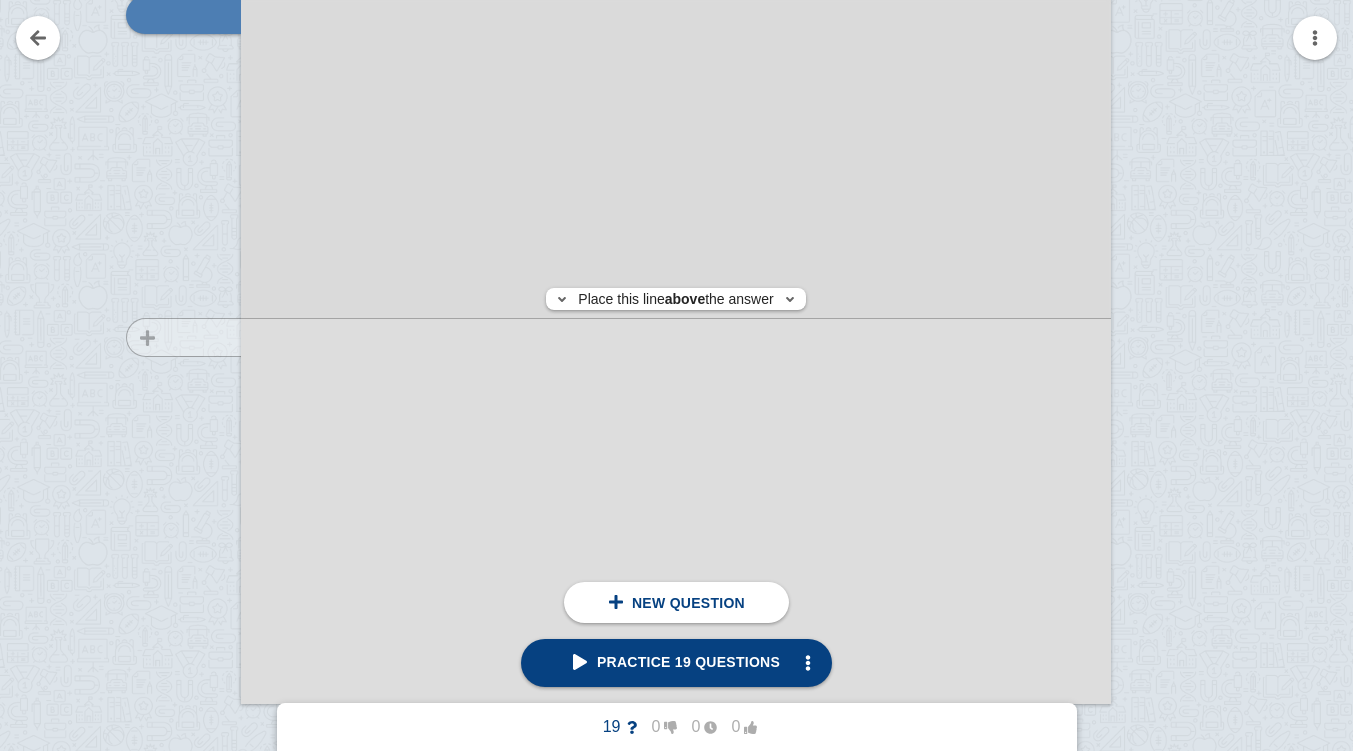 click at bounding box center [174, 152] 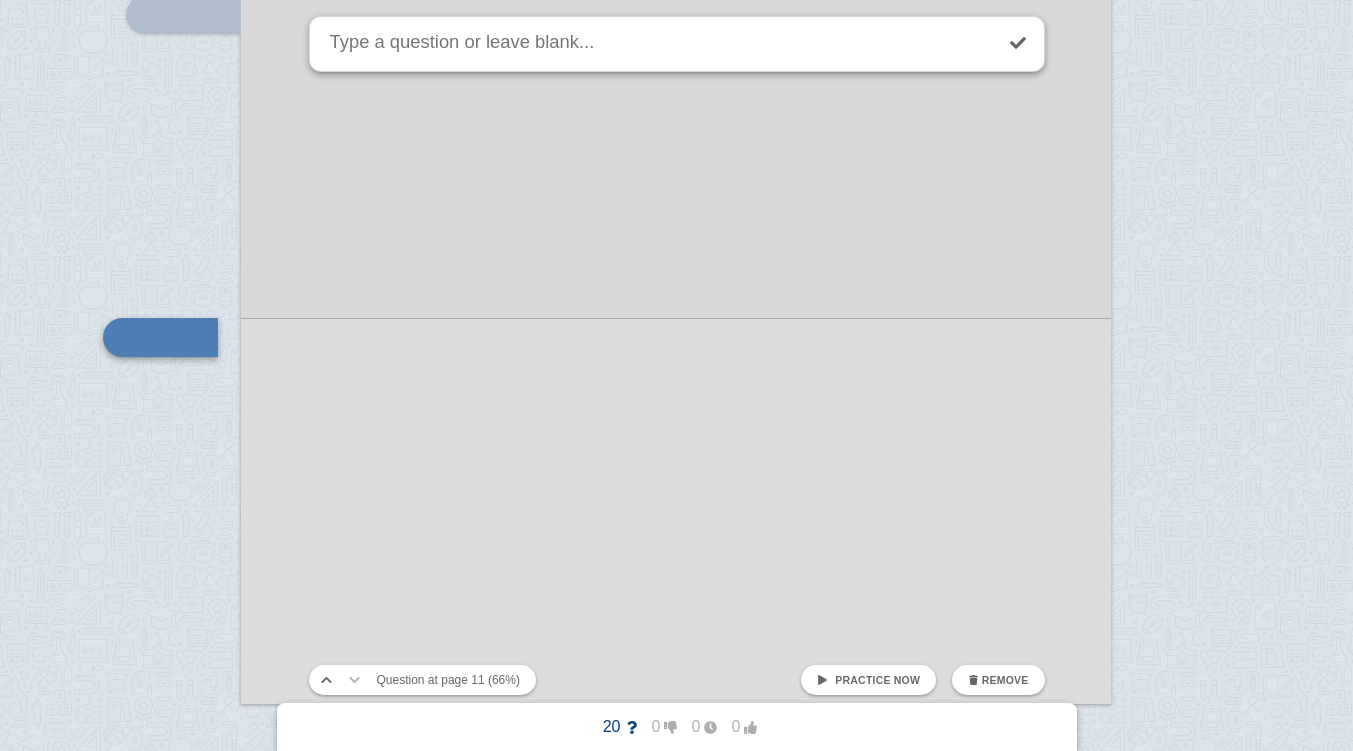 scroll, scrollTop: 13176, scrollLeft: 0, axis: vertical 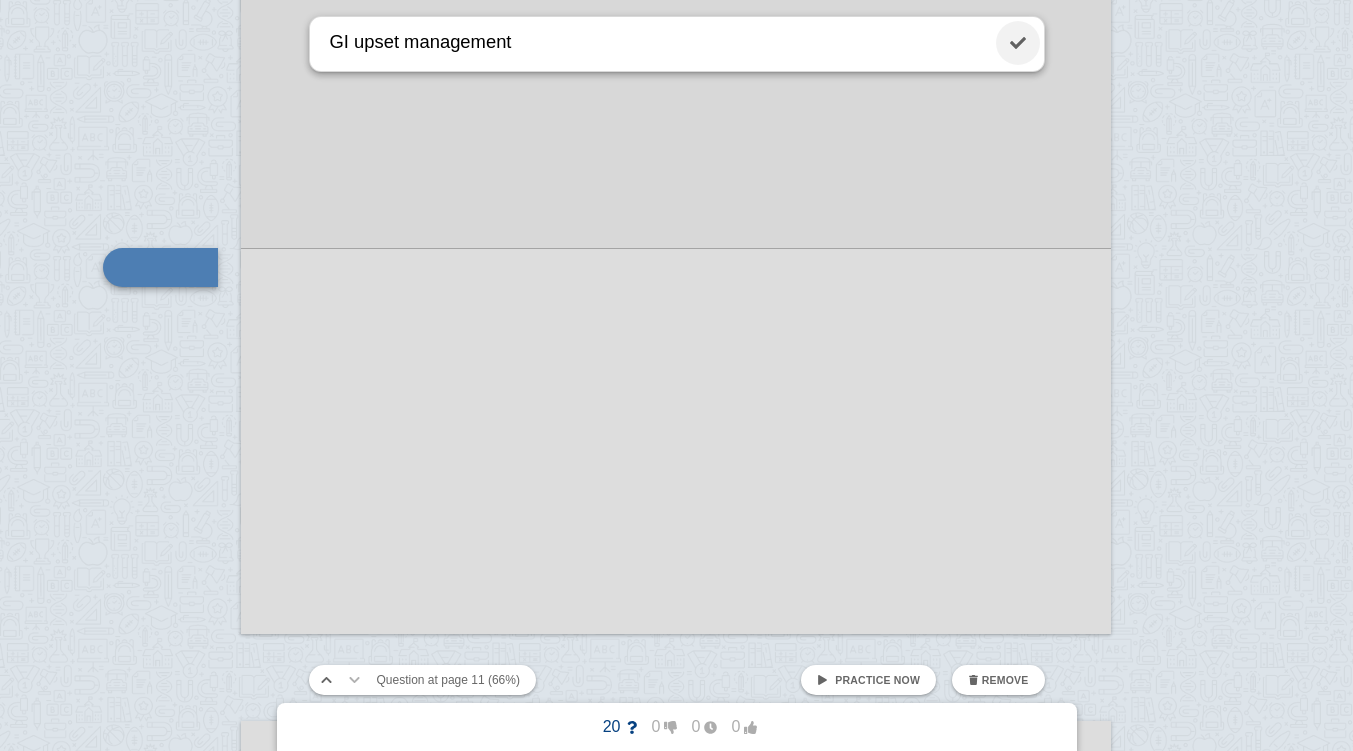 type on "GI upset management" 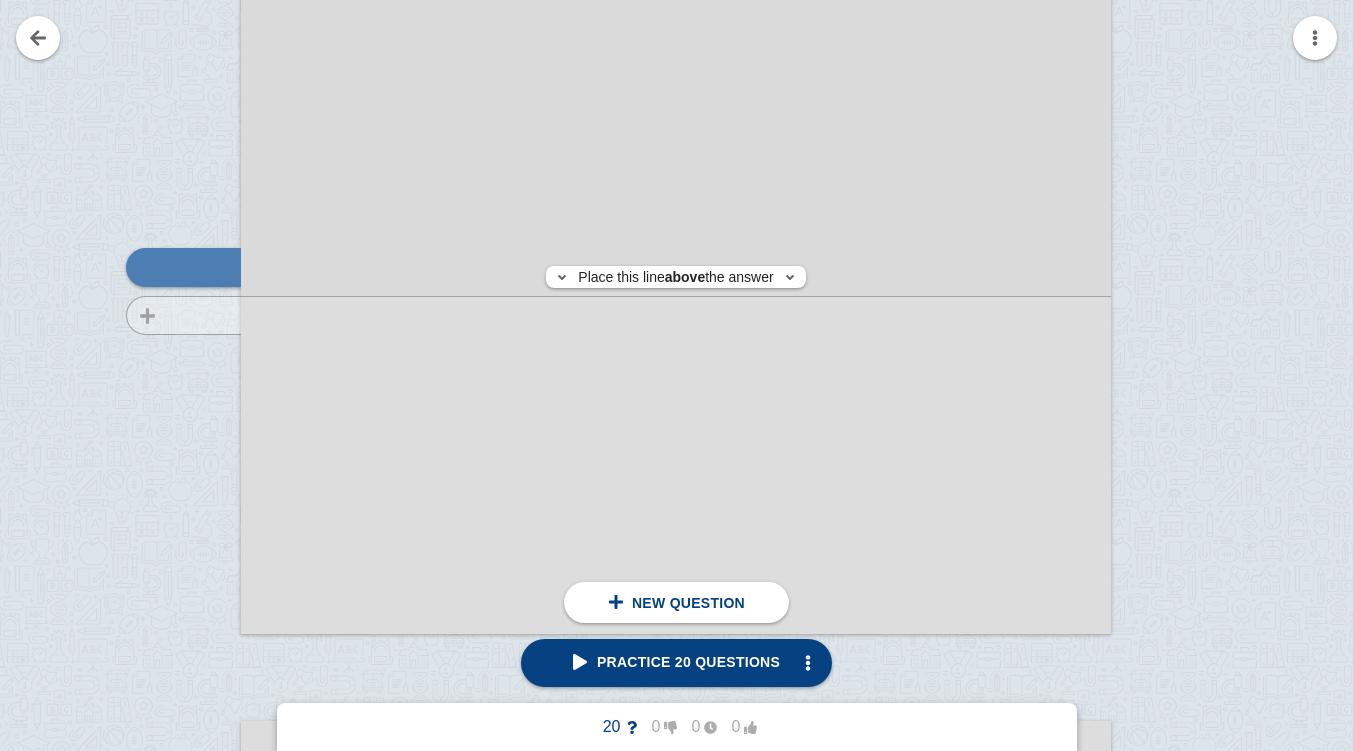 click at bounding box center (174, 82) 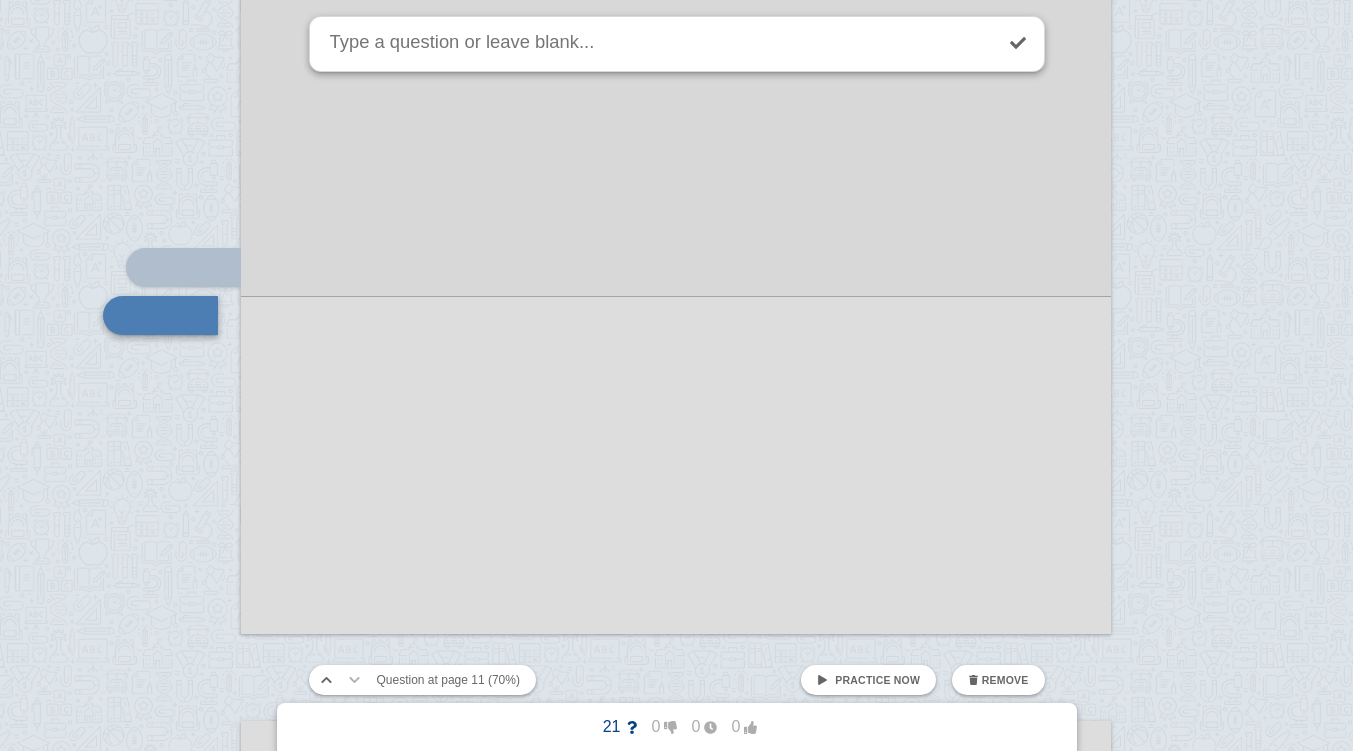 scroll, scrollTop: 13224, scrollLeft: 0, axis: vertical 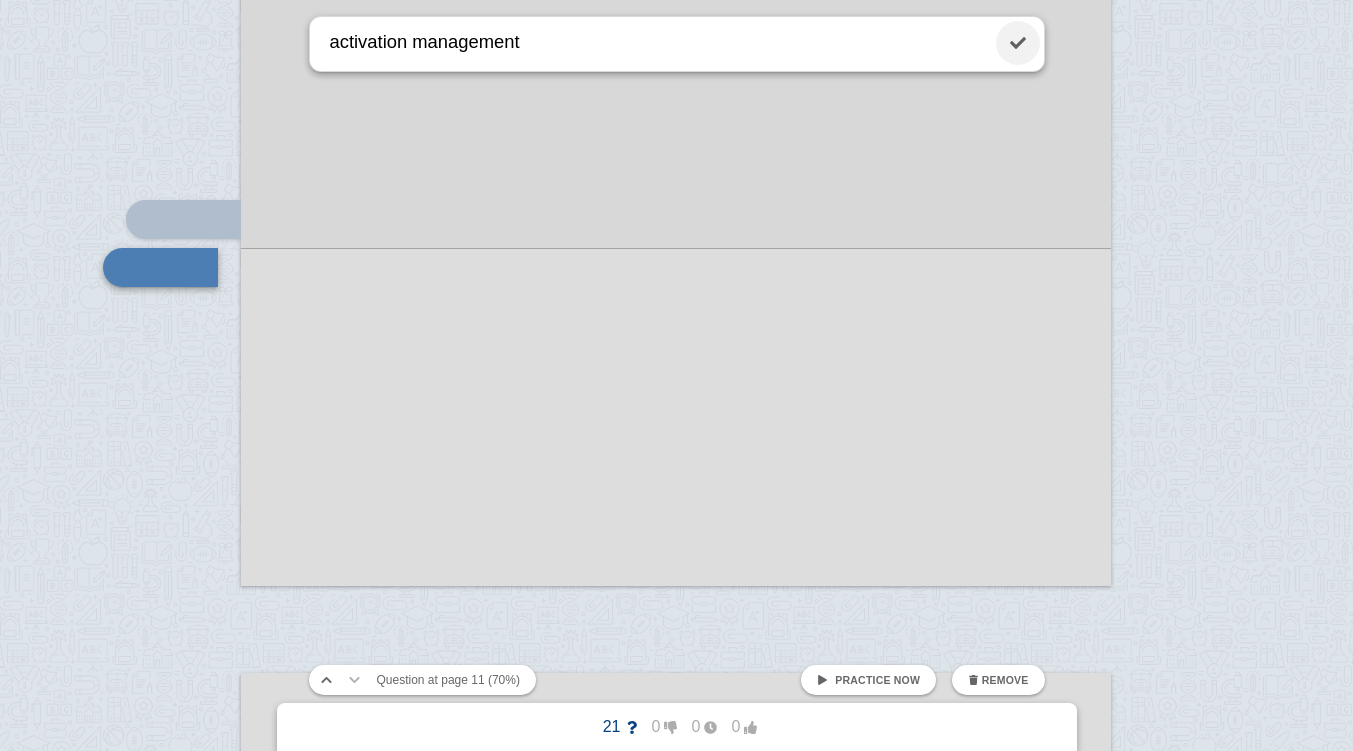 type on "activation management" 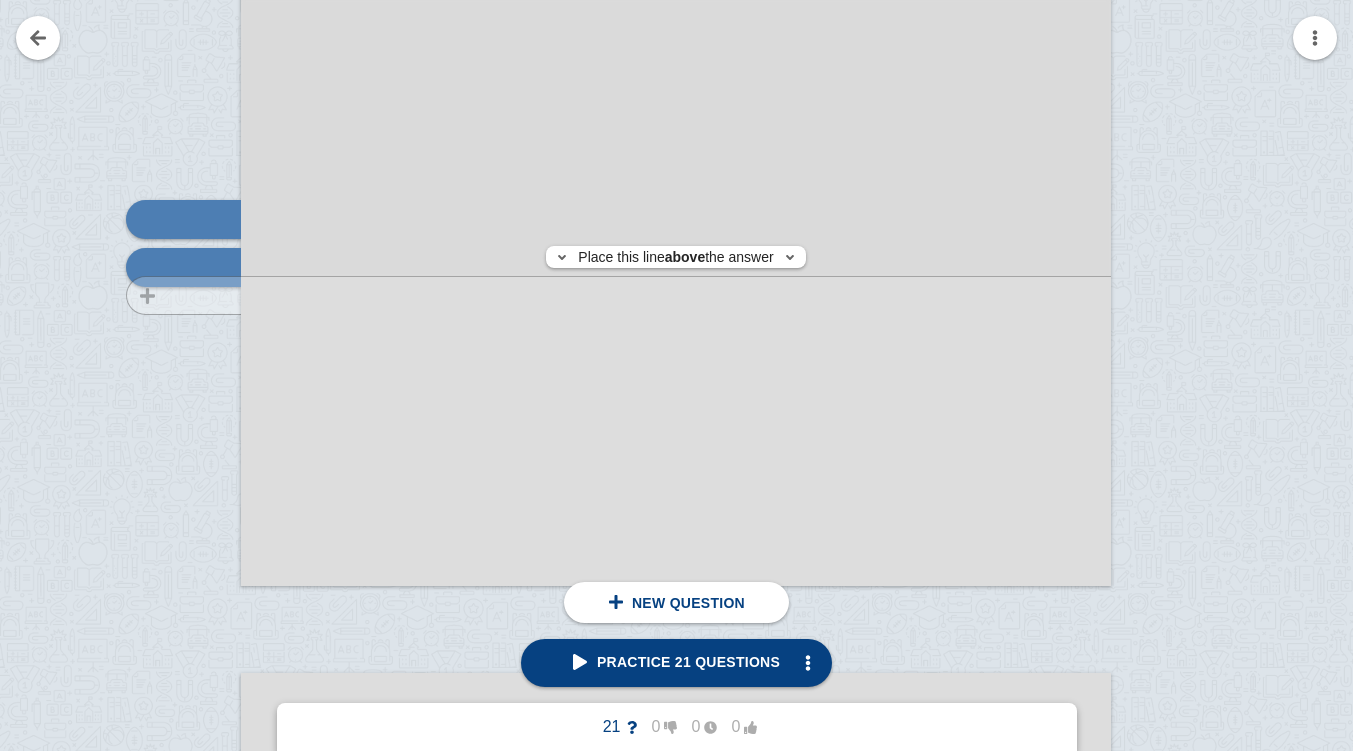 click at bounding box center (174, 34) 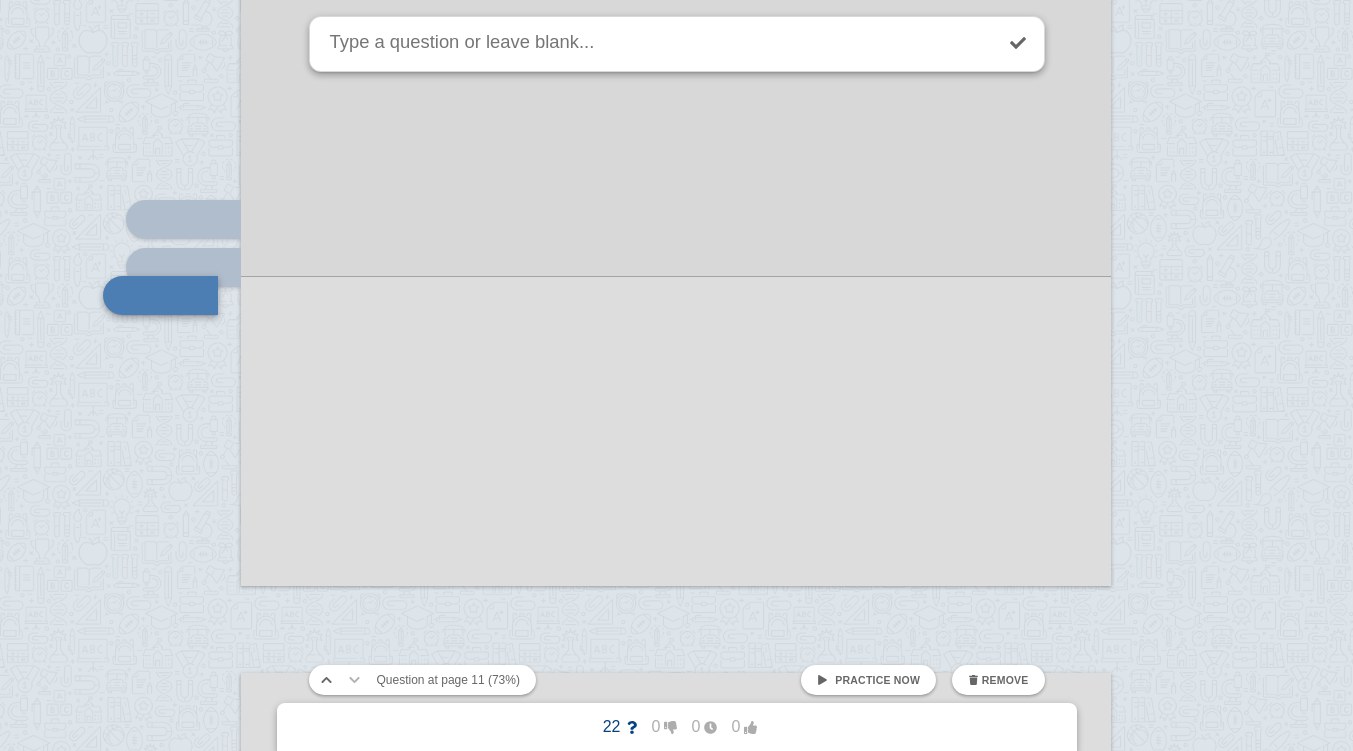scroll, scrollTop: 13252, scrollLeft: 0, axis: vertical 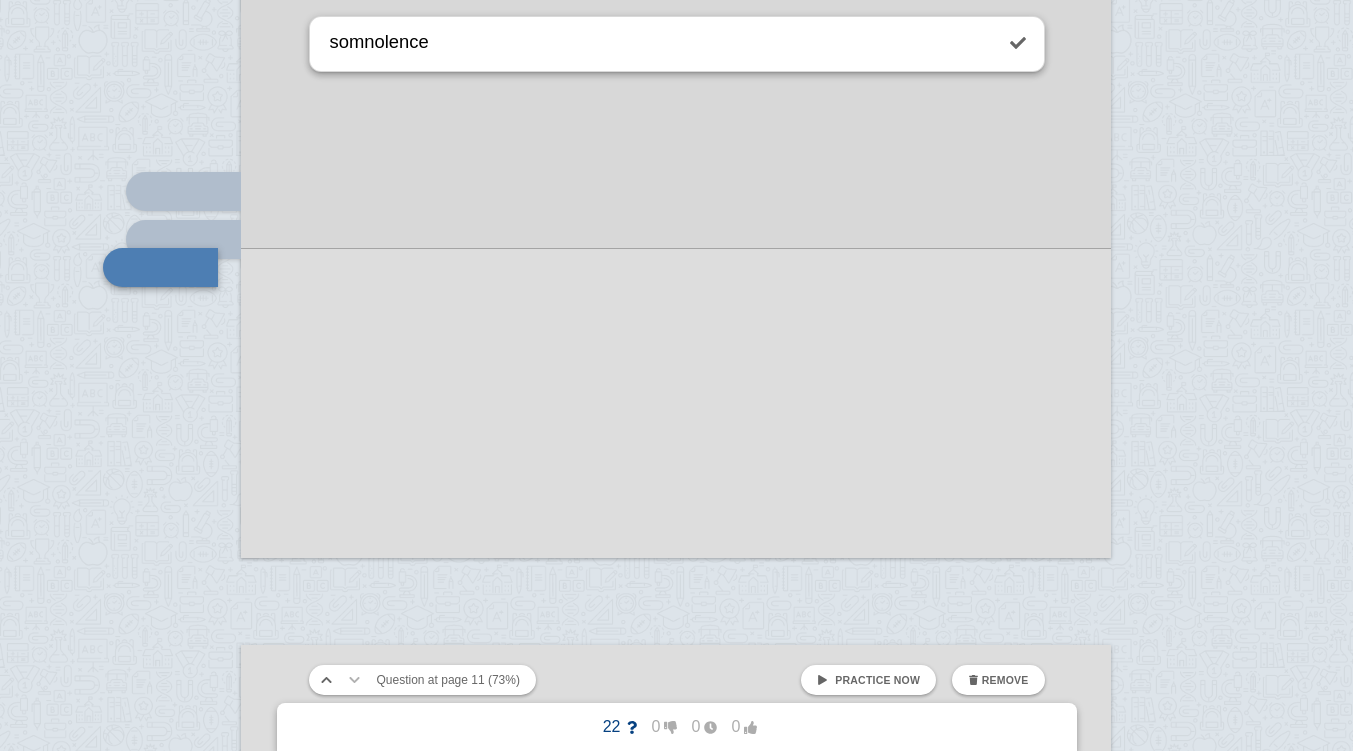type on "somnolence" 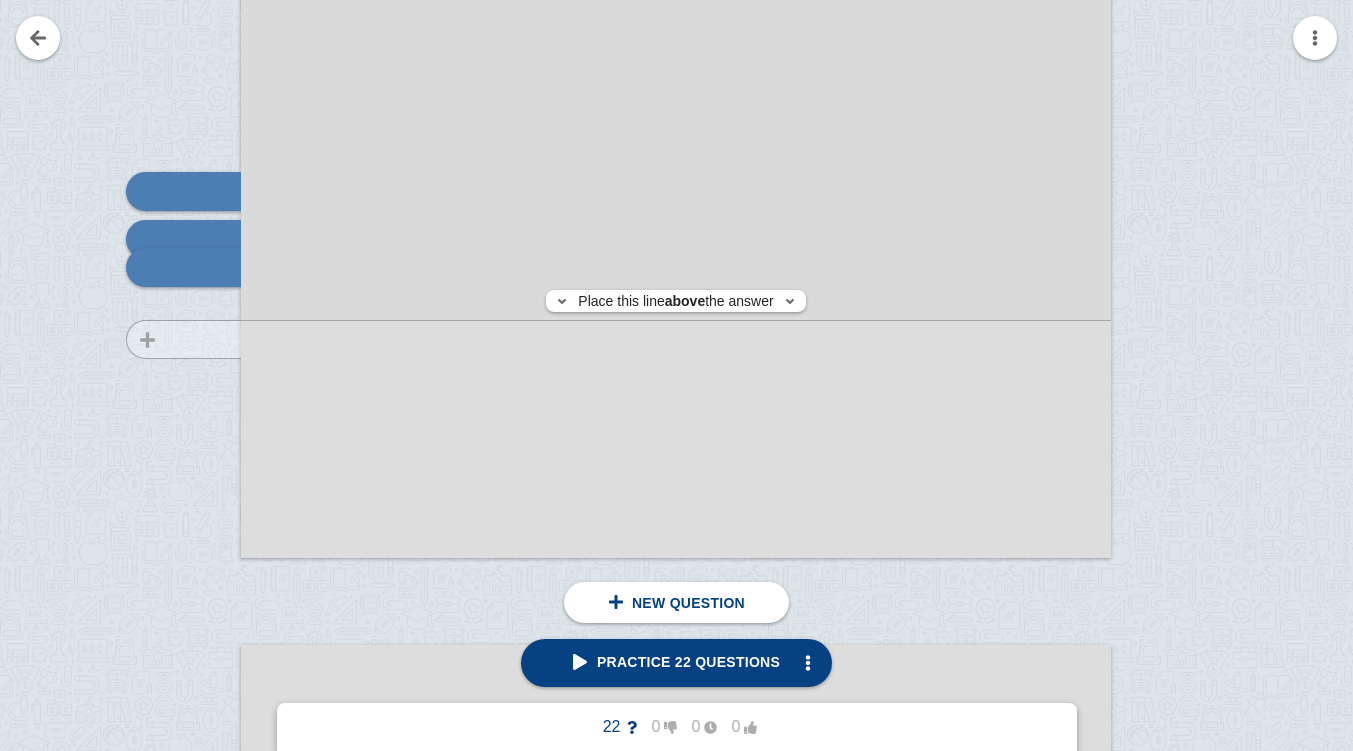 click at bounding box center [174, 6] 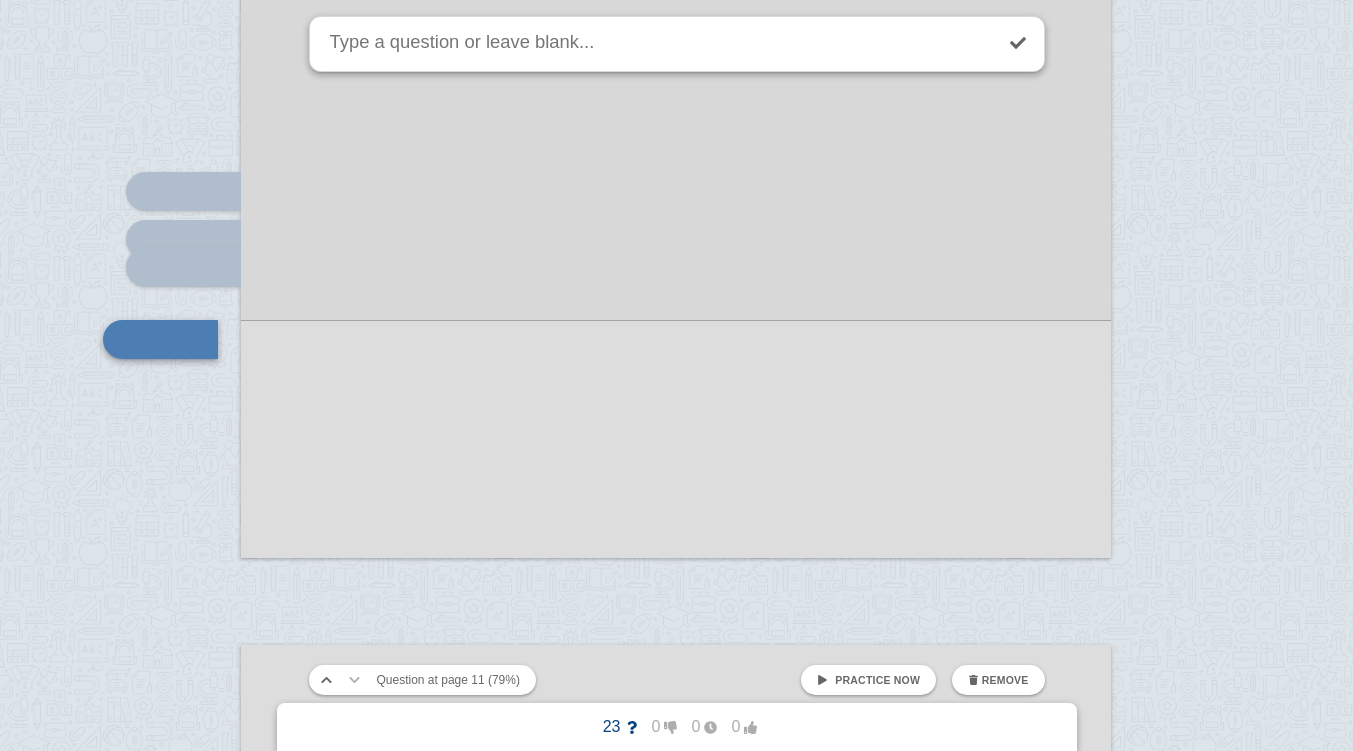 scroll, scrollTop: 13324, scrollLeft: 0, axis: vertical 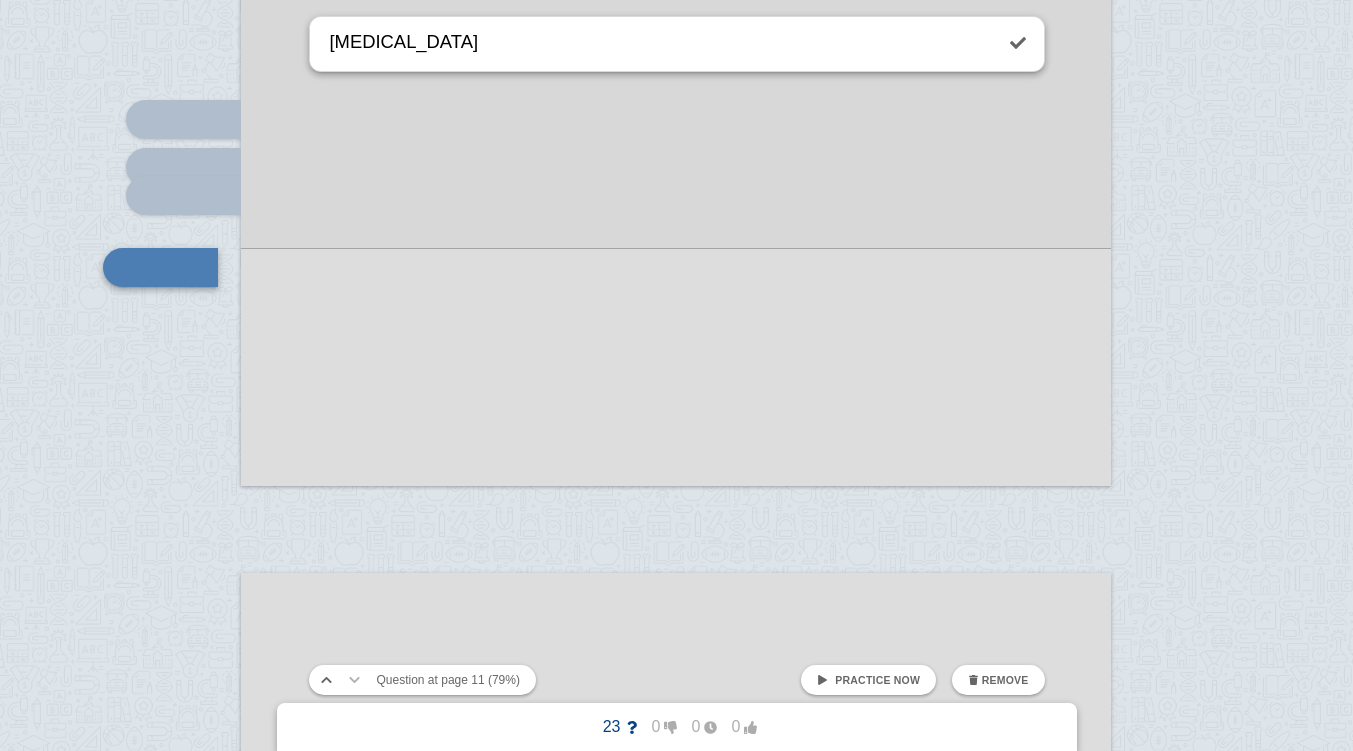 type on "[MEDICAL_DATA]" 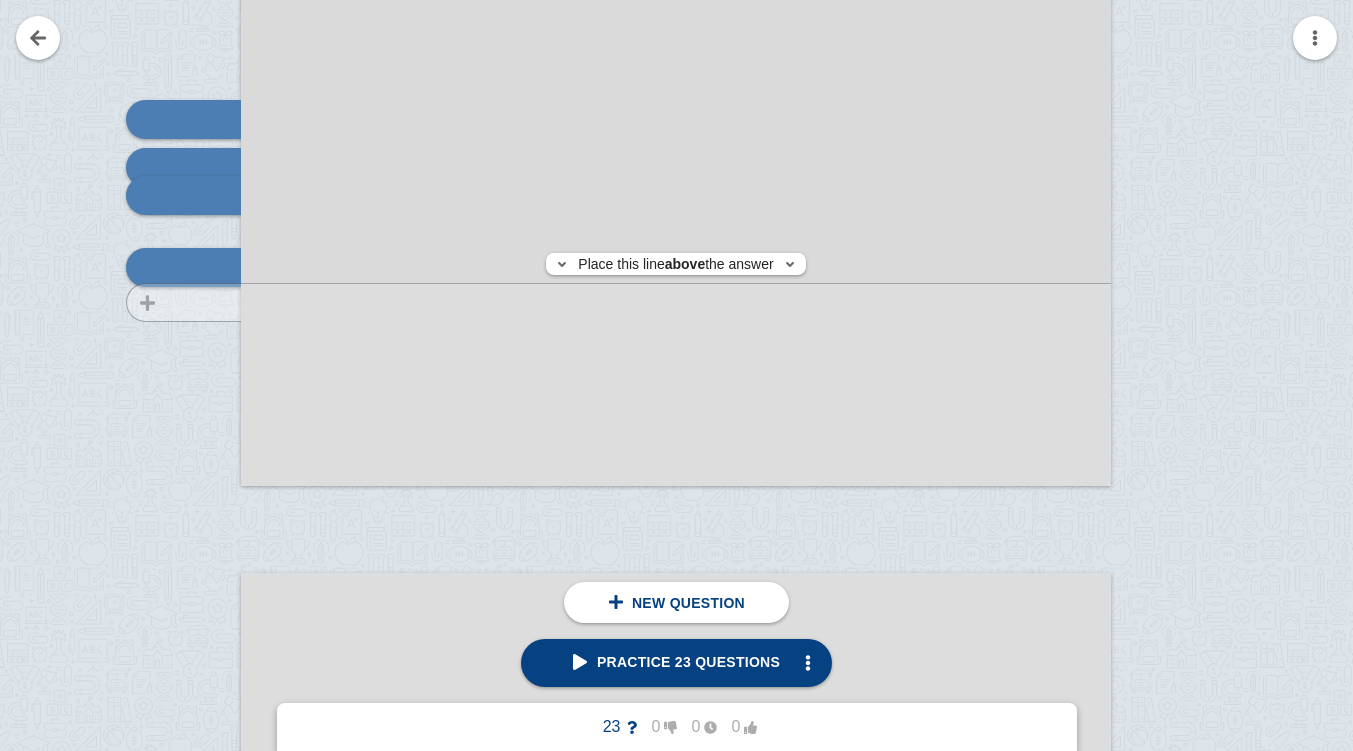 click at bounding box center (174, -66) 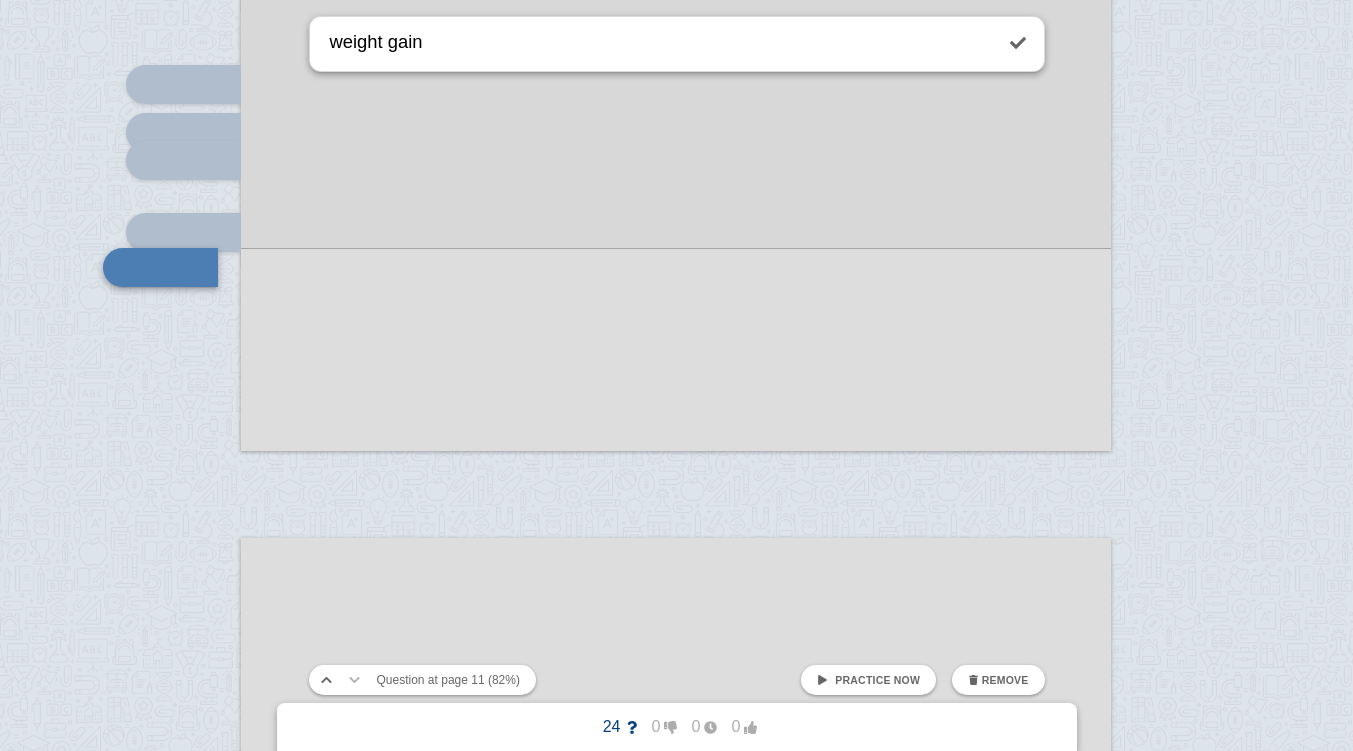 type on "weight gain" 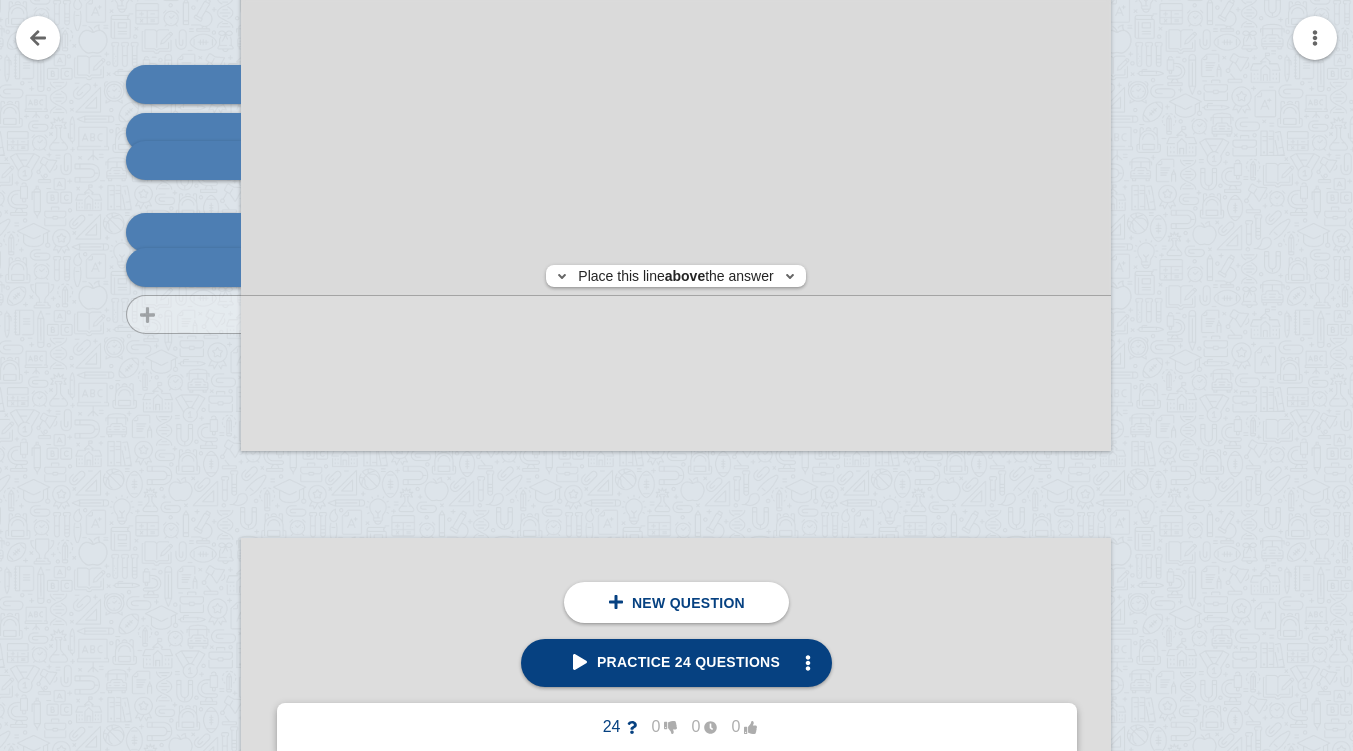 click at bounding box center (174, -101) 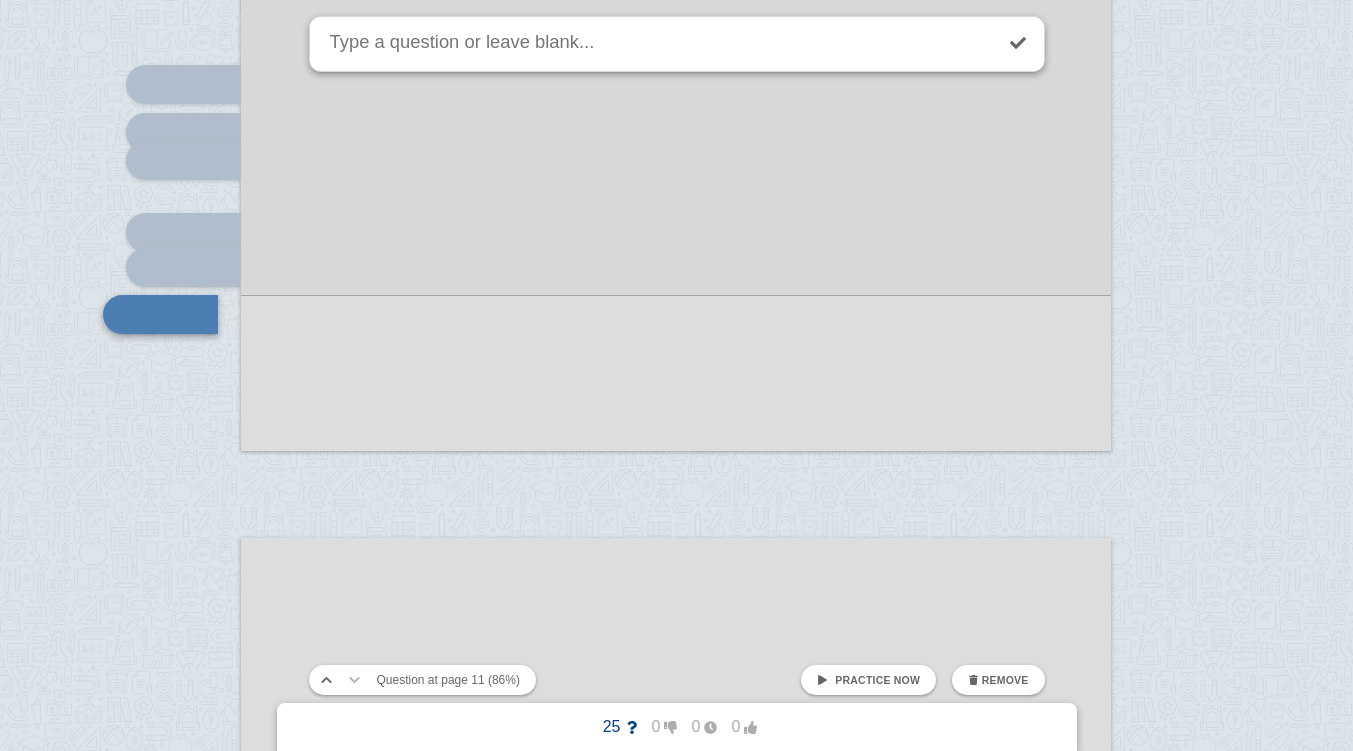 scroll, scrollTop: 13406, scrollLeft: 0, axis: vertical 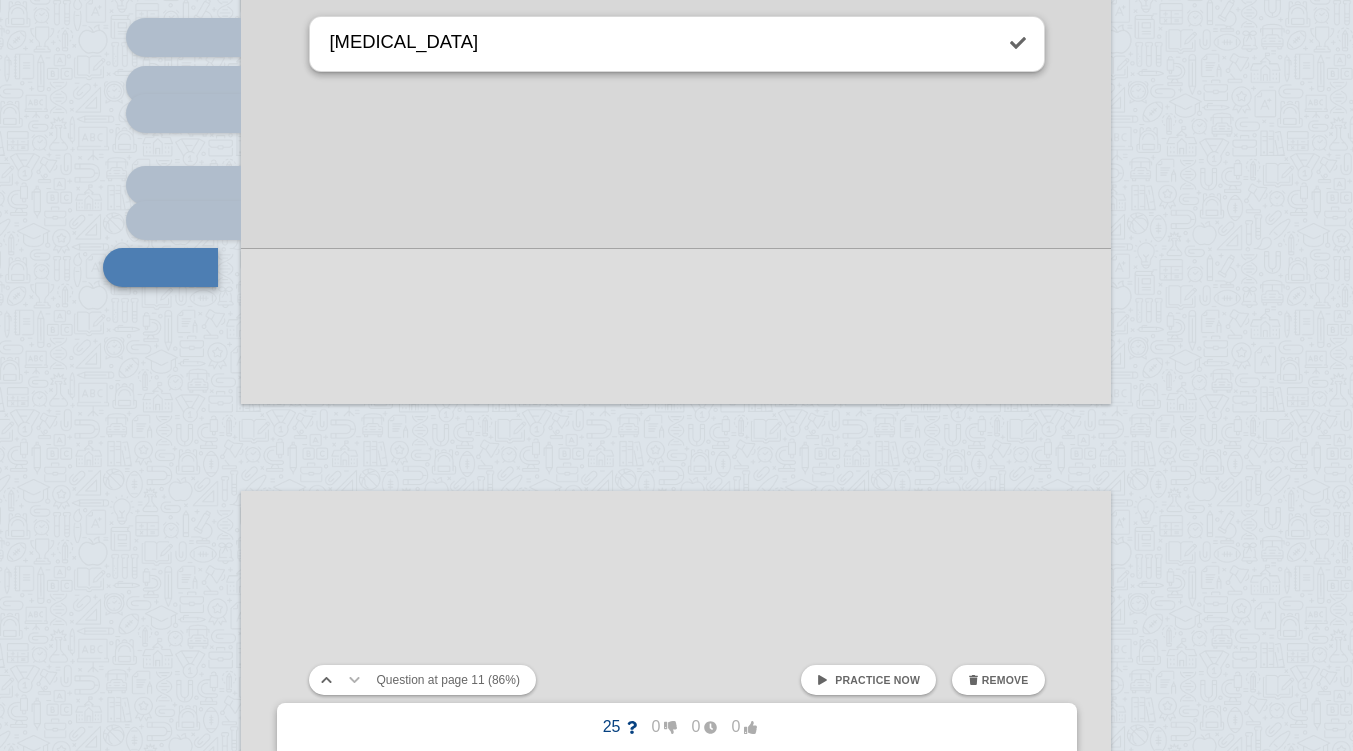 type on "[MEDICAL_DATA]" 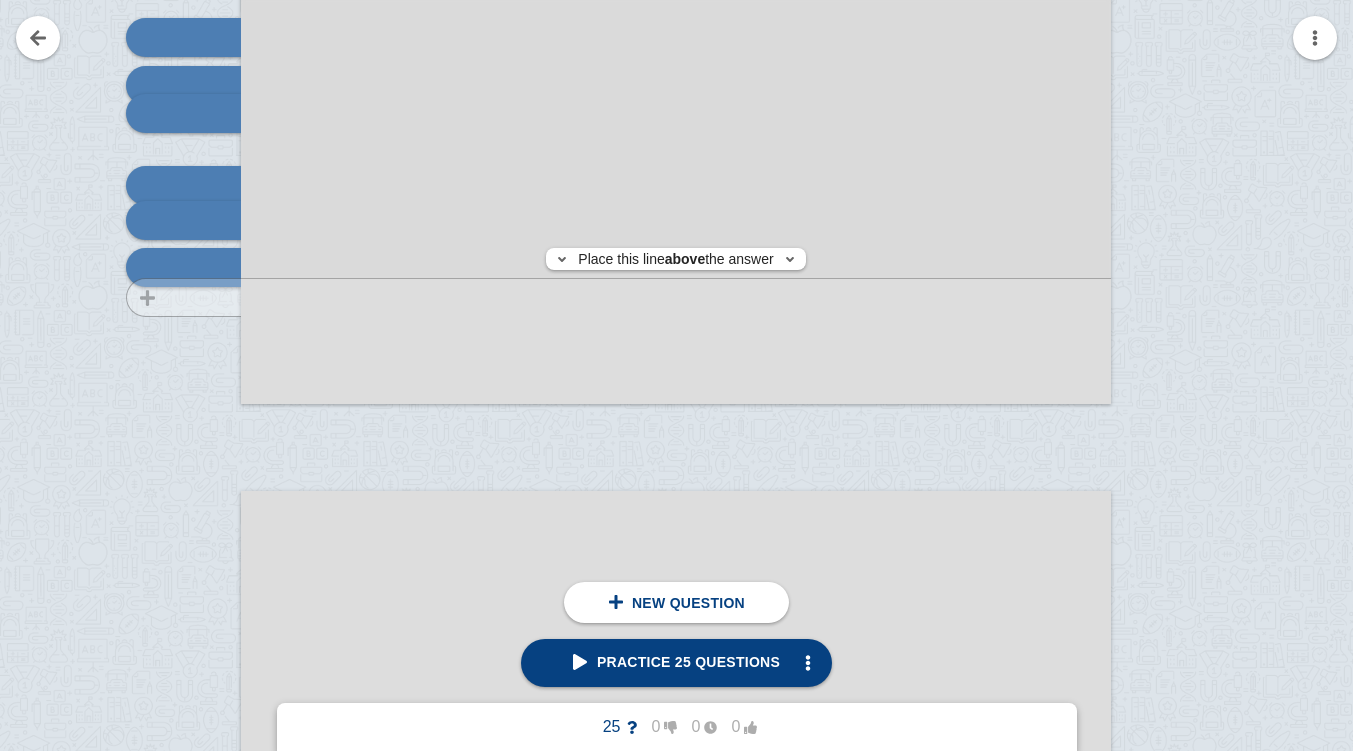 click at bounding box center (174, -148) 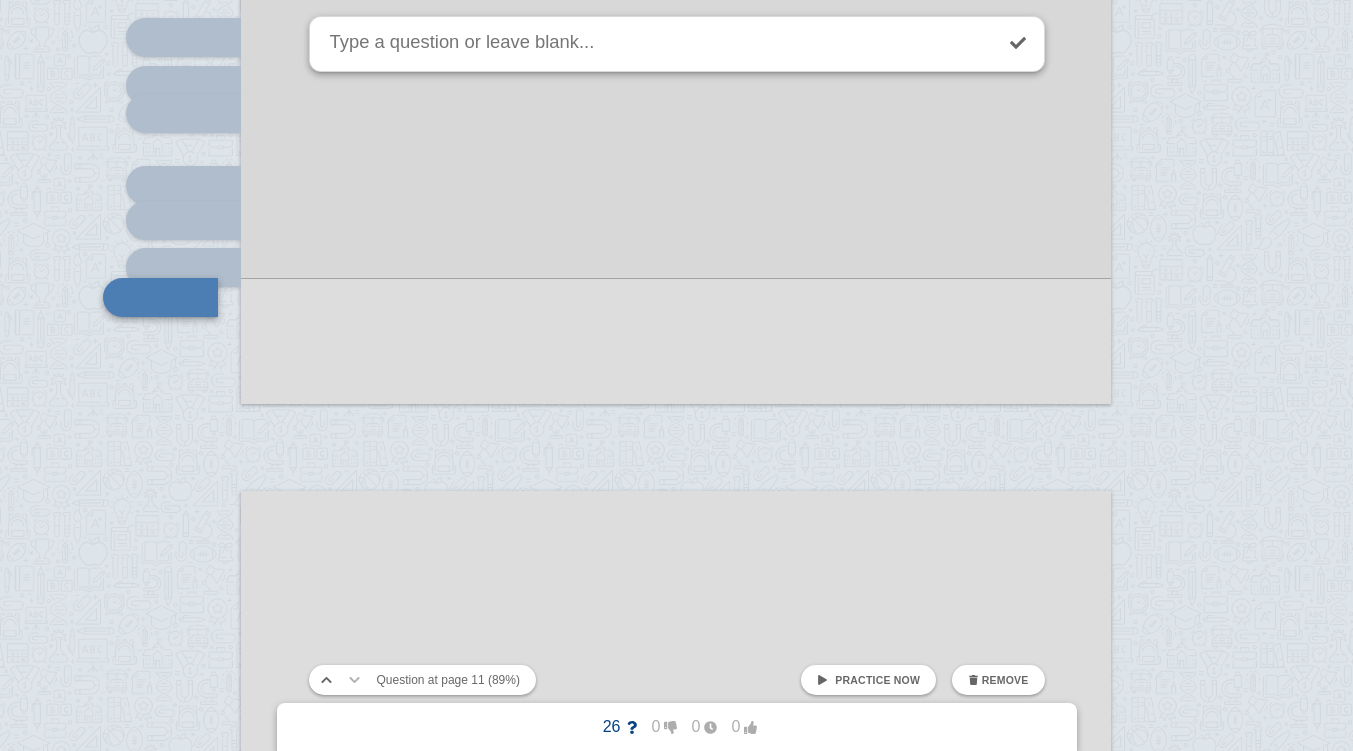 scroll, scrollTop: 13436, scrollLeft: 0, axis: vertical 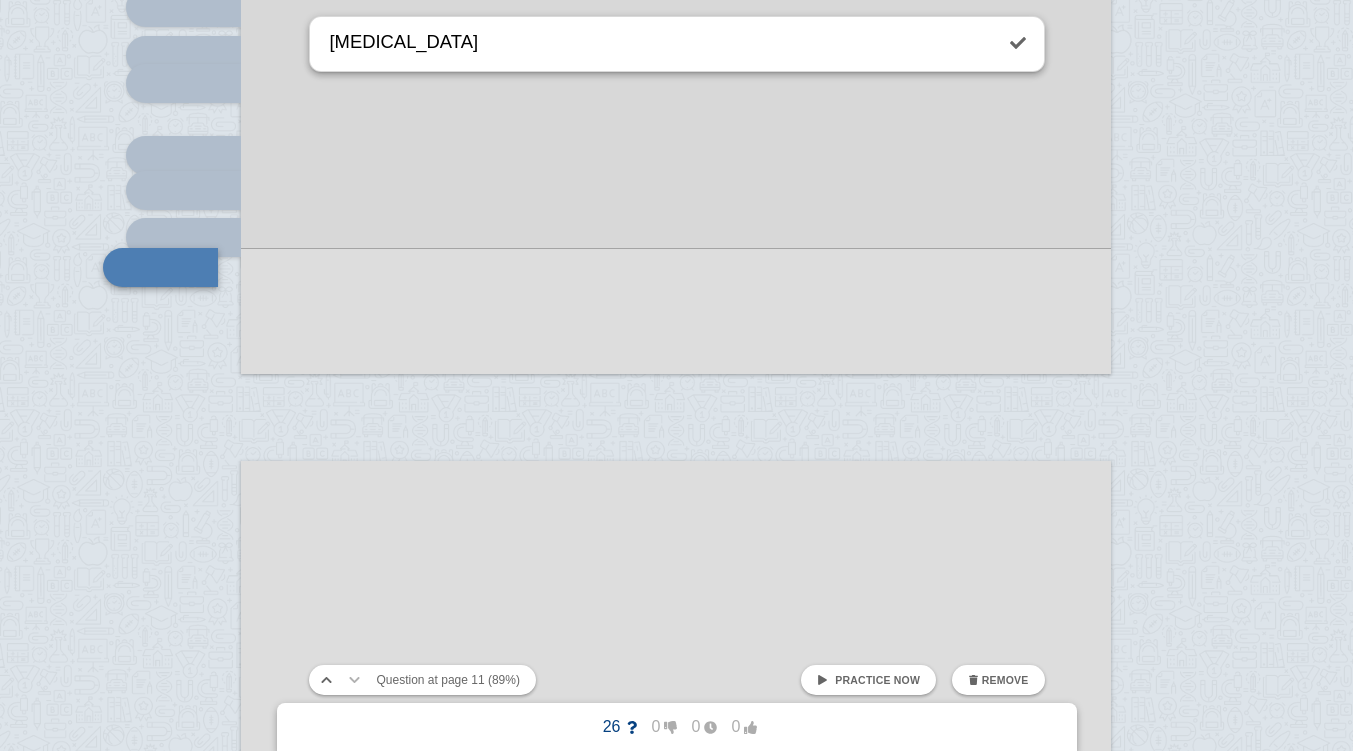 type on "[MEDICAL_DATA]" 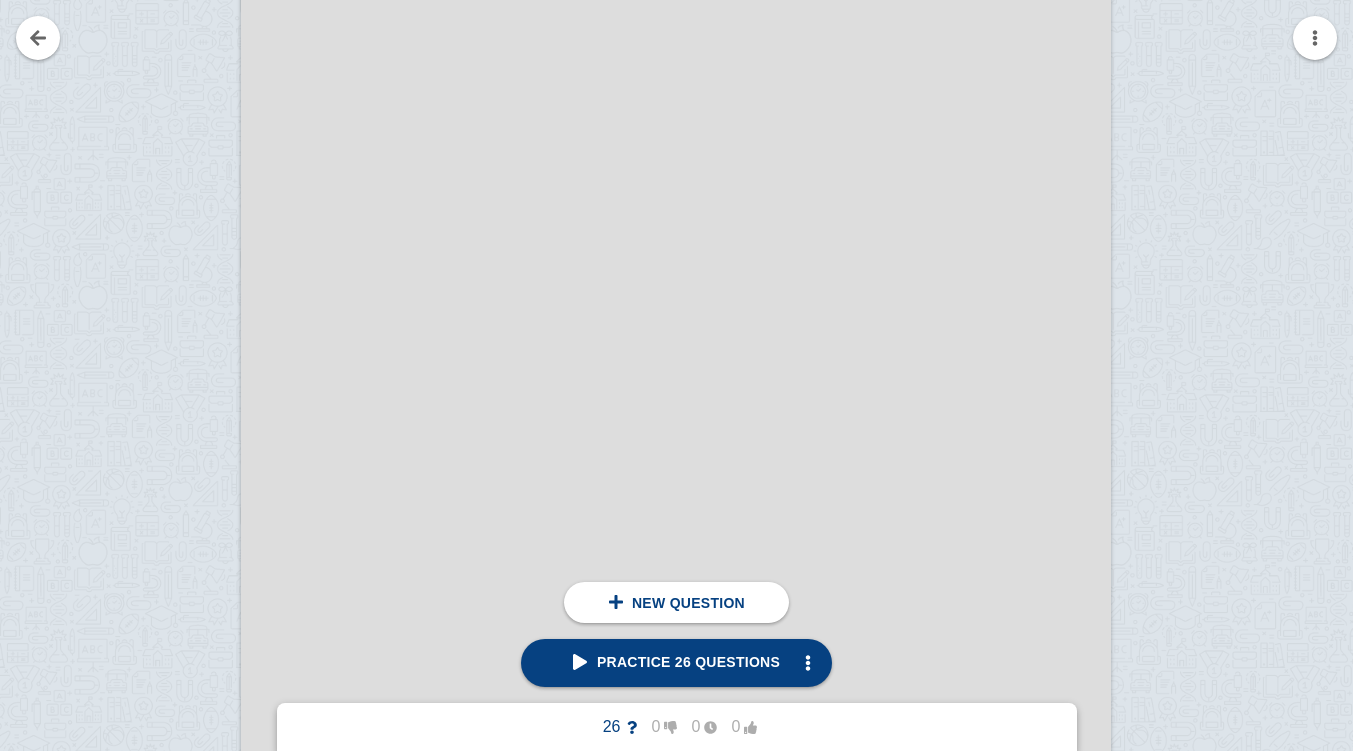 scroll, scrollTop: 13921, scrollLeft: 0, axis: vertical 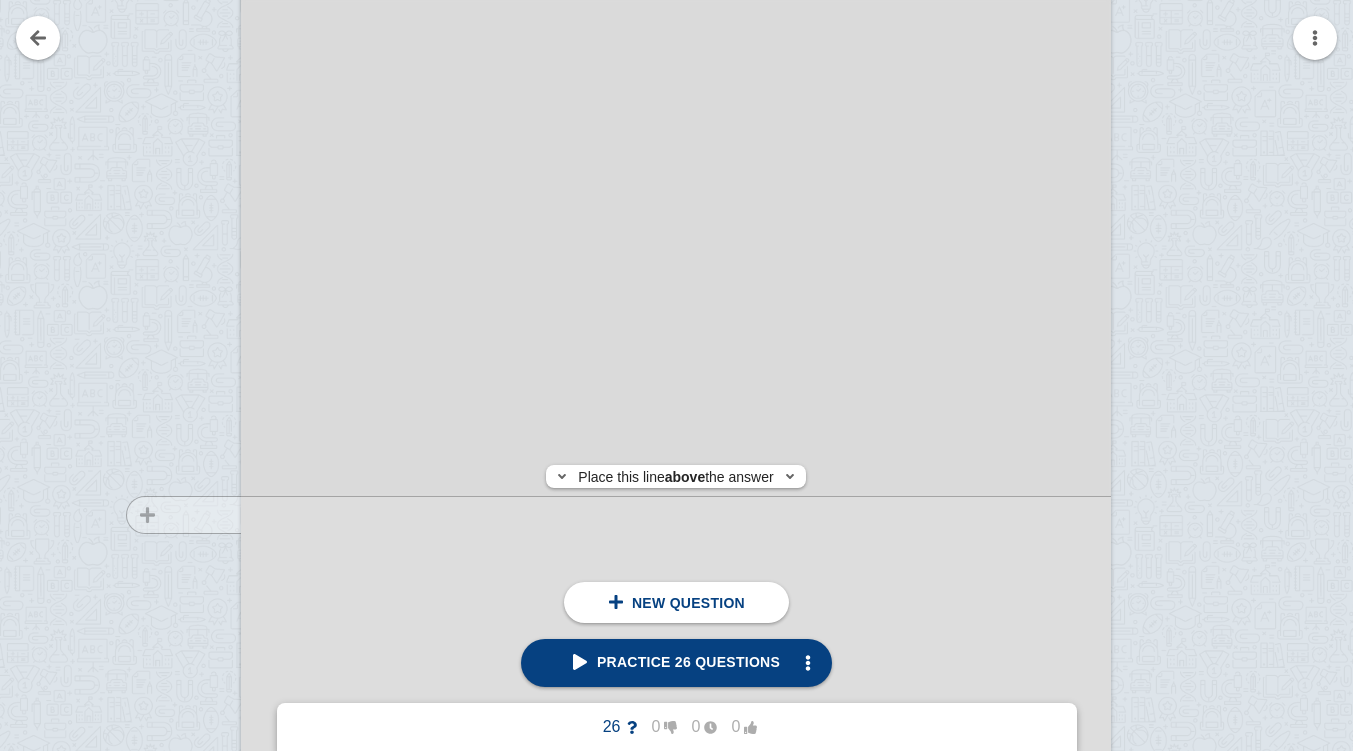 click at bounding box center (174, 566) 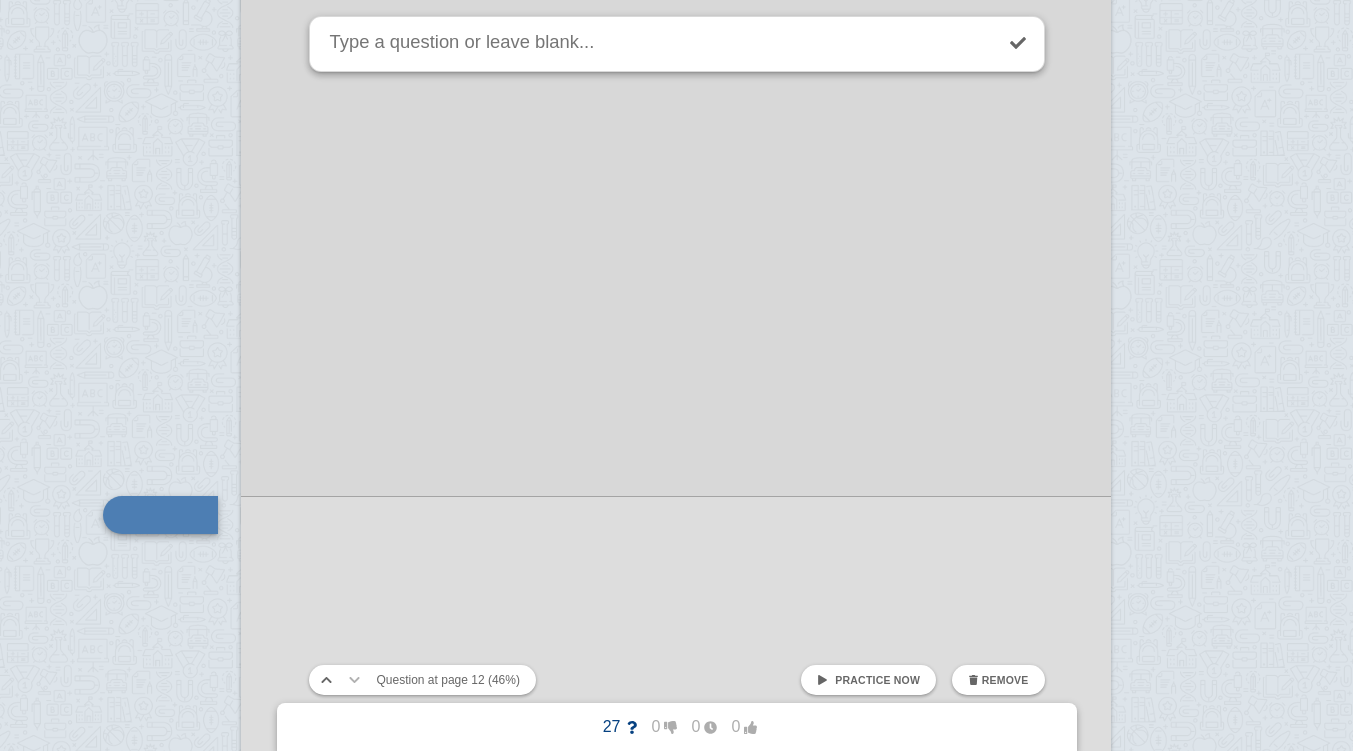 scroll, scrollTop: 14169, scrollLeft: 0, axis: vertical 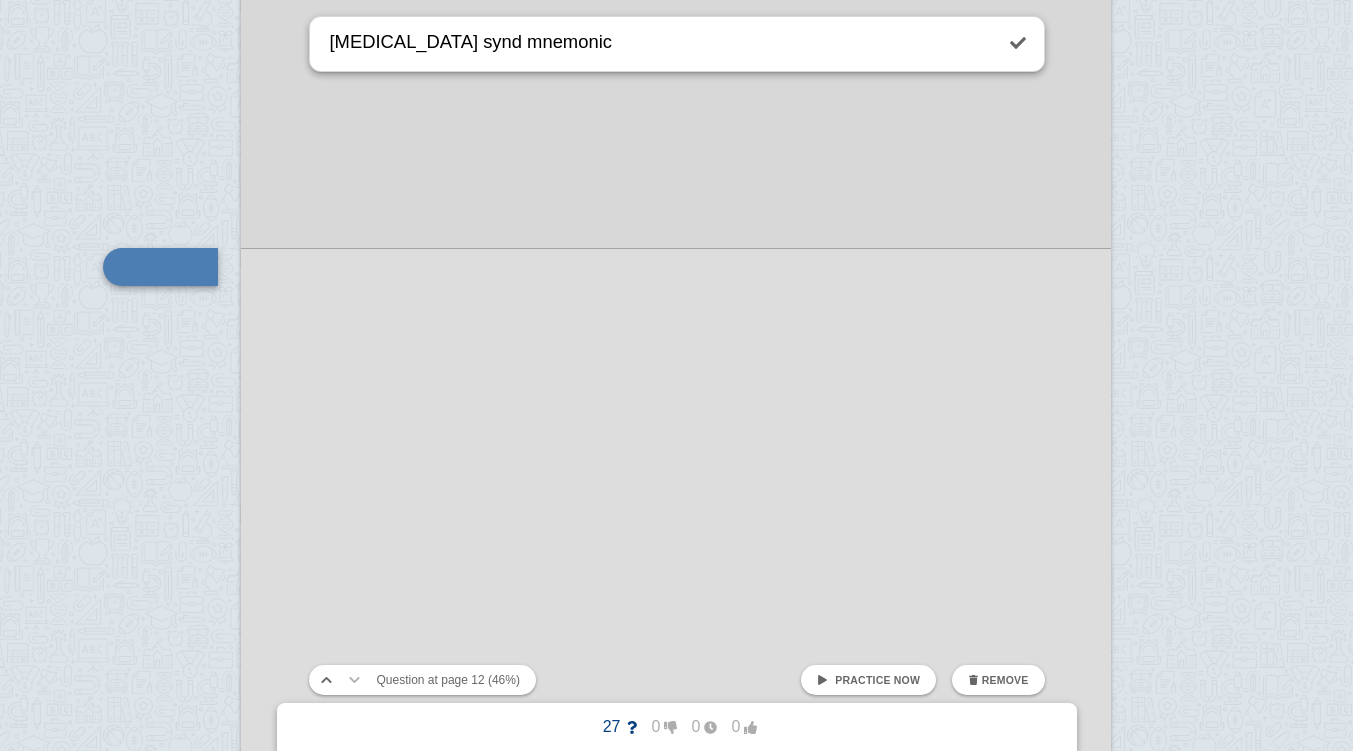 type on "[MEDICAL_DATA] synd mnemonic" 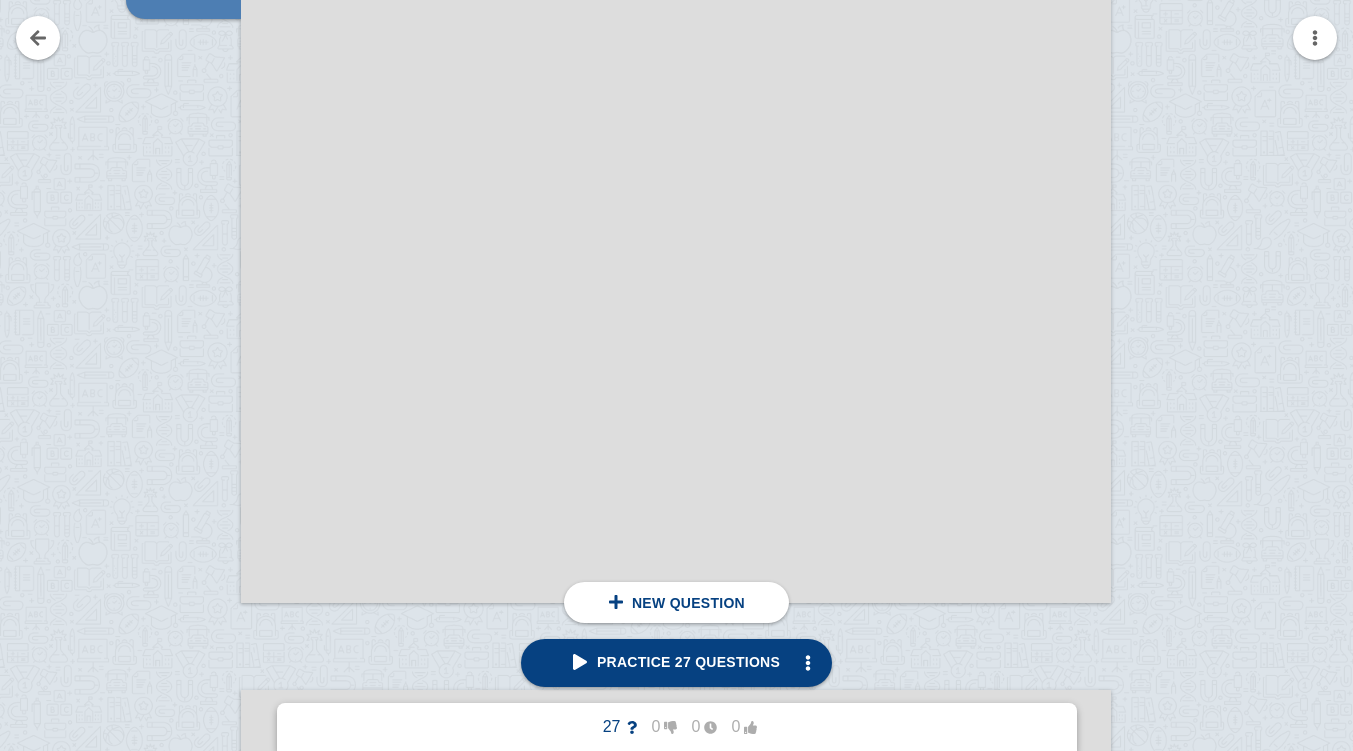 scroll, scrollTop: 14433, scrollLeft: 0, axis: vertical 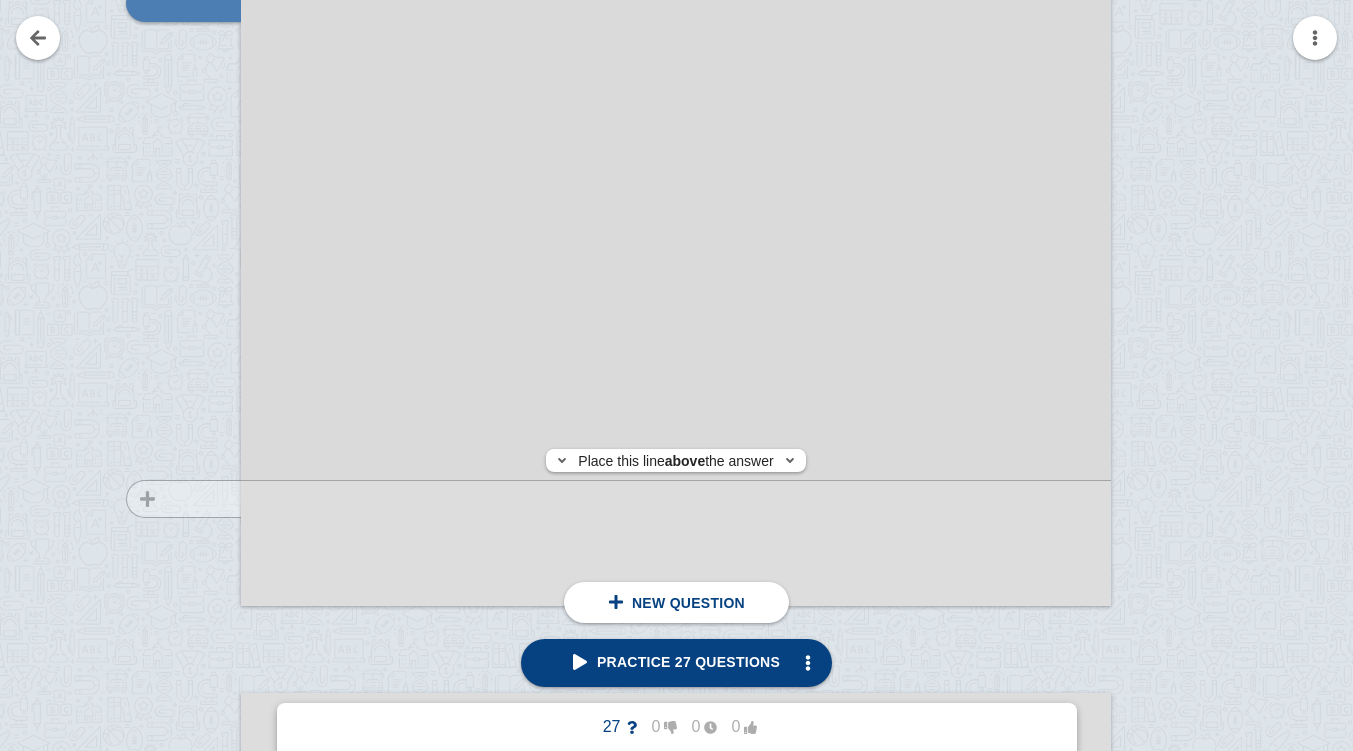 click at bounding box center [174, 54] 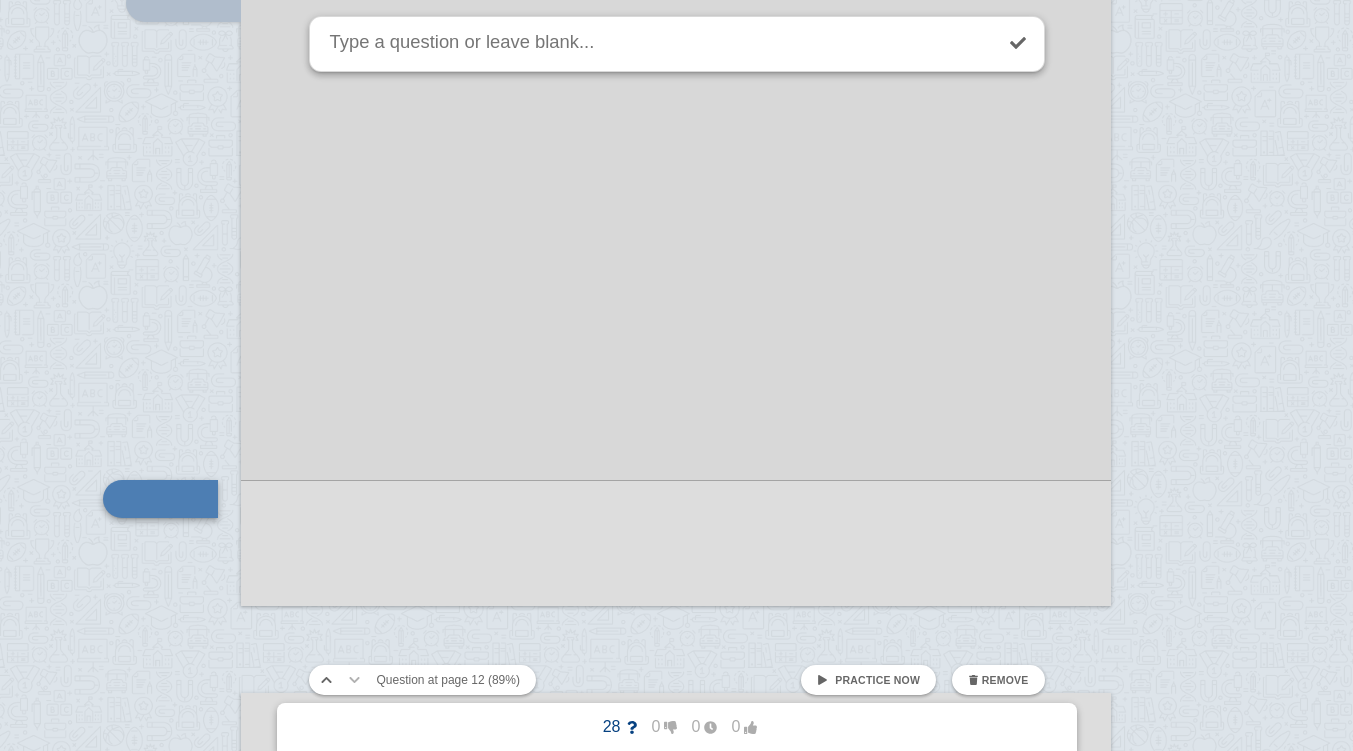 scroll, scrollTop: 14665, scrollLeft: 0, axis: vertical 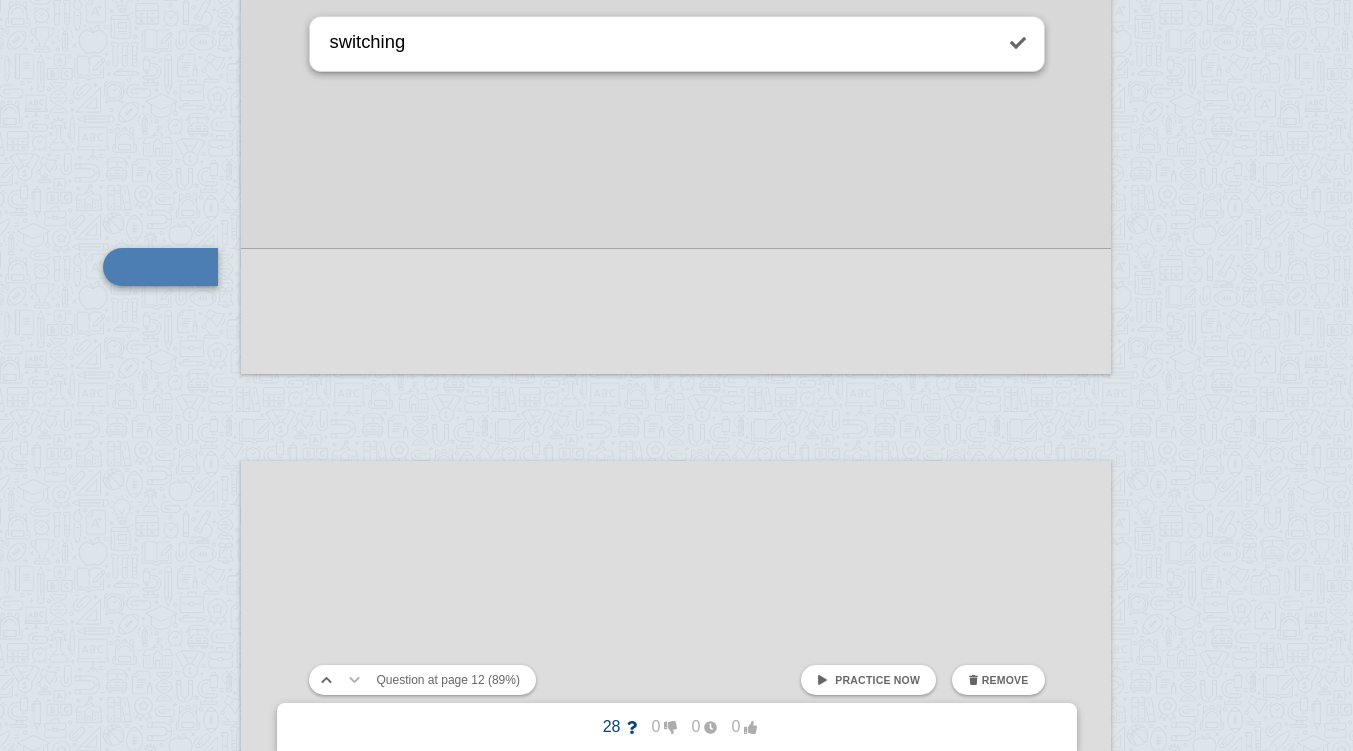 type on "switching" 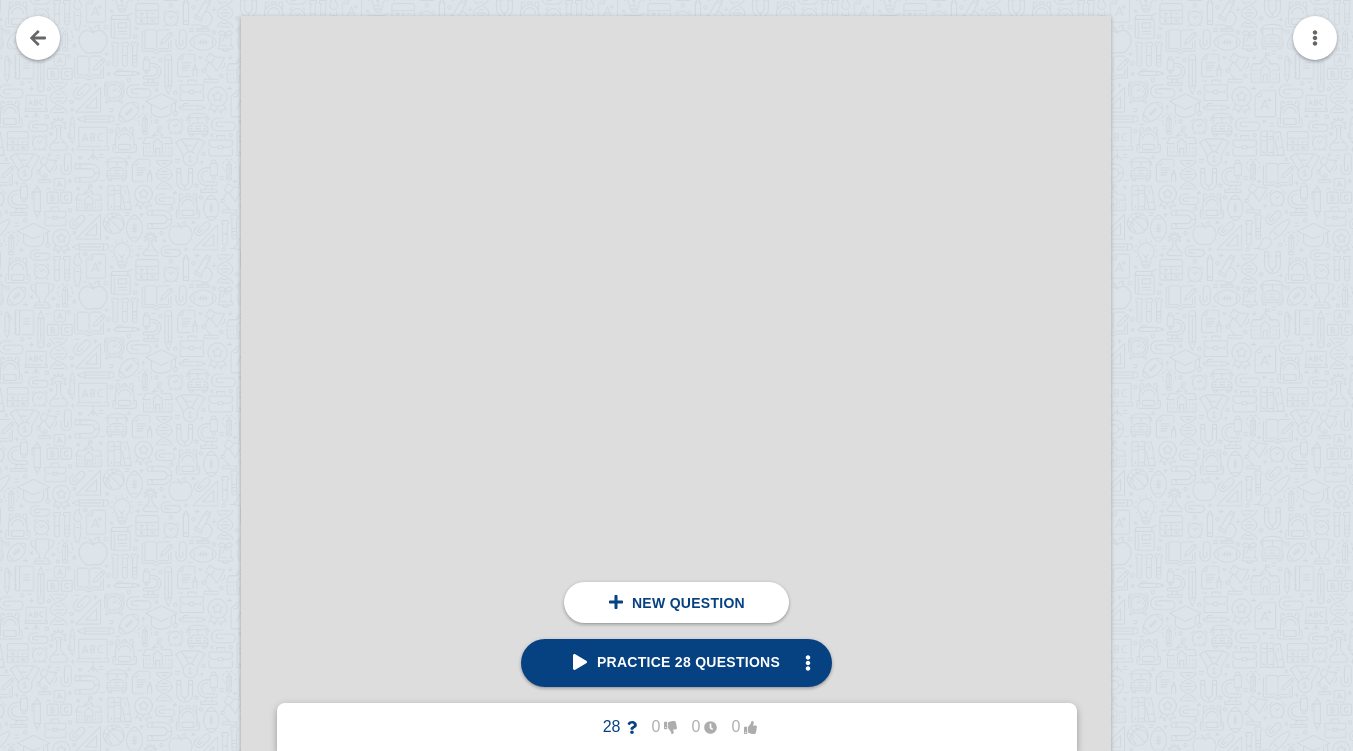 scroll, scrollTop: 15113, scrollLeft: 0, axis: vertical 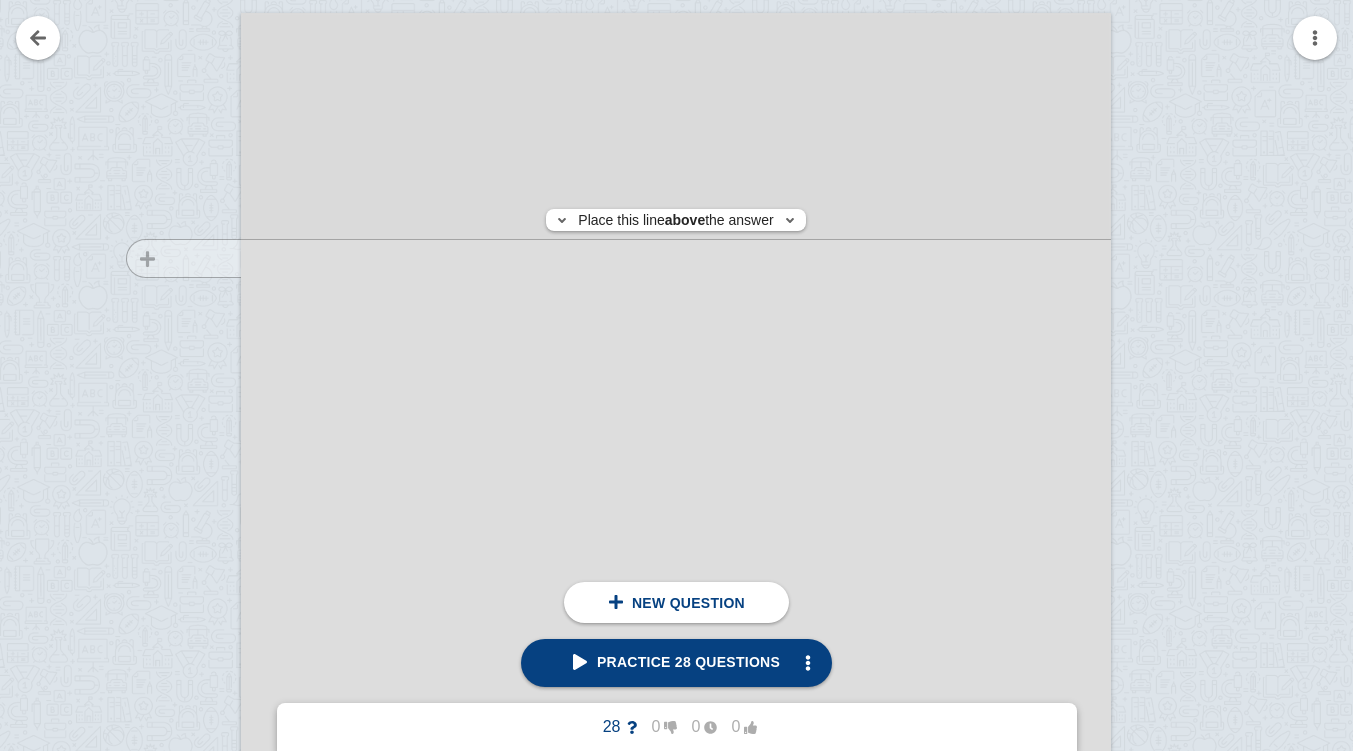 click at bounding box center (174, 603) 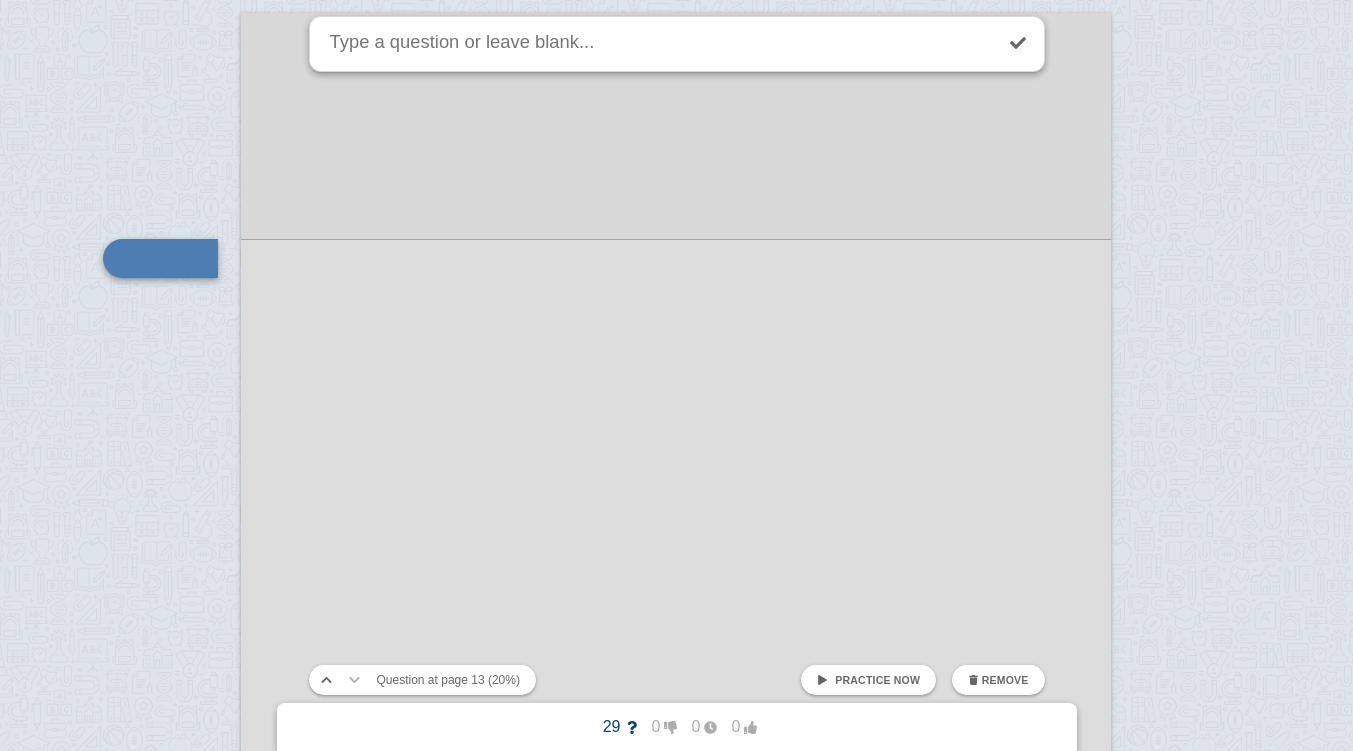 scroll, scrollTop: 15104, scrollLeft: 0, axis: vertical 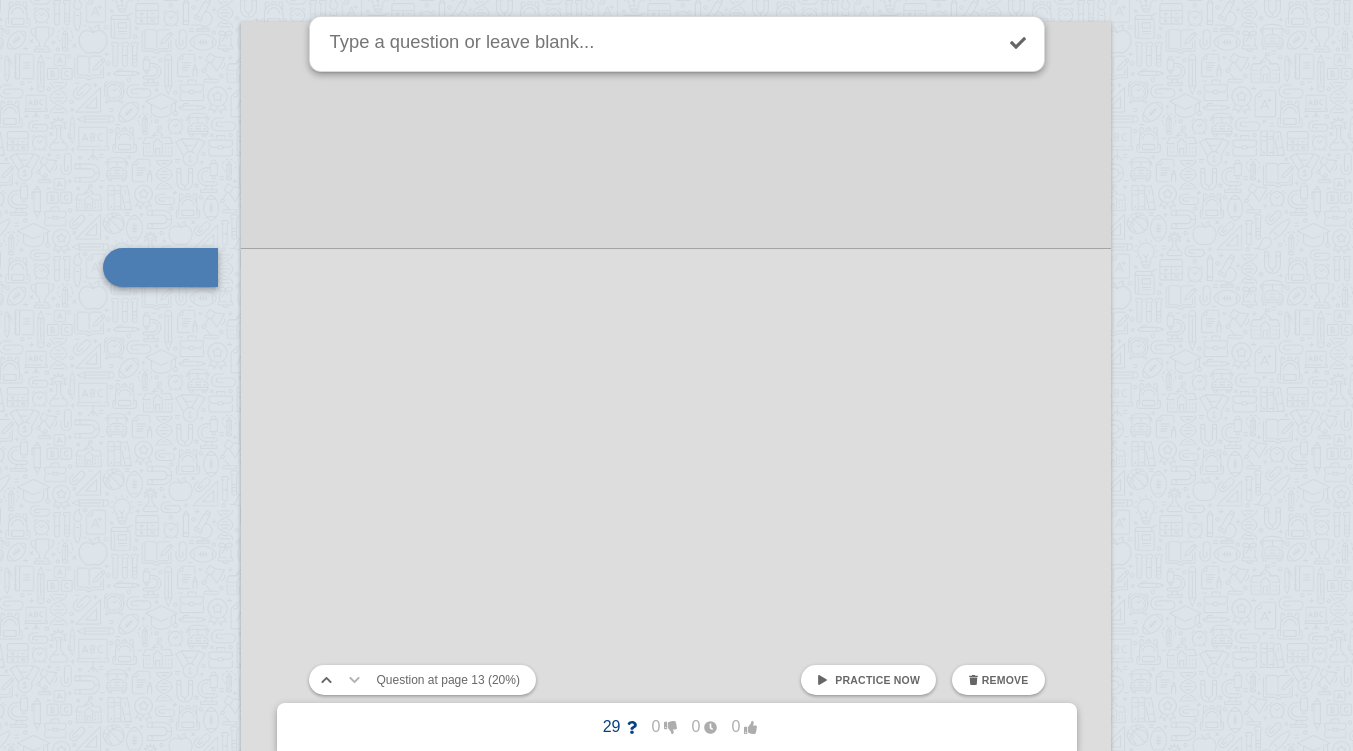 click at bounding box center (676, -4286) 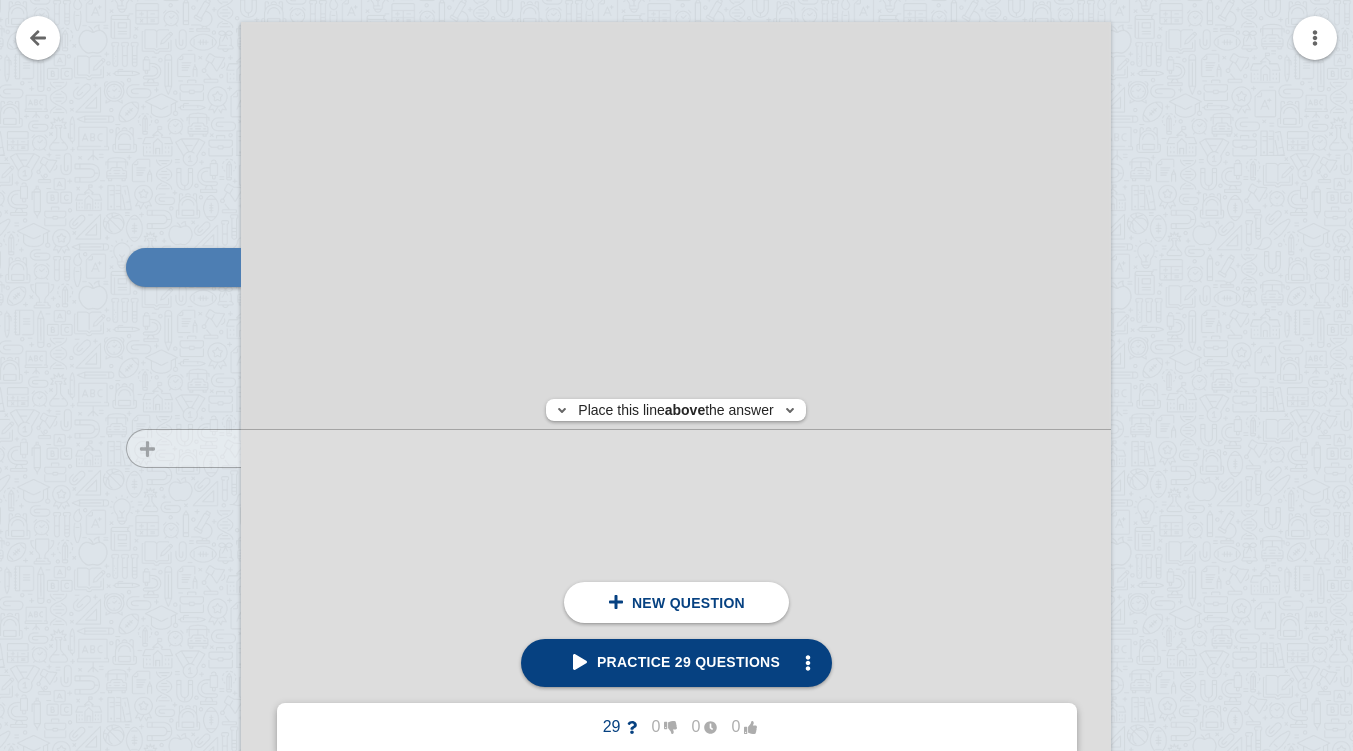 click at bounding box center (174, 612) 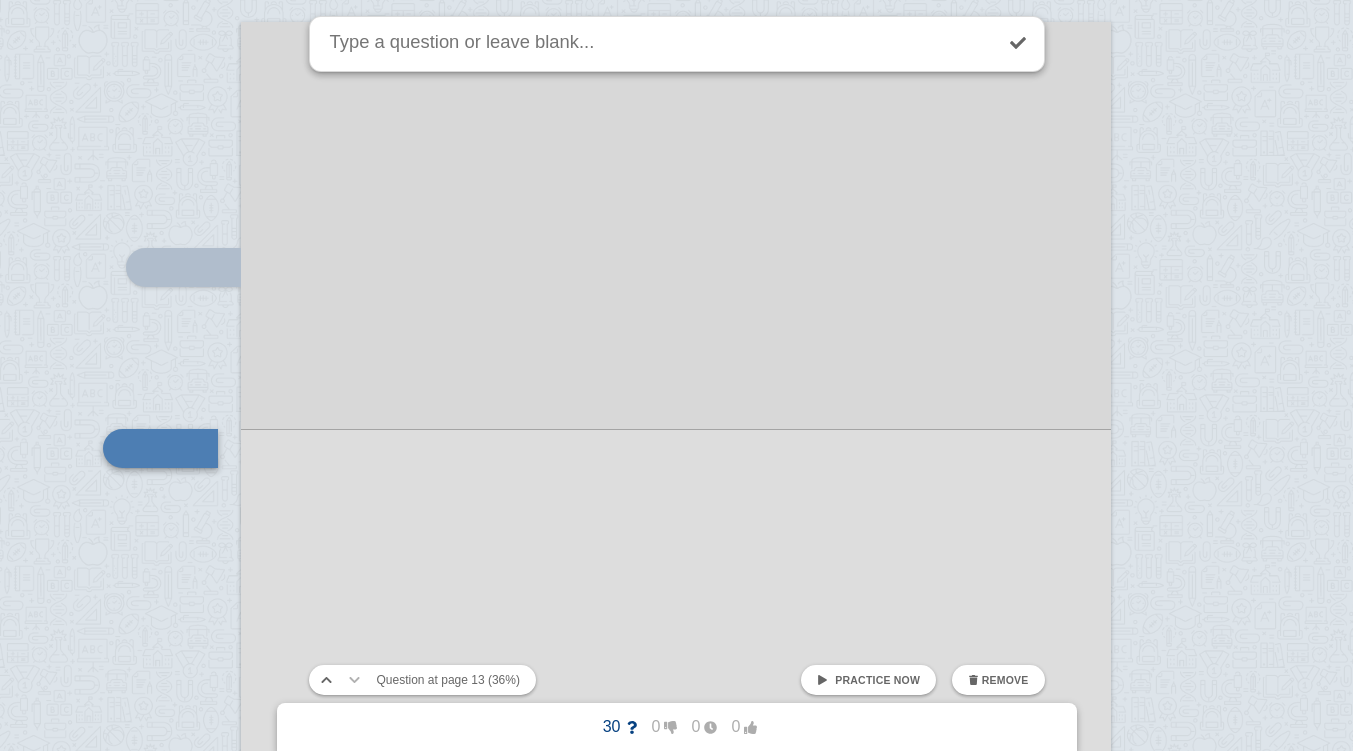 scroll, scrollTop: 15285, scrollLeft: 0, axis: vertical 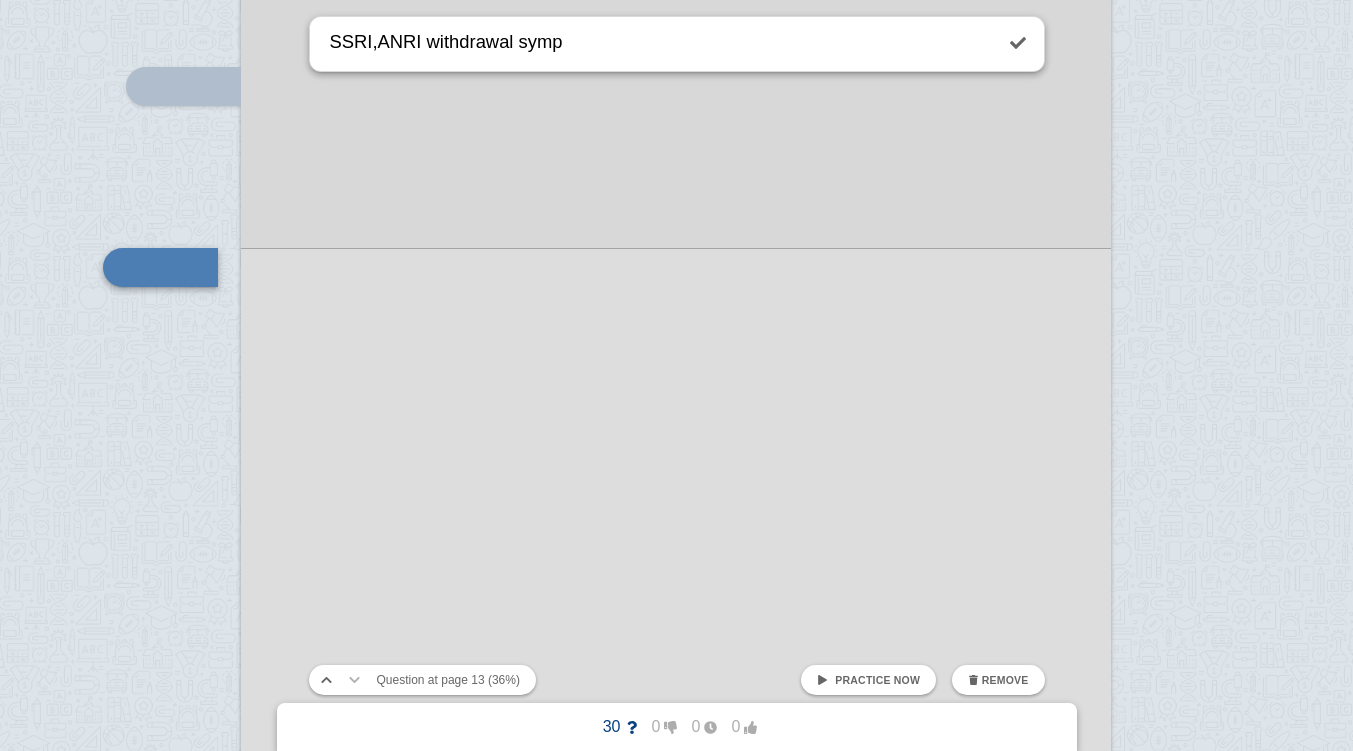 type on "SSRI,ANRI withdrawal symp" 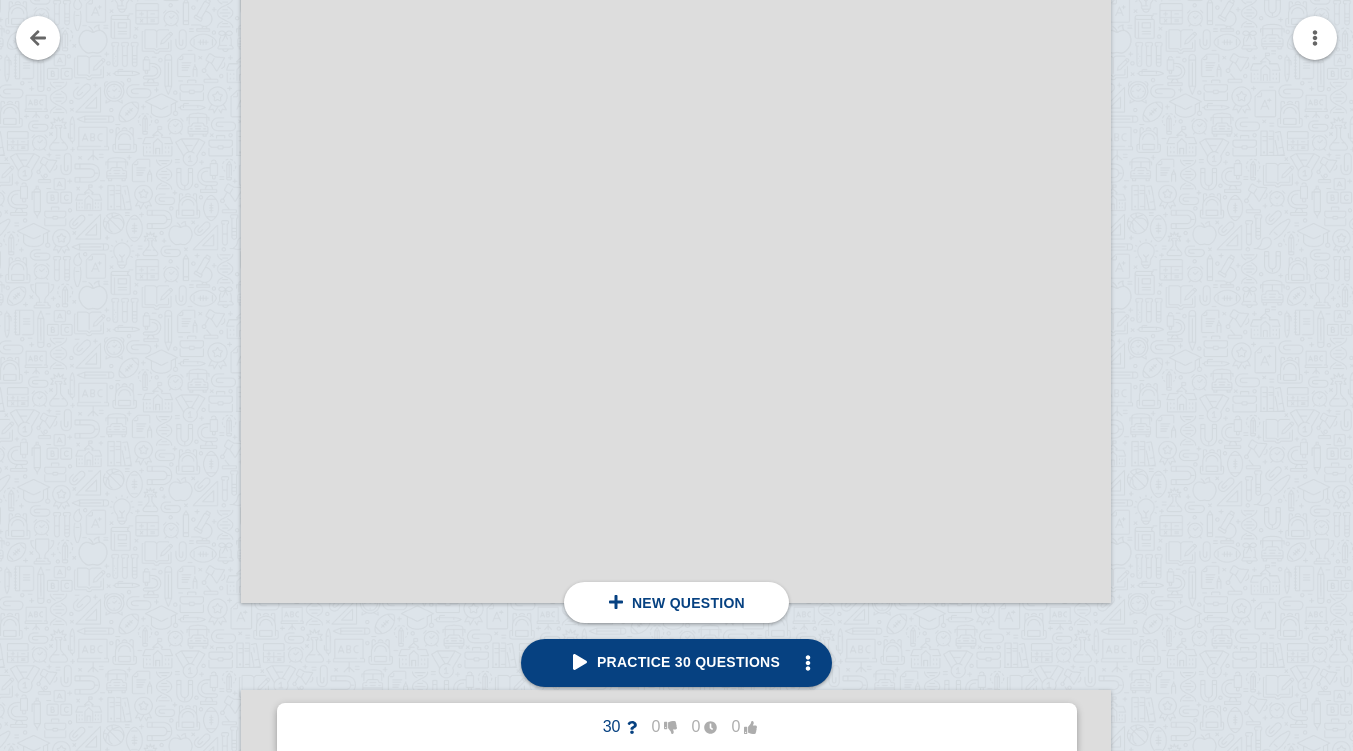 scroll, scrollTop: 15665, scrollLeft: 0, axis: vertical 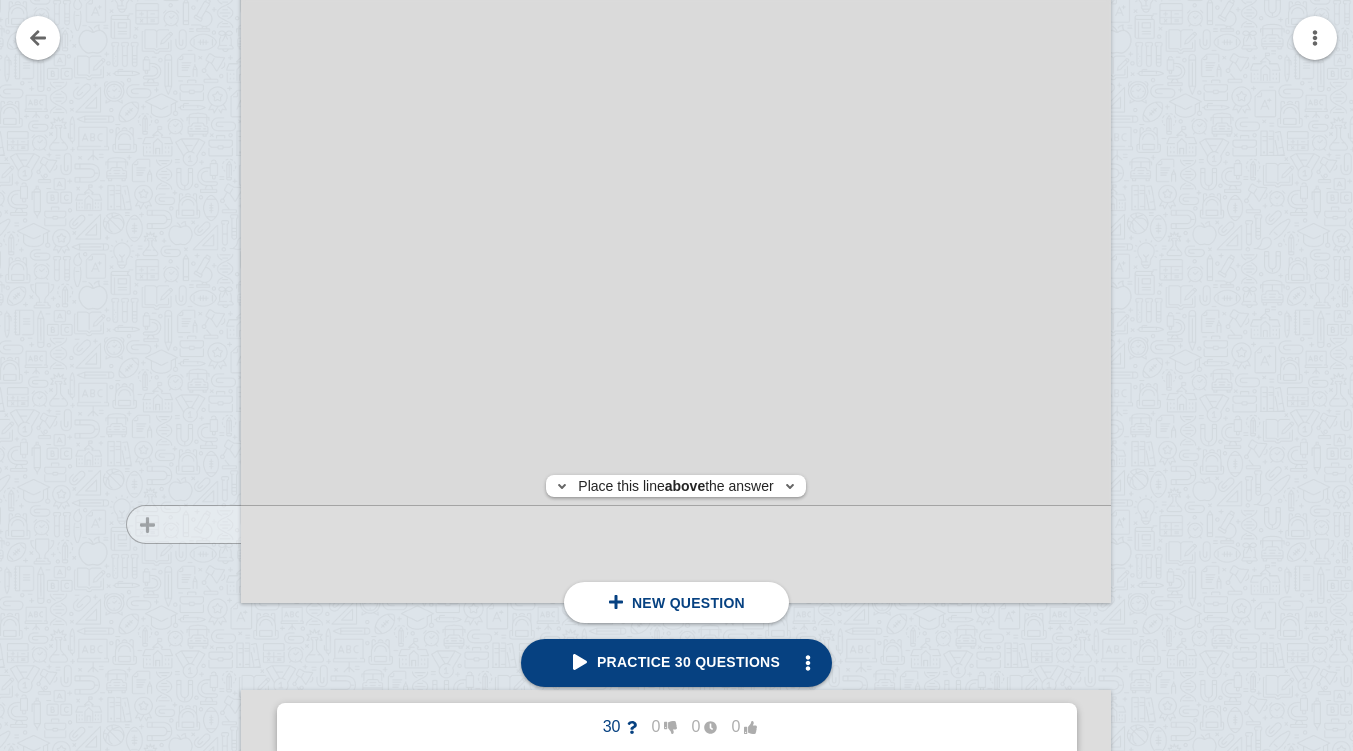 click at bounding box center (174, 51) 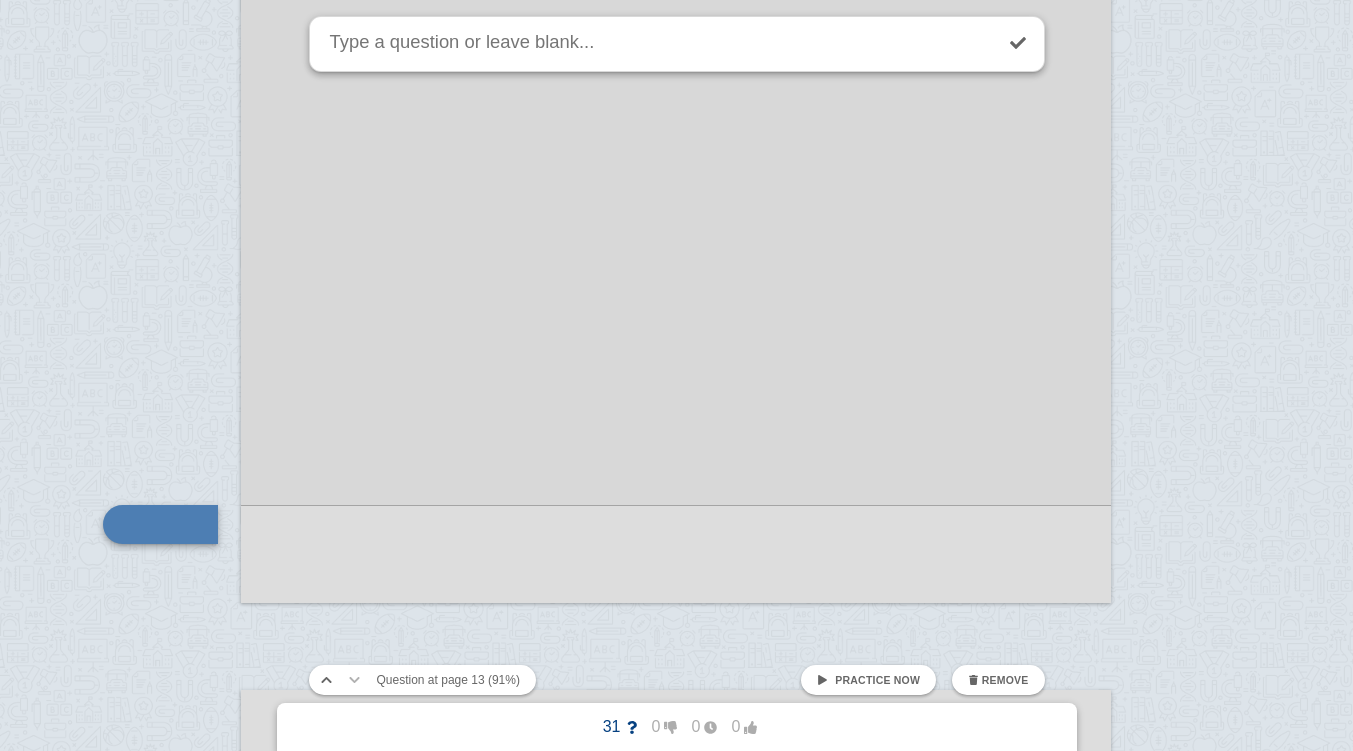 scroll, scrollTop: 15922, scrollLeft: 0, axis: vertical 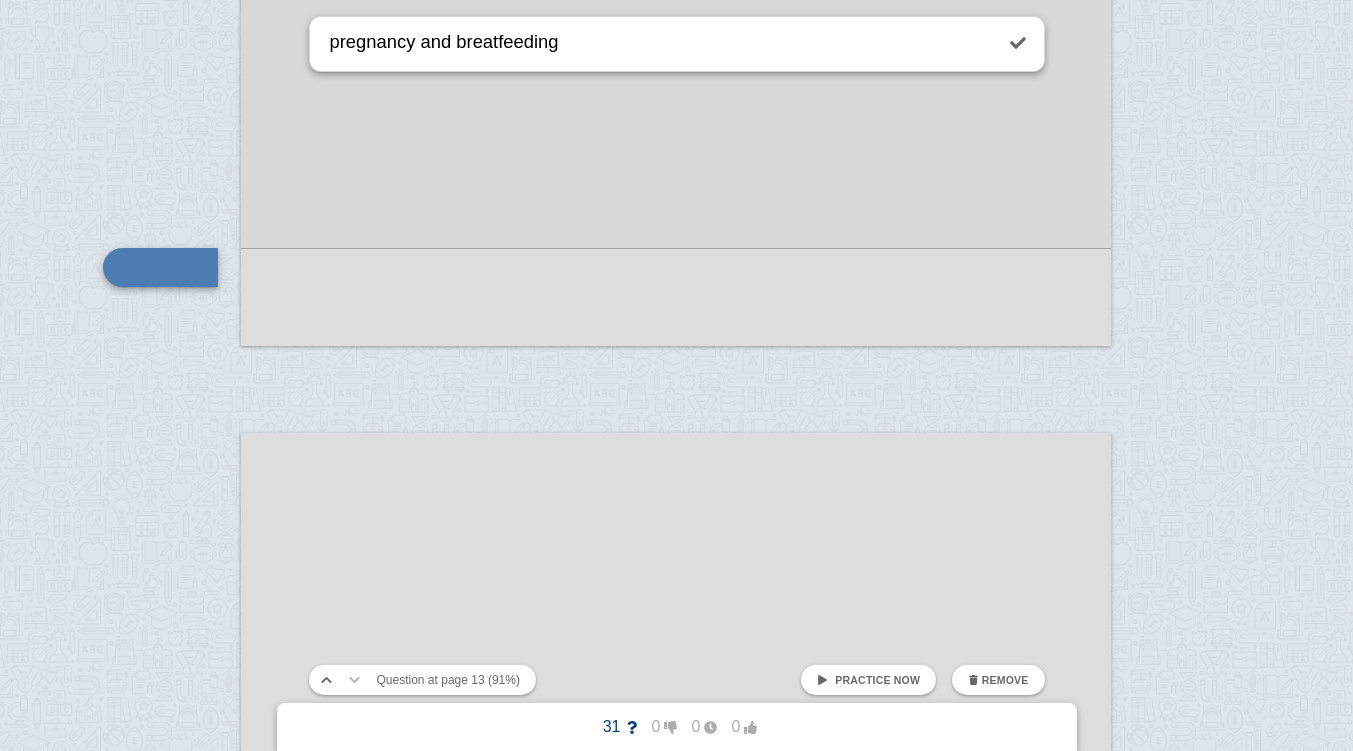 type on "pregnancy and breatfeeding" 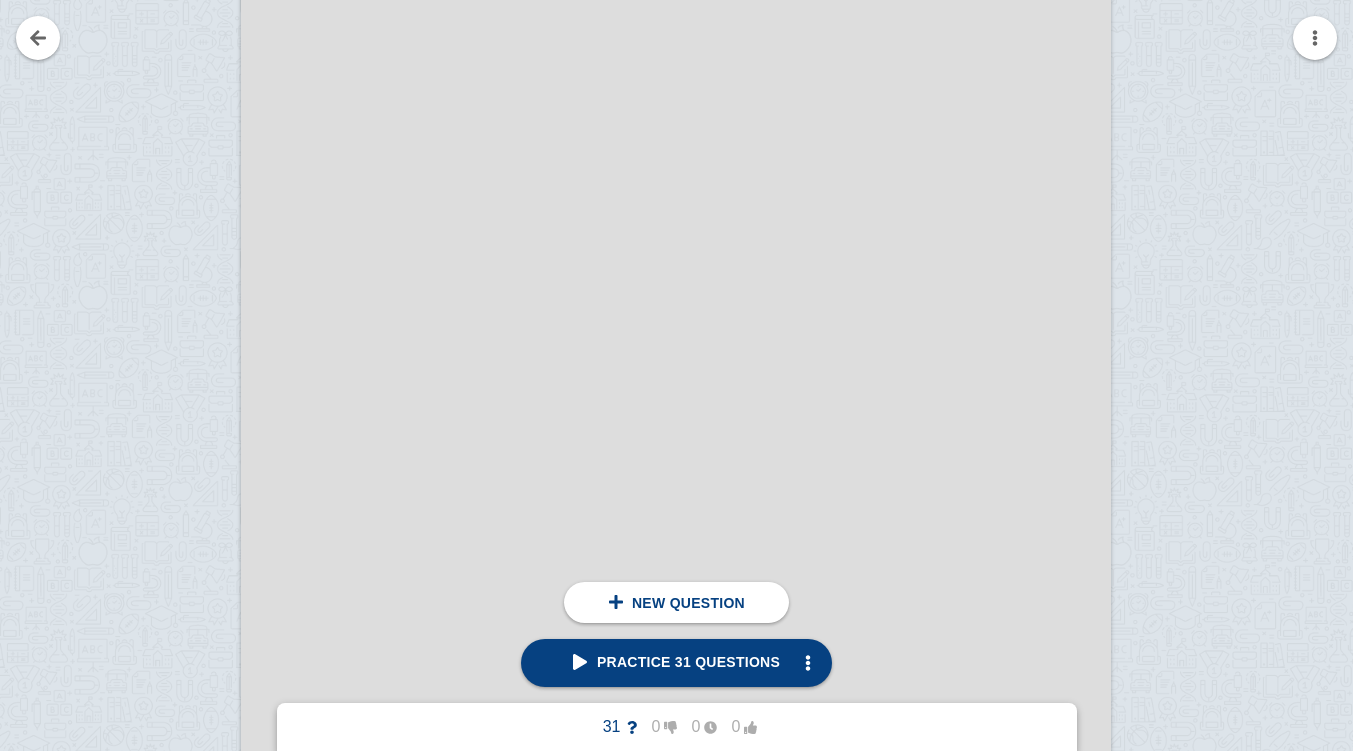 scroll, scrollTop: 16370, scrollLeft: 0, axis: vertical 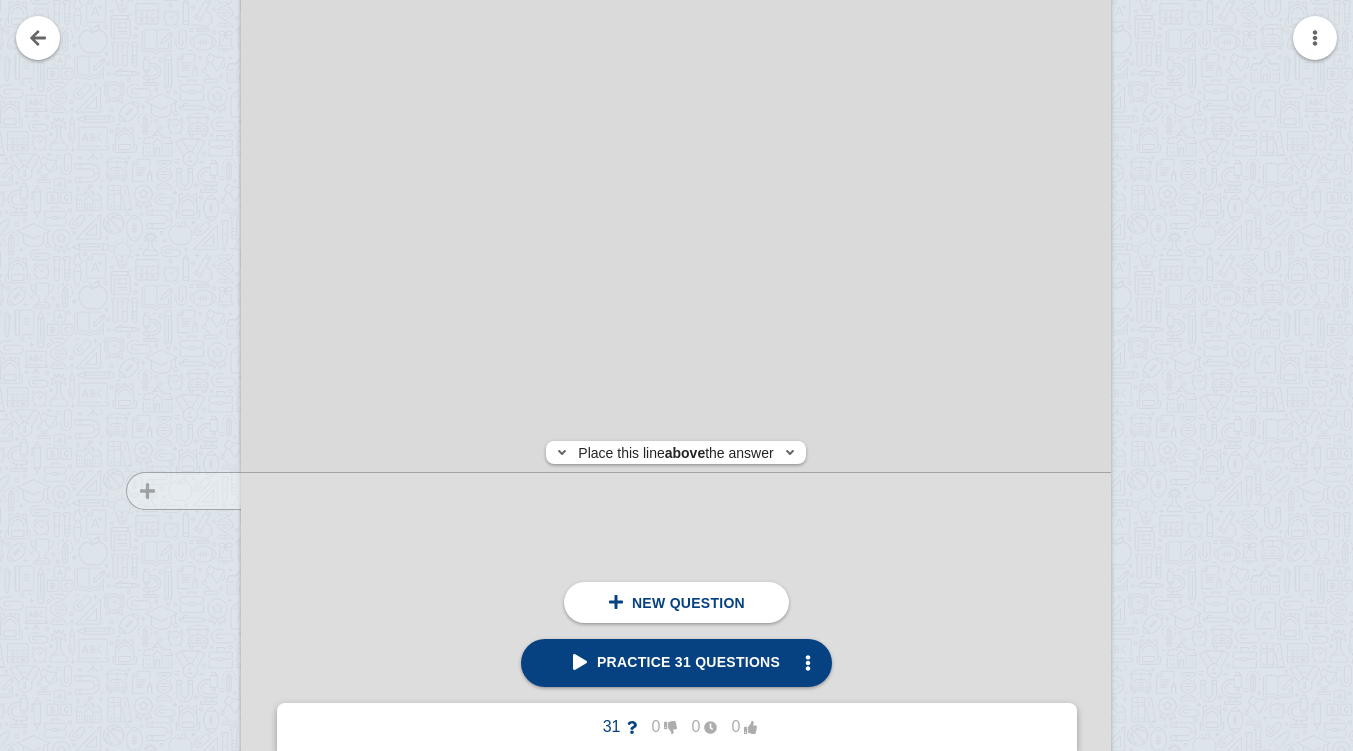click at bounding box center (174, 575) 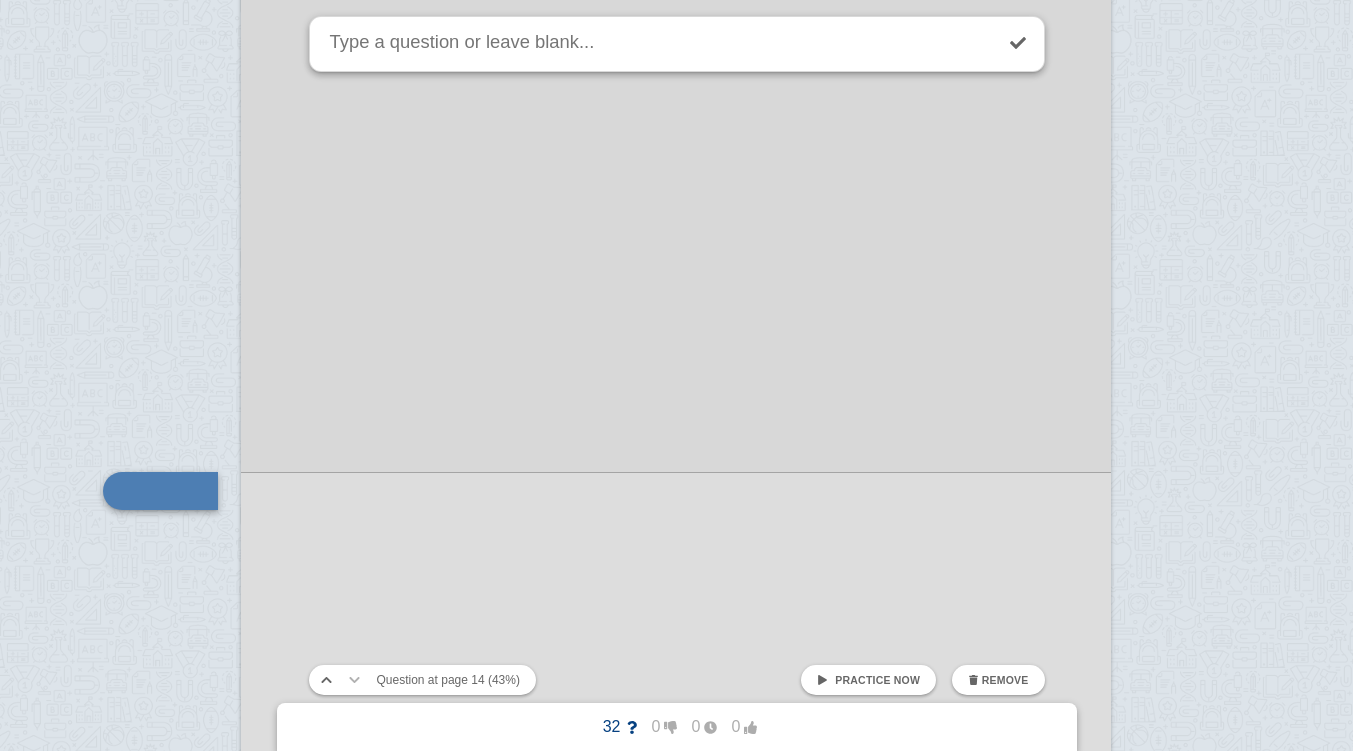 scroll, scrollTop: 16594, scrollLeft: 0, axis: vertical 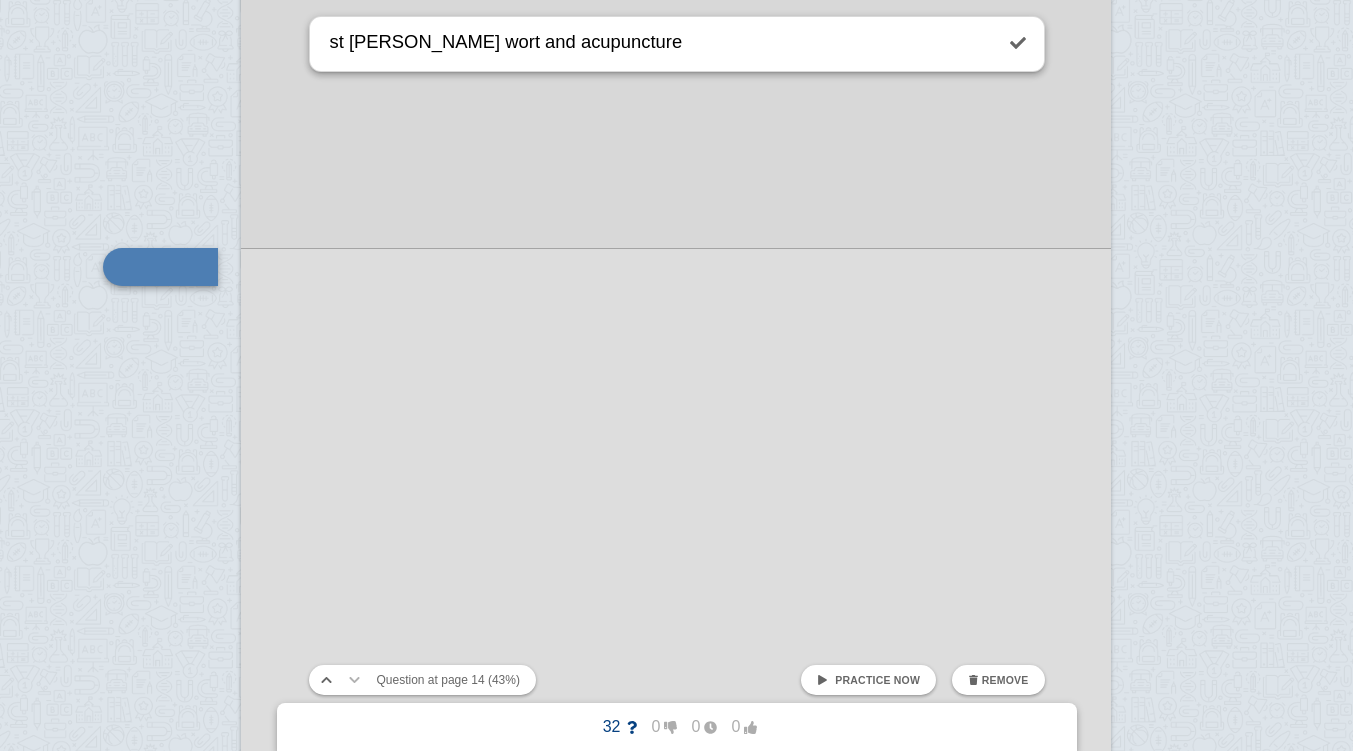 type on "st [PERSON_NAME] wort and acupuncture" 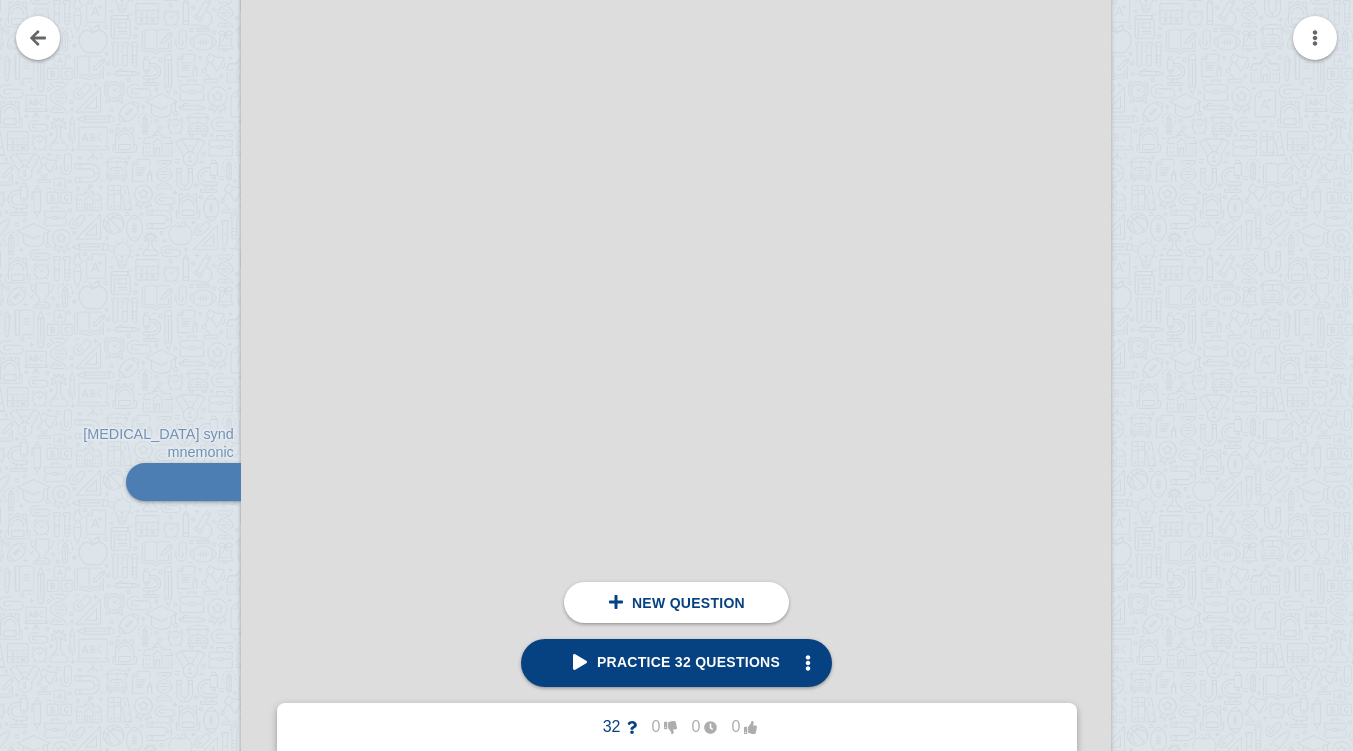scroll, scrollTop: 0, scrollLeft: 0, axis: both 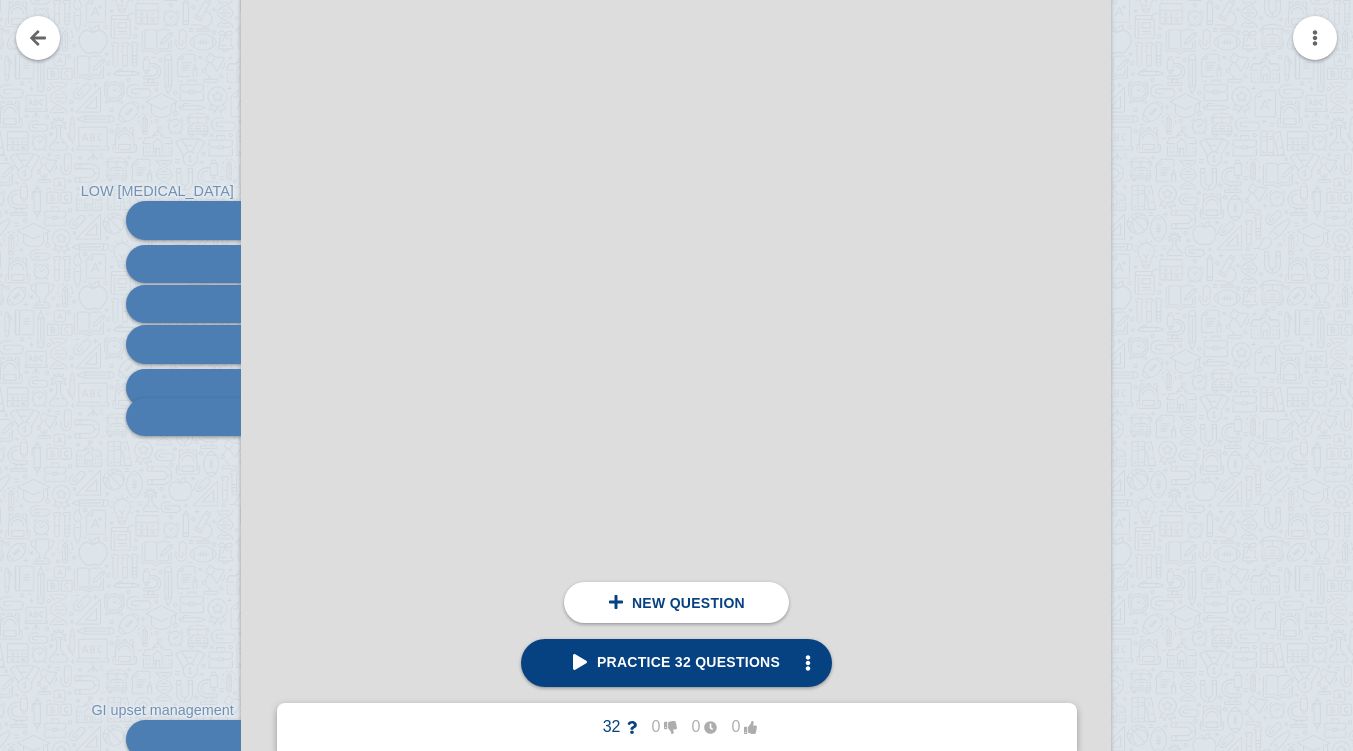 click at bounding box center (38, 38) 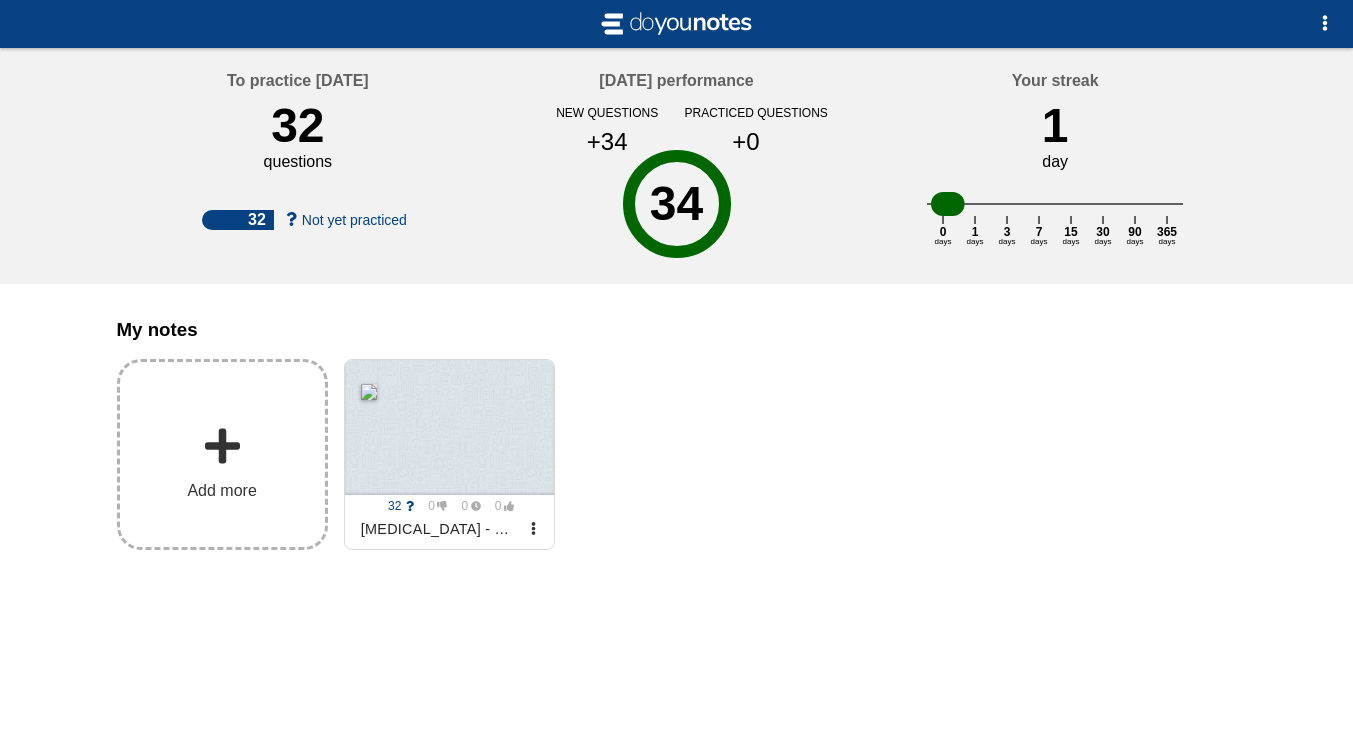 click at bounding box center [222, 446] 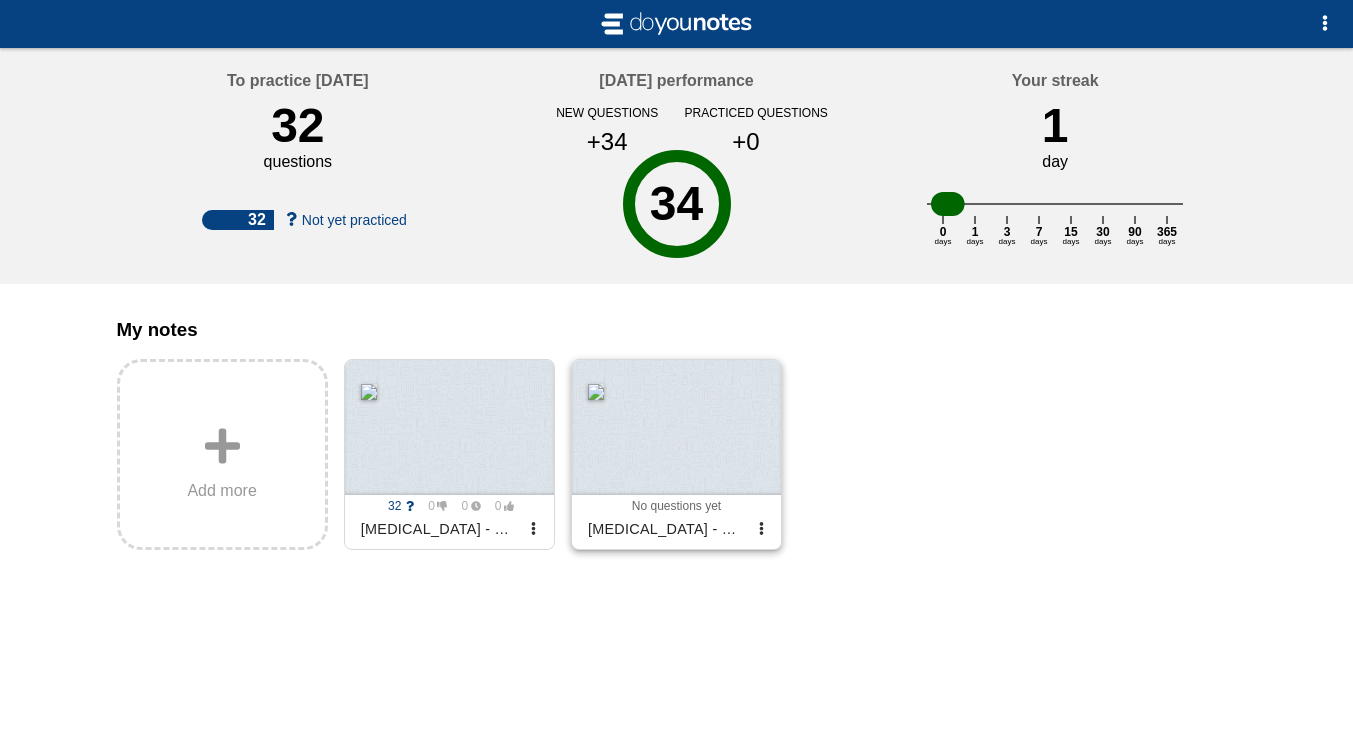 click at bounding box center (676, 427) 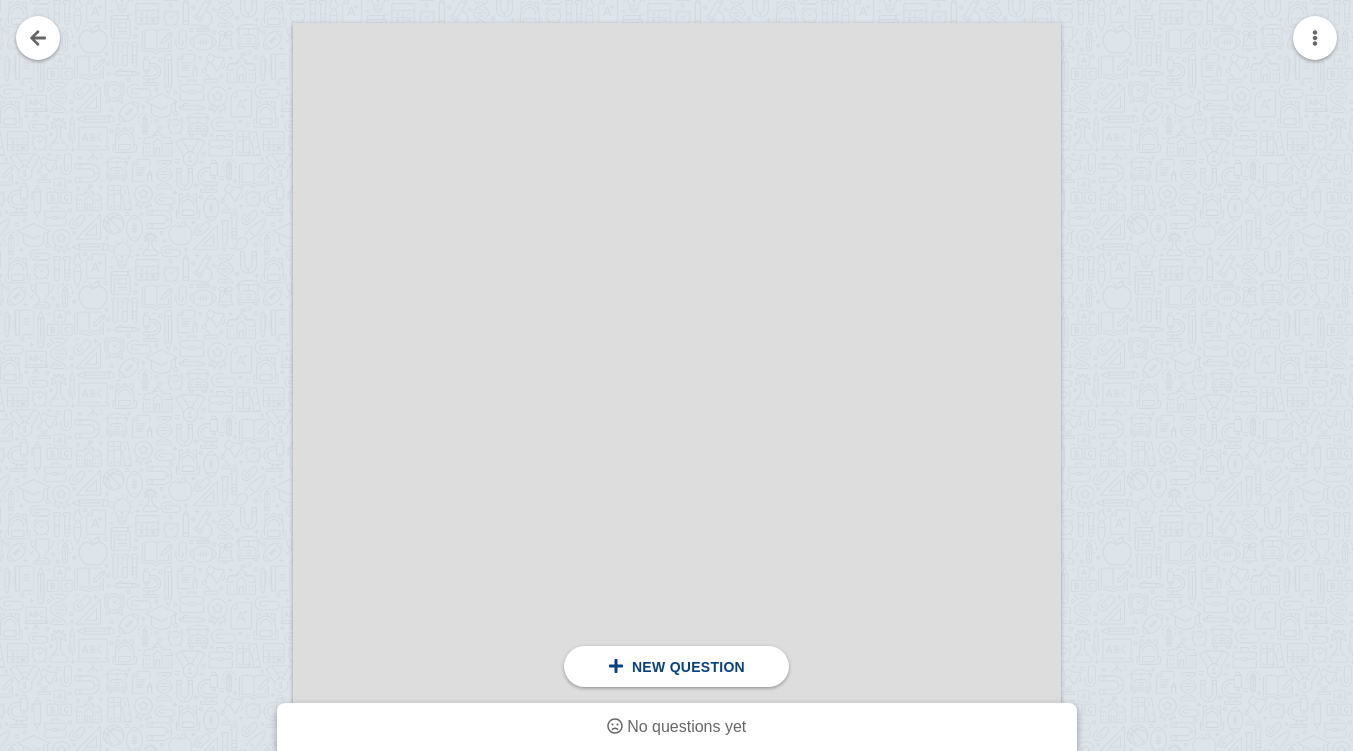 scroll, scrollTop: 345, scrollLeft: 0, axis: vertical 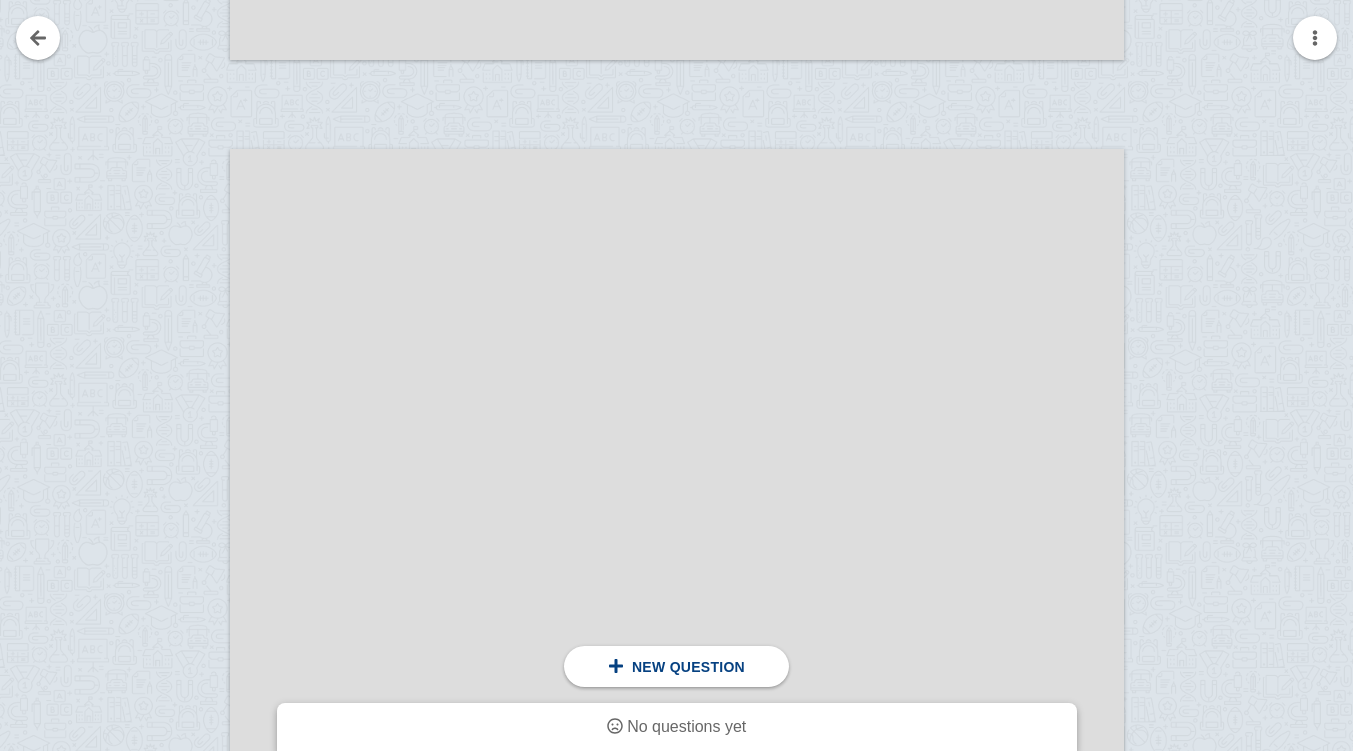 click at bounding box center (1191, 754) 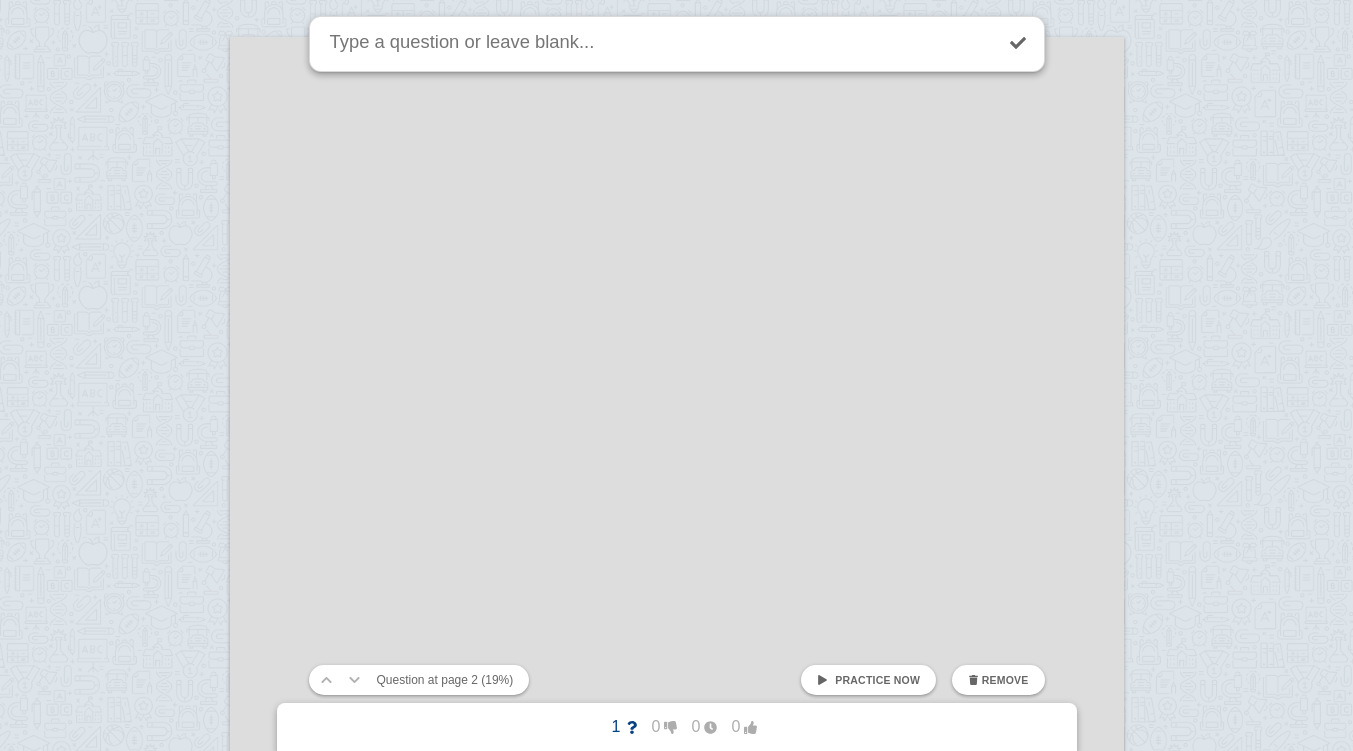 scroll, scrollTop: 2873, scrollLeft: 0, axis: vertical 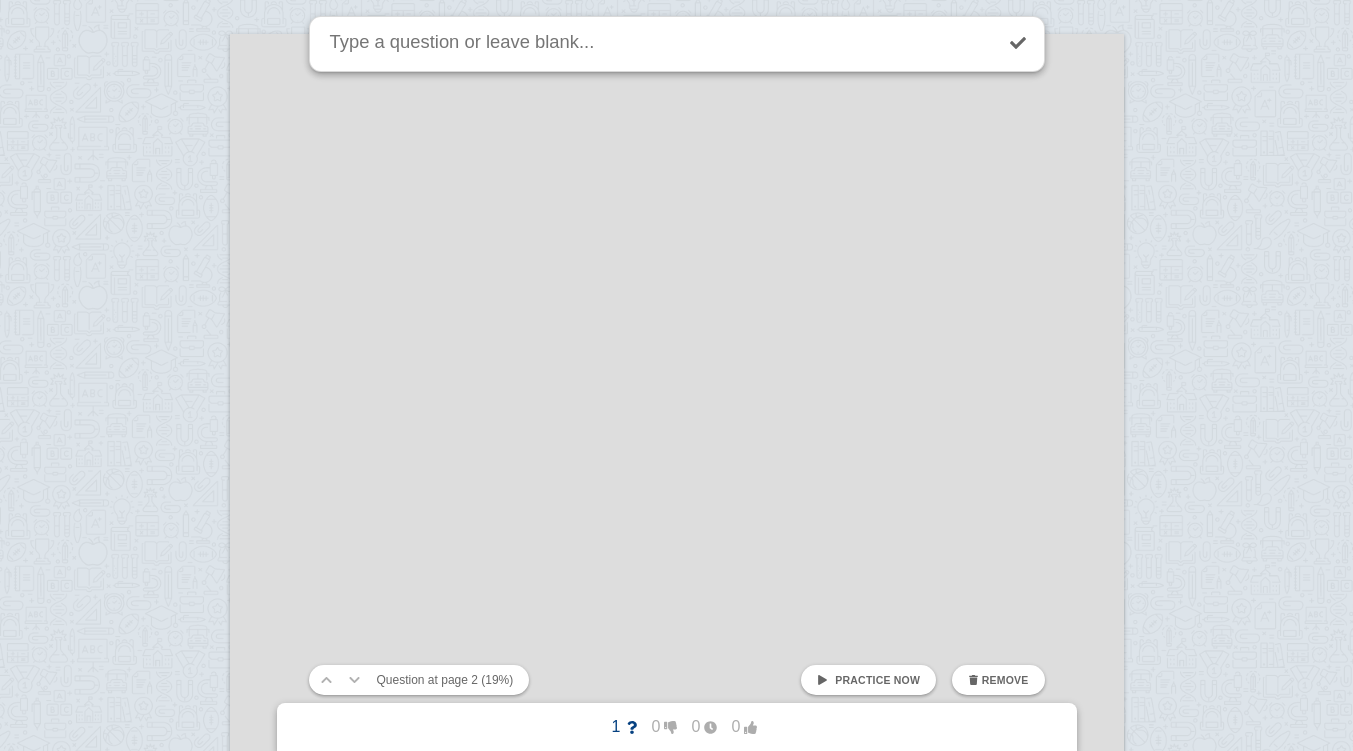 click at bounding box center (676, 8866) 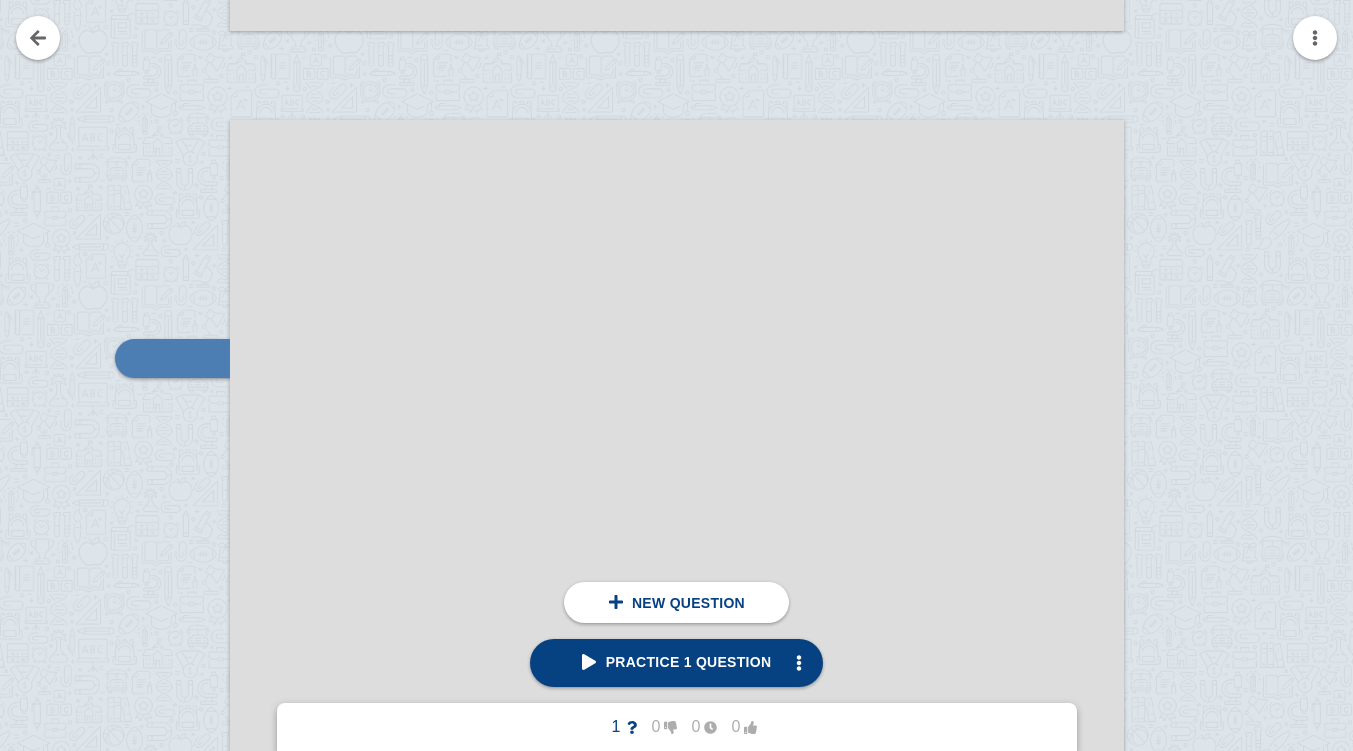 scroll, scrollTop: 1521, scrollLeft: 0, axis: vertical 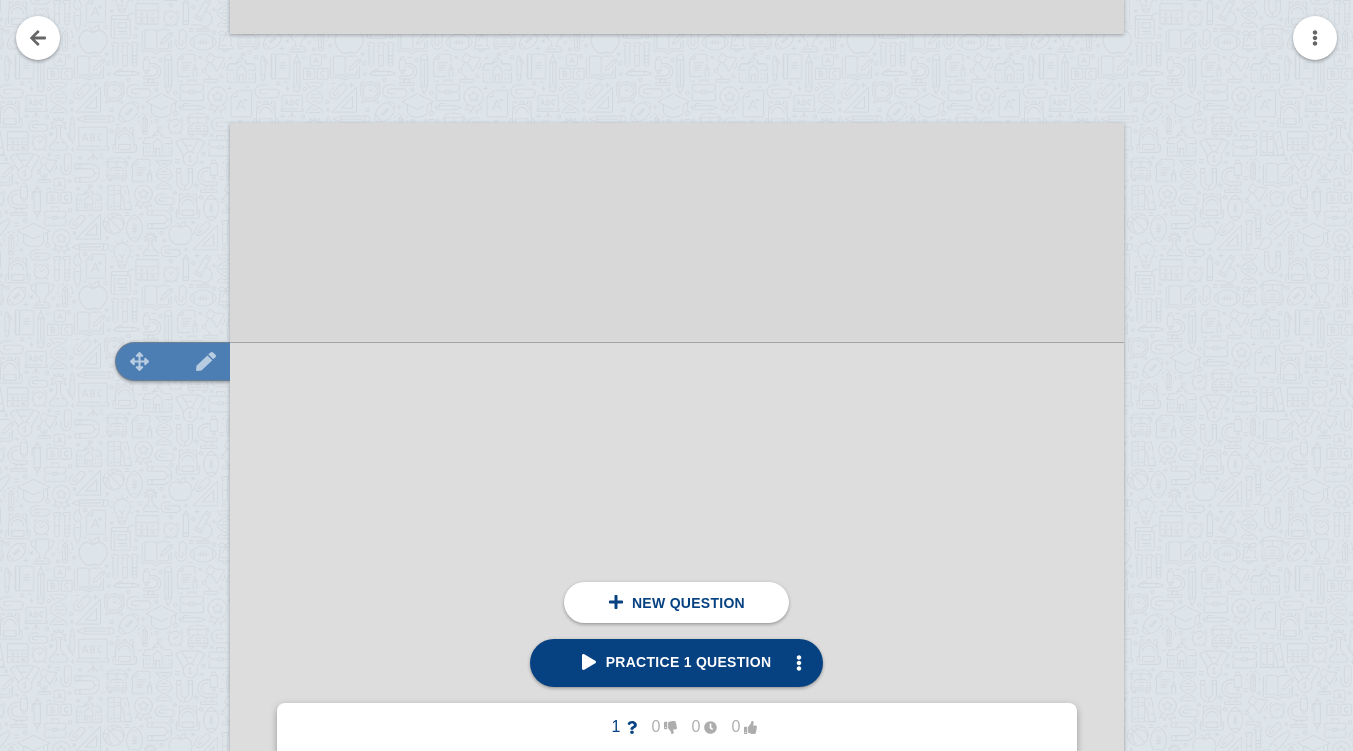 click at bounding box center [206, 361] 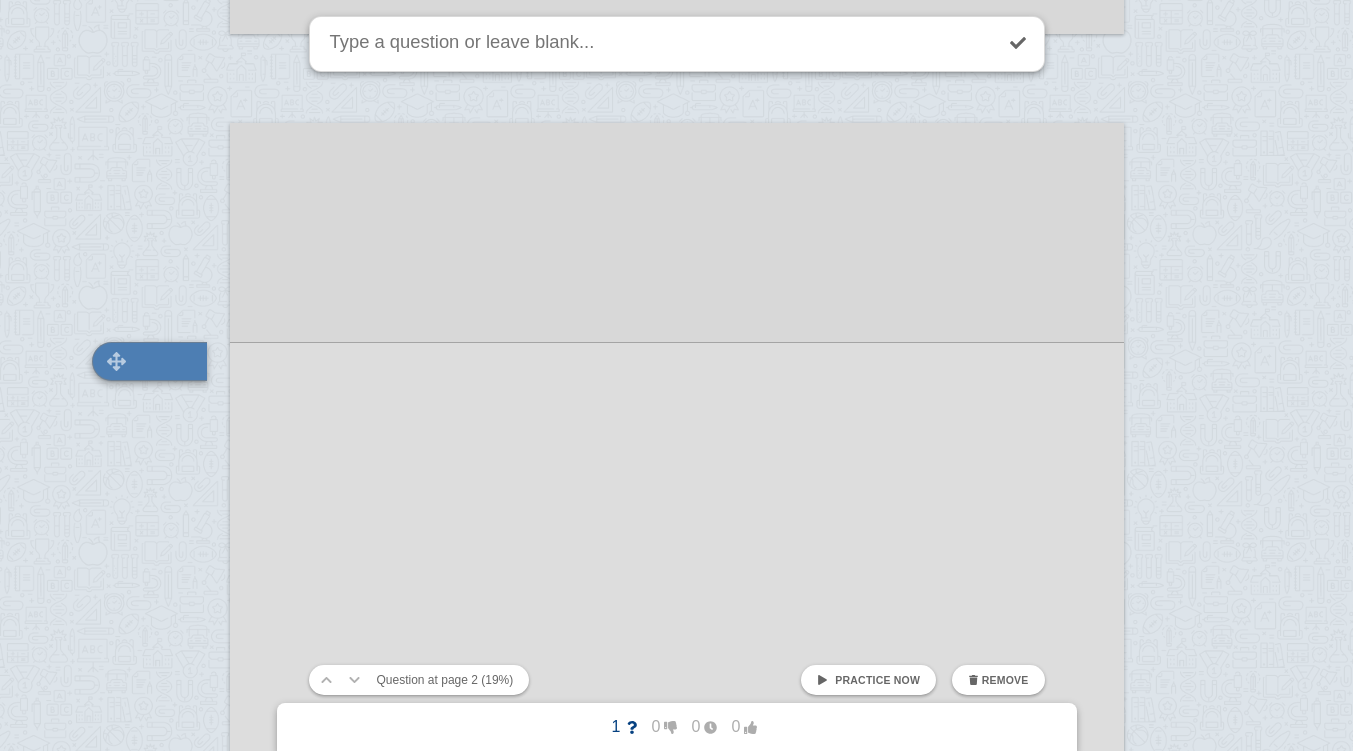 scroll, scrollTop: 1615, scrollLeft: 0, axis: vertical 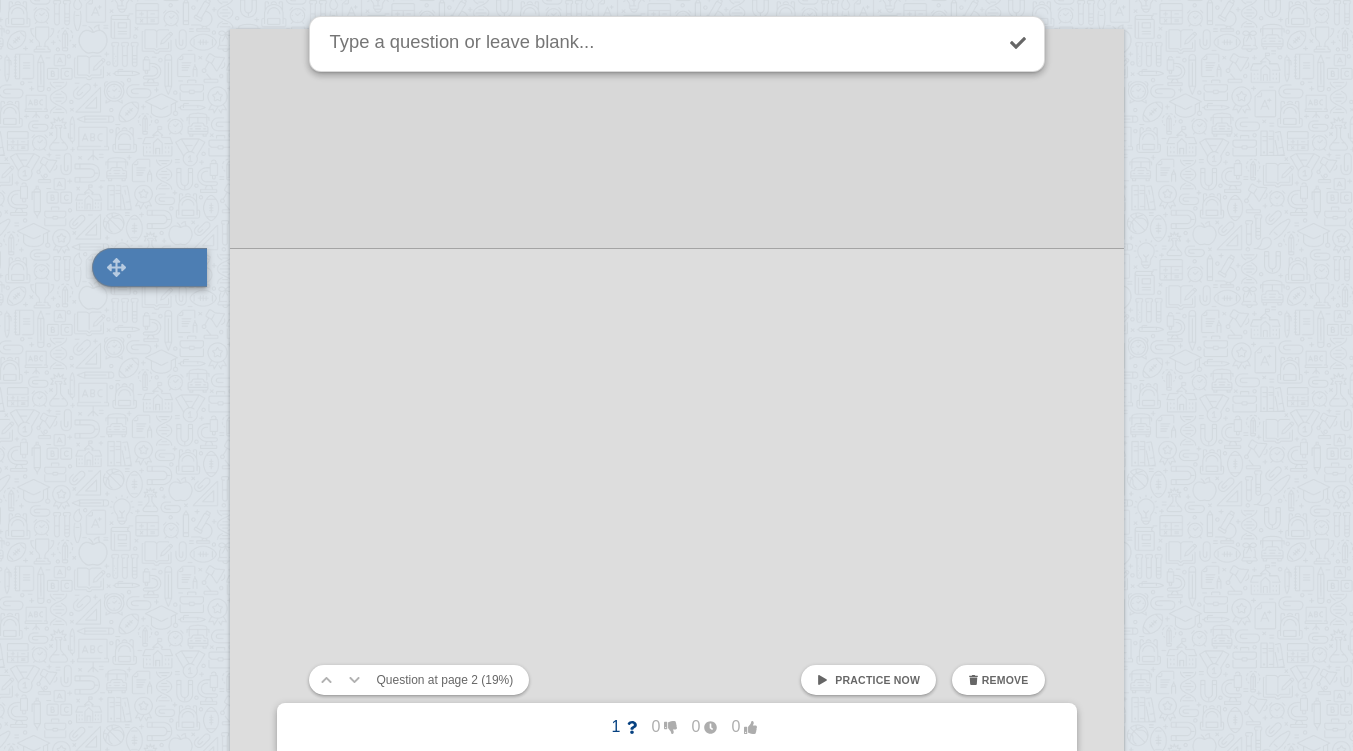 click at bounding box center [149, 267] 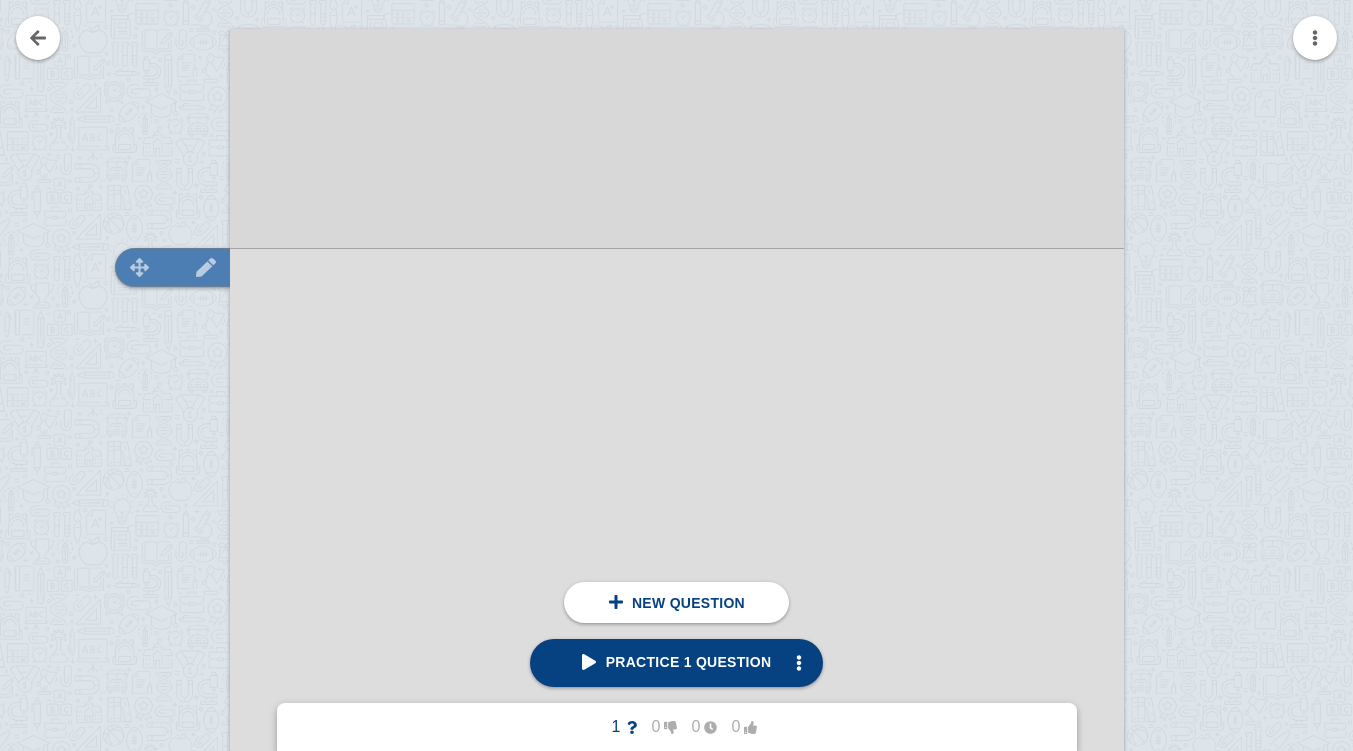click at bounding box center (206, 267) 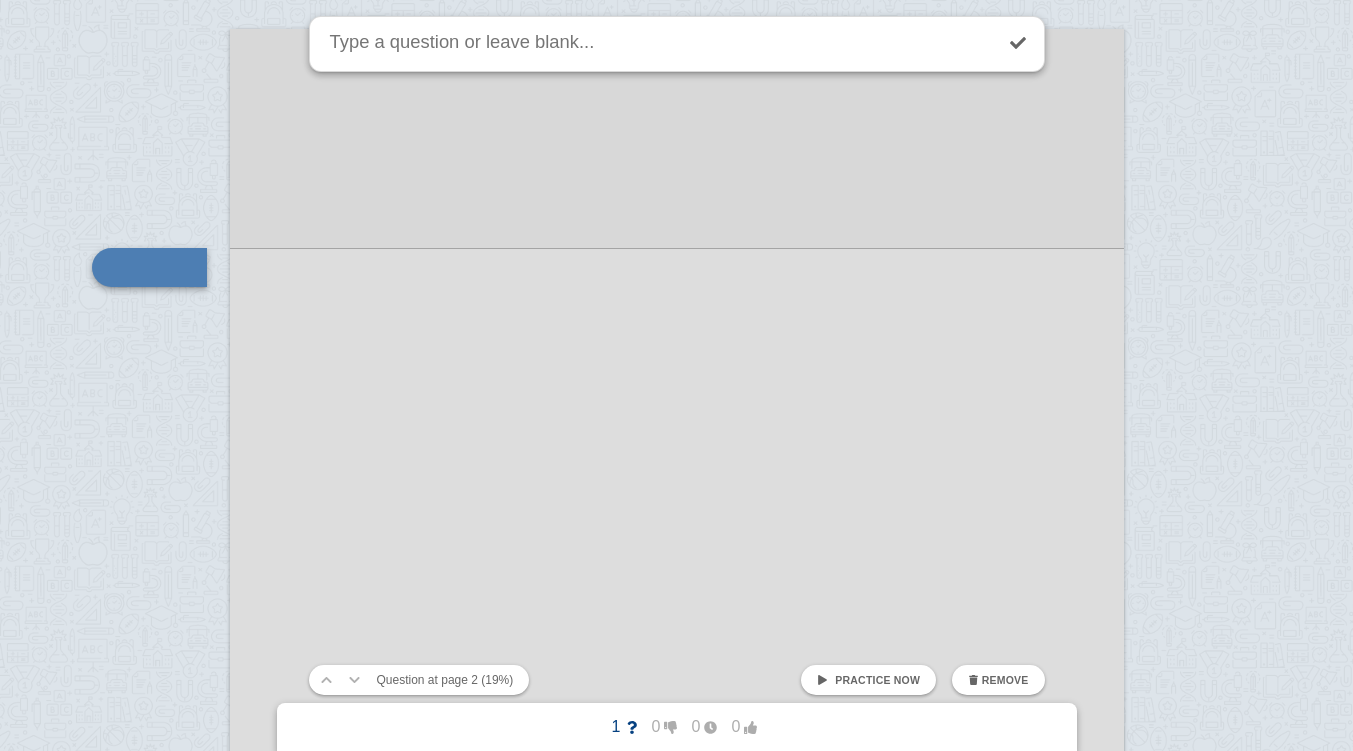 click on "Remove" at bounding box center [1005, 680] 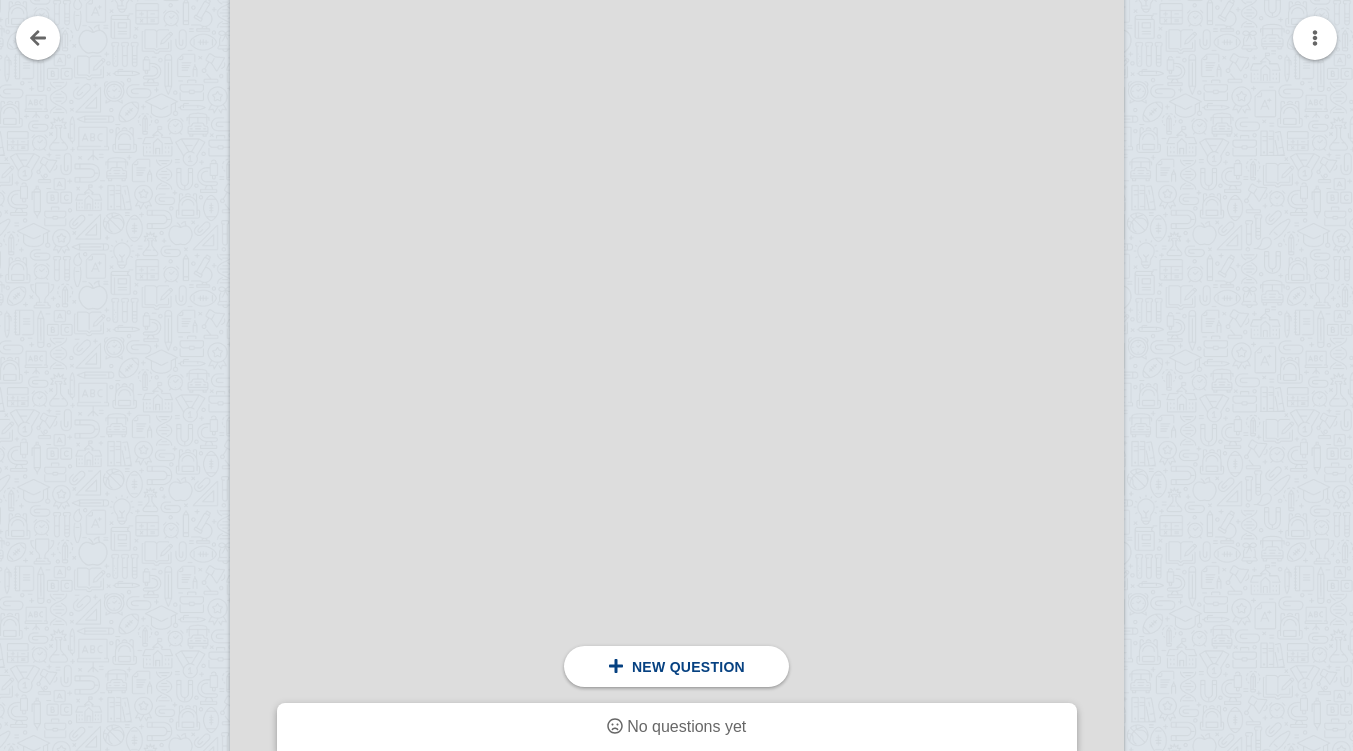 scroll, scrollTop: 2933, scrollLeft: 0, axis: vertical 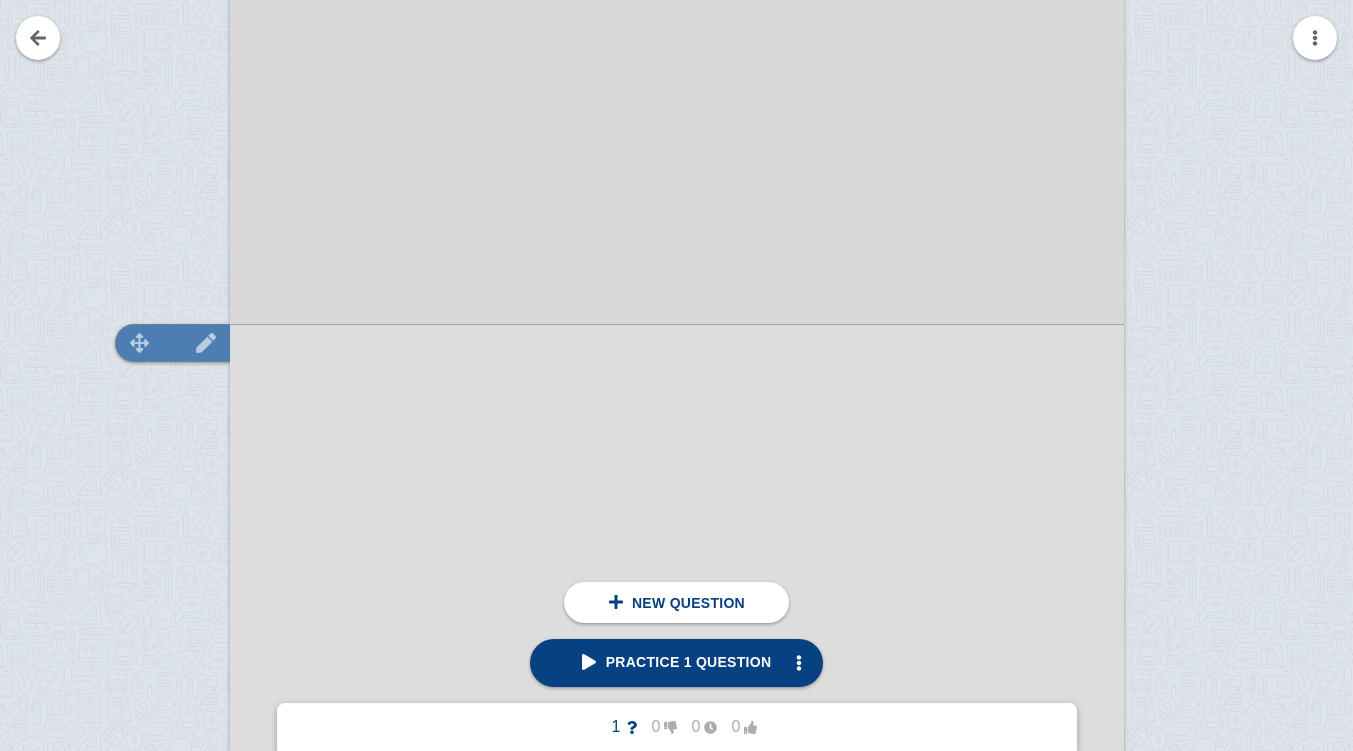 click at bounding box center [172, 343] 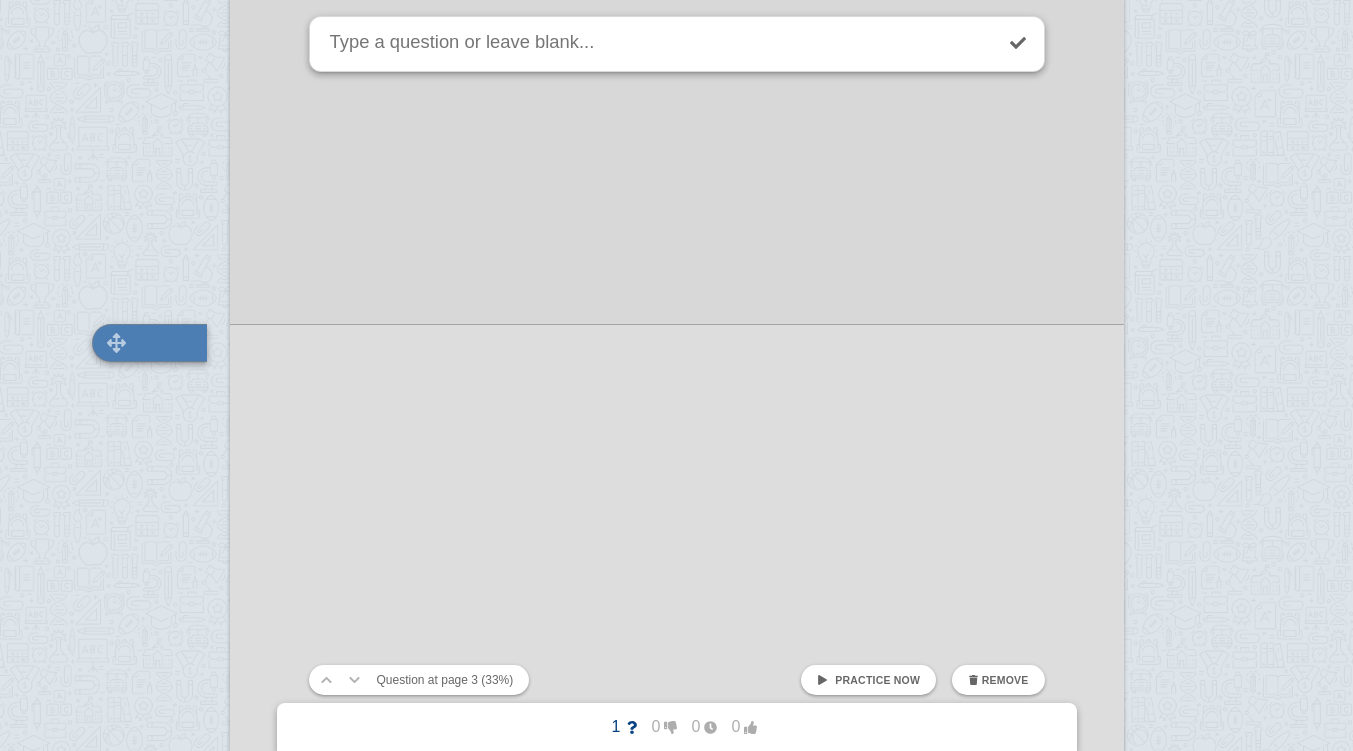 scroll, scrollTop: 3041, scrollLeft: 0, axis: vertical 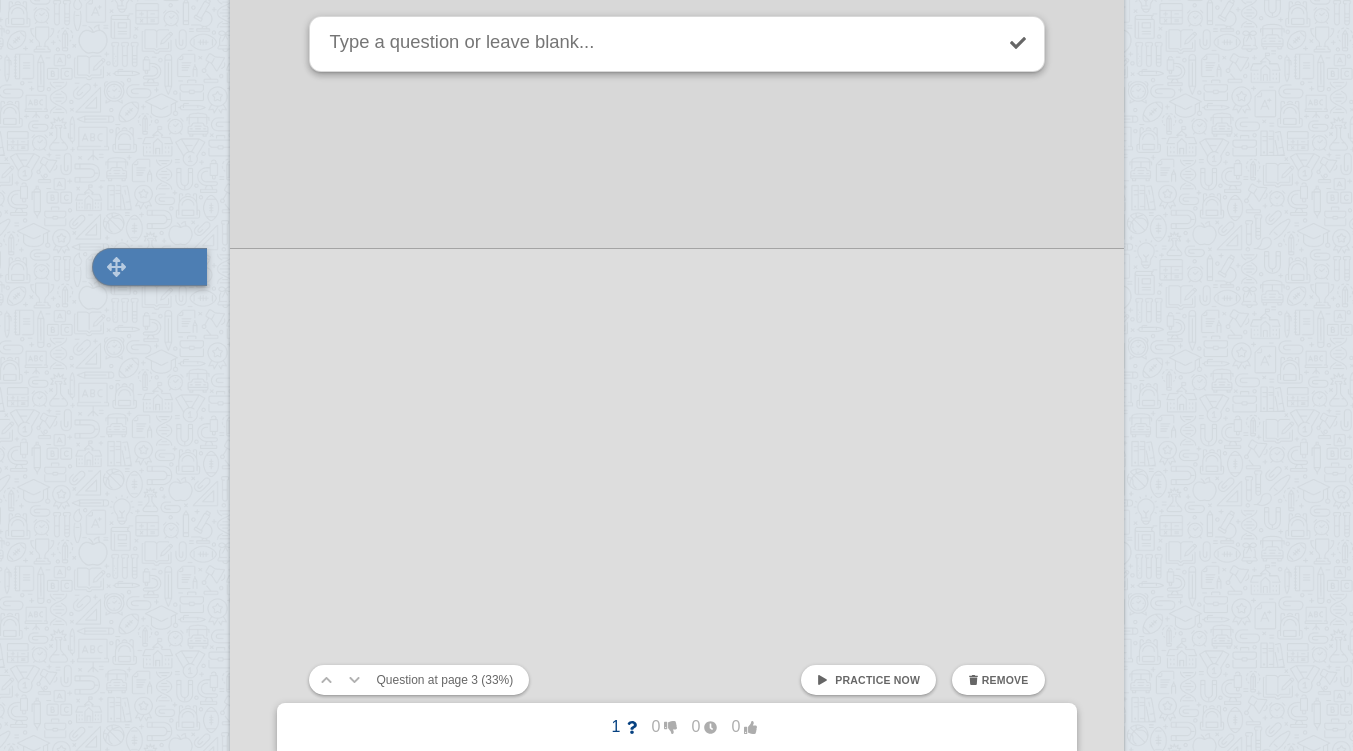 click at bounding box center [149, 267] 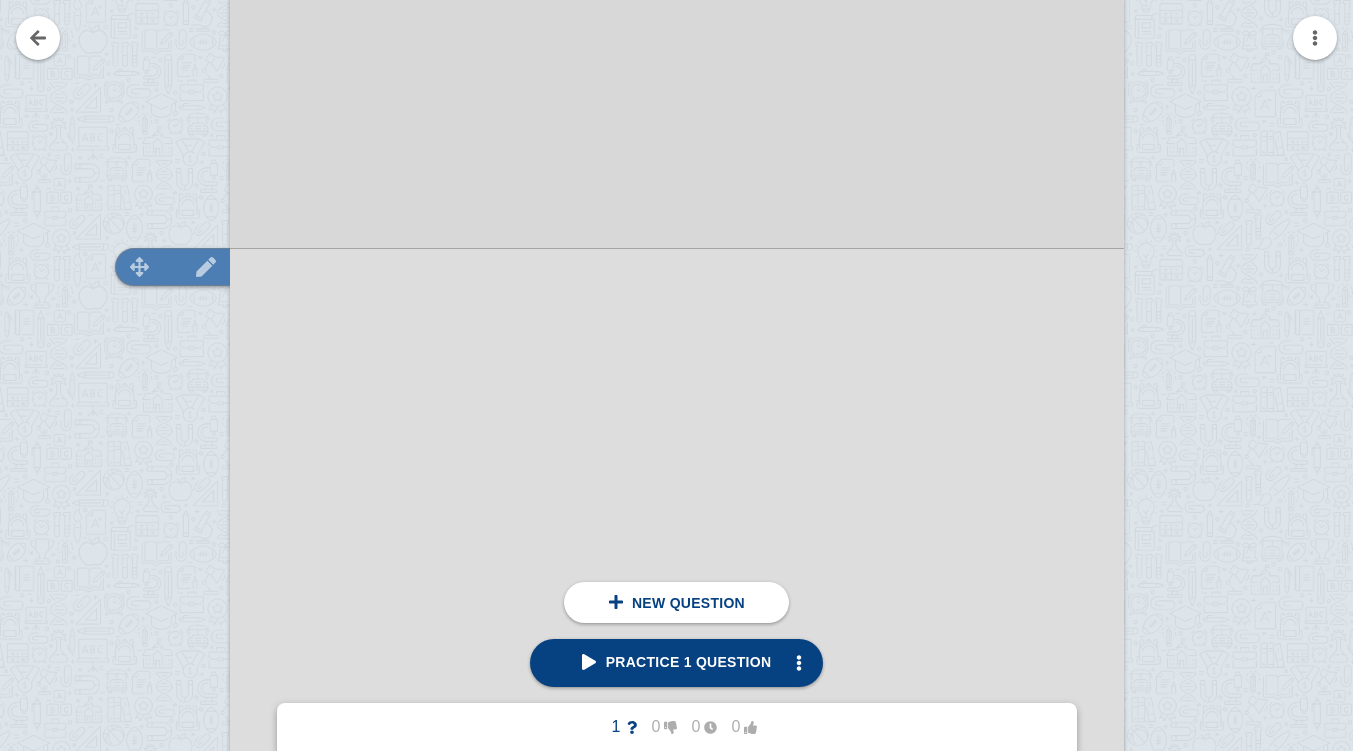 click at bounding box center (206, 266) 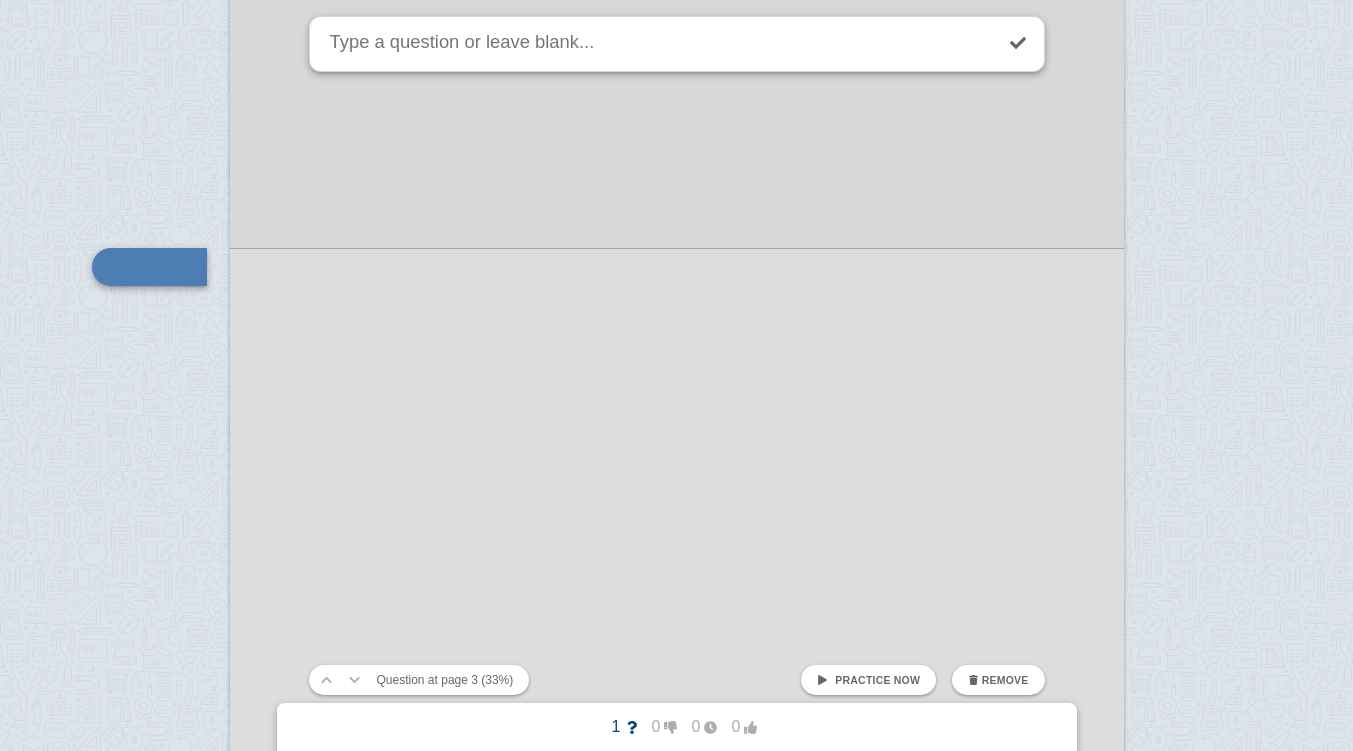 click on "Remove" at bounding box center [1005, 680] 